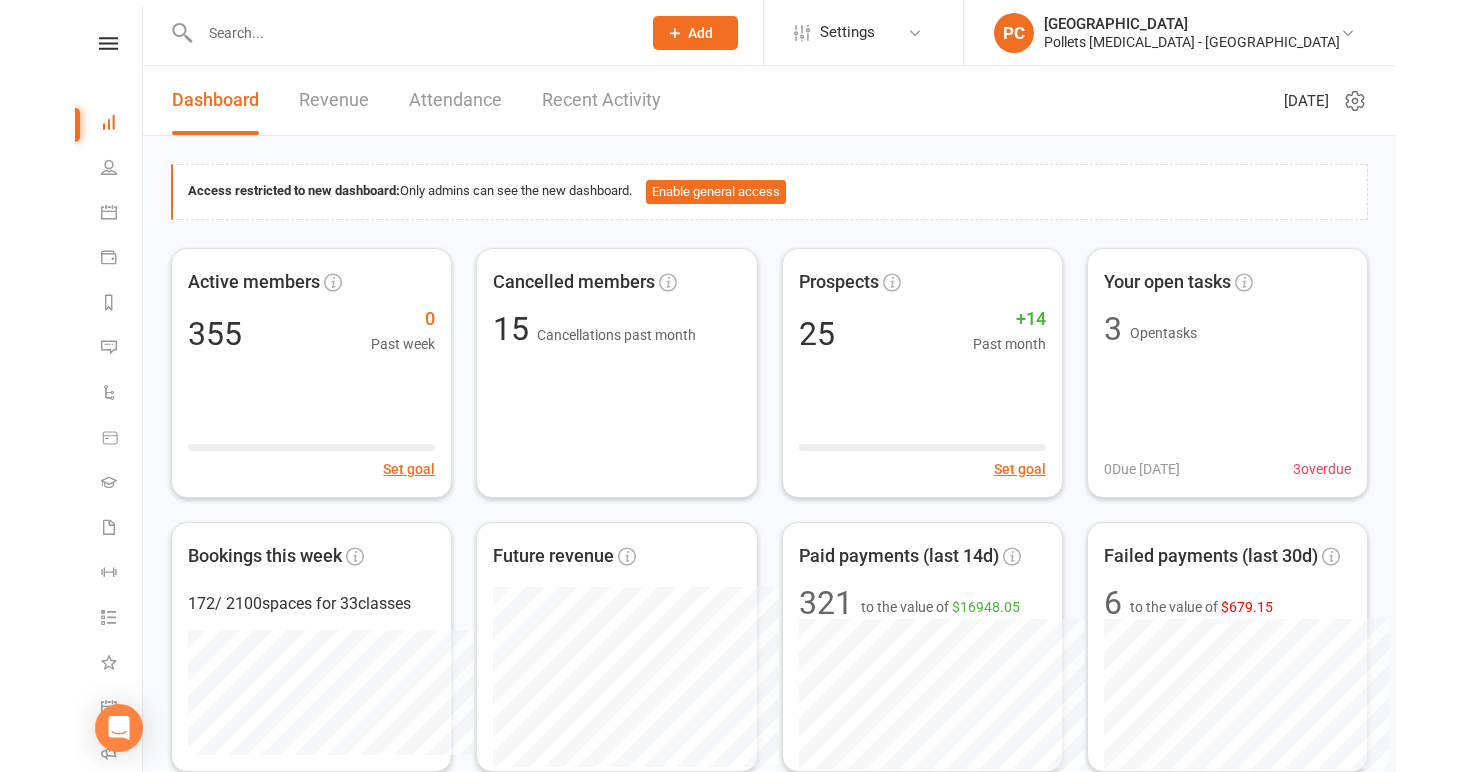 scroll, scrollTop: 0, scrollLeft: 0, axis: both 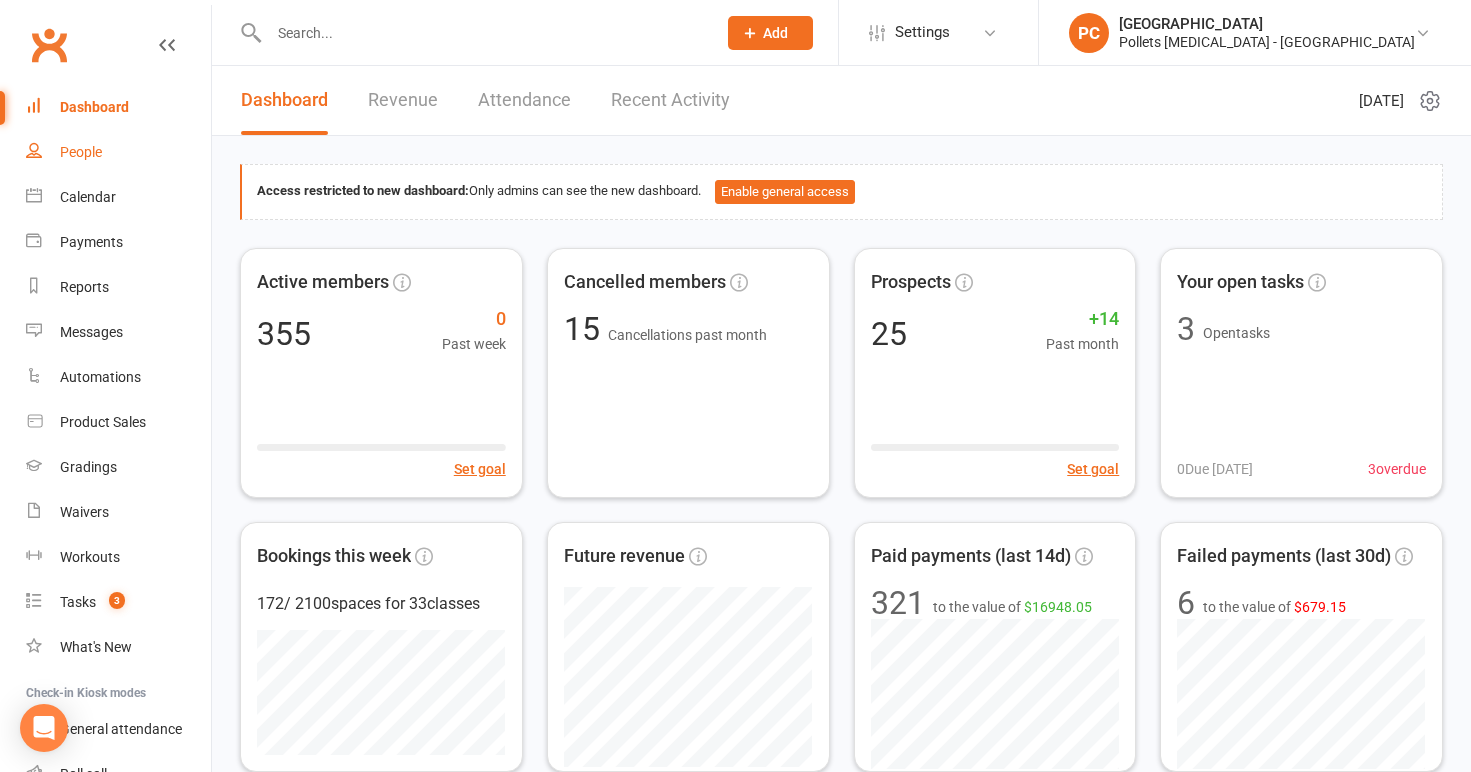 click on "People" at bounding box center (81, 152) 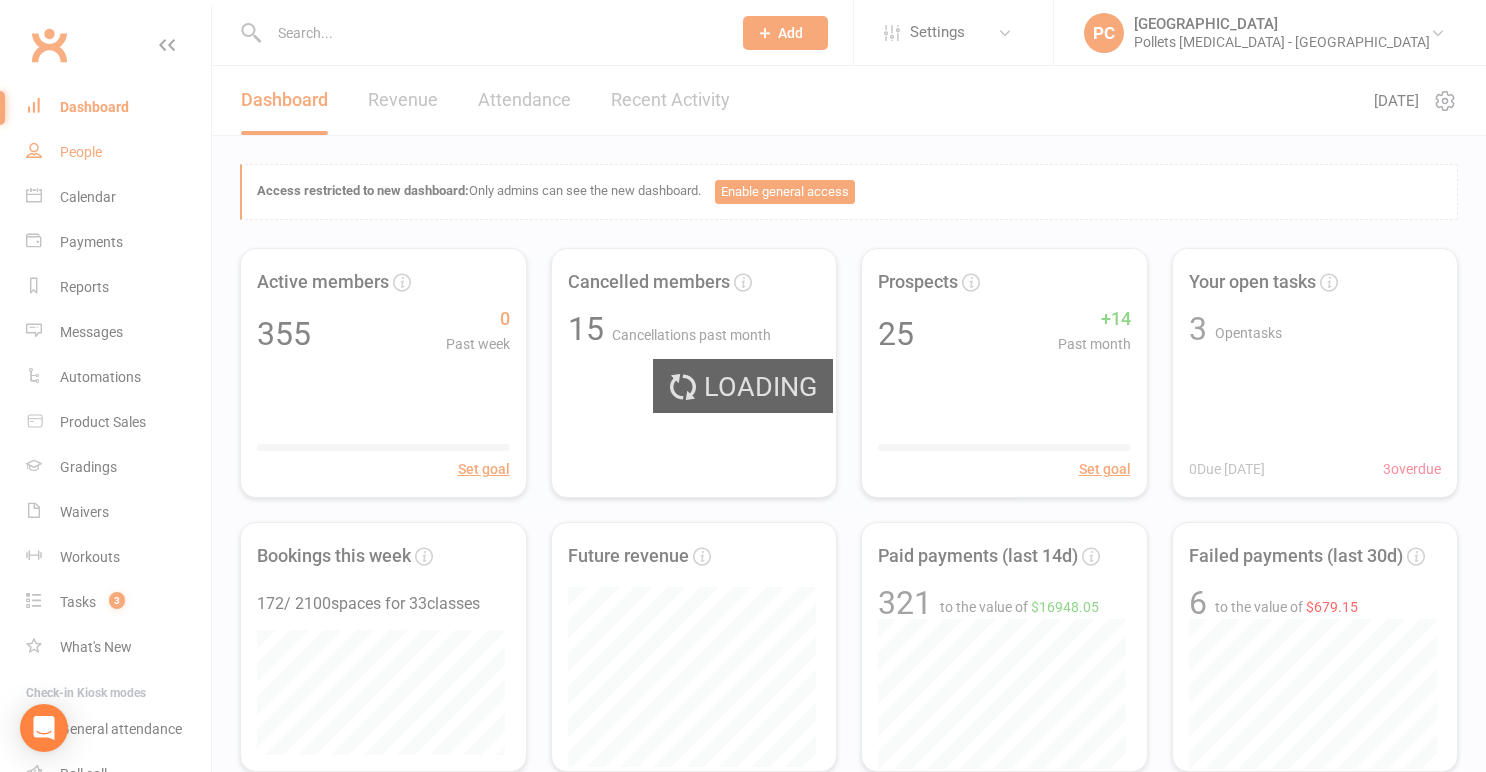 select on "100" 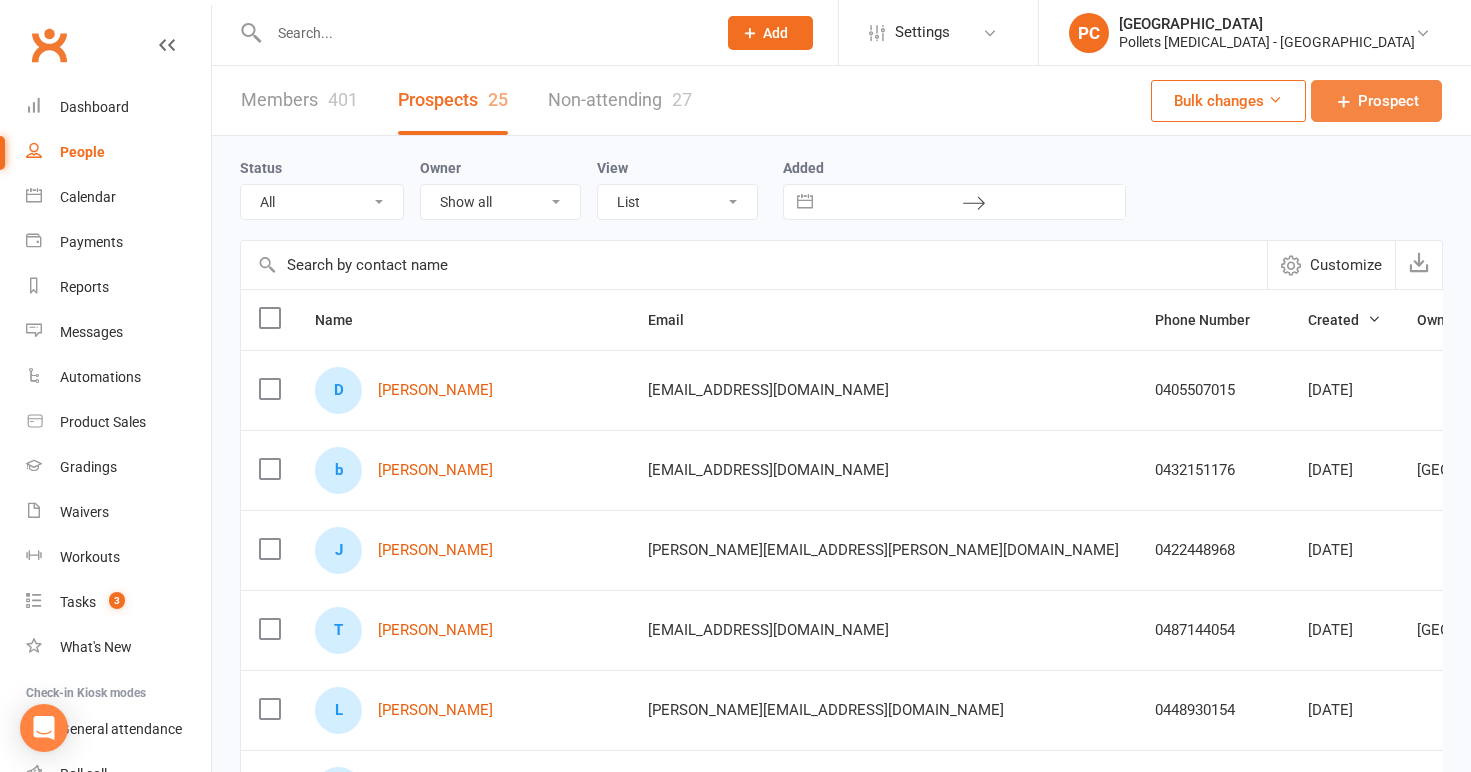 click on "Prospect" at bounding box center (1376, 101) 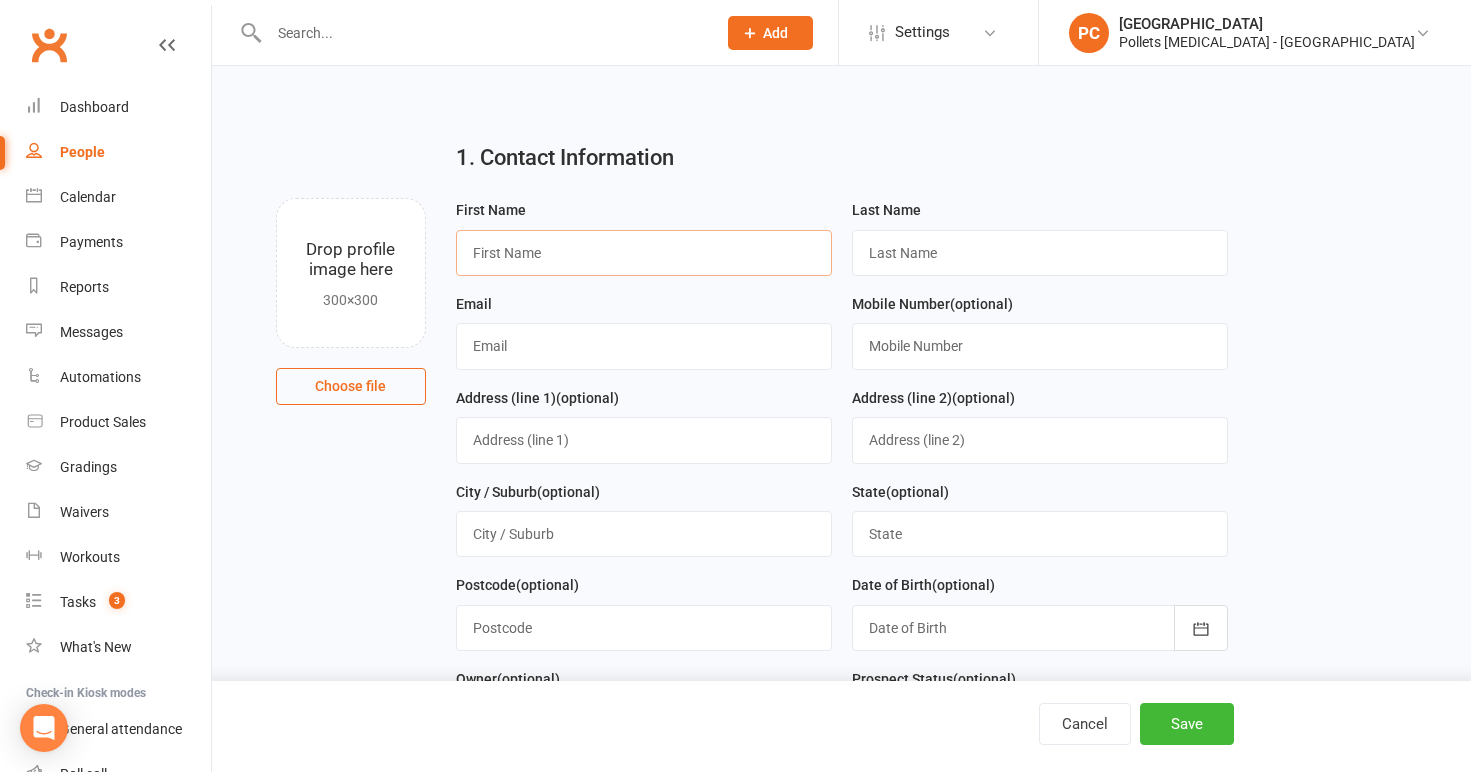 click at bounding box center (644, 253) 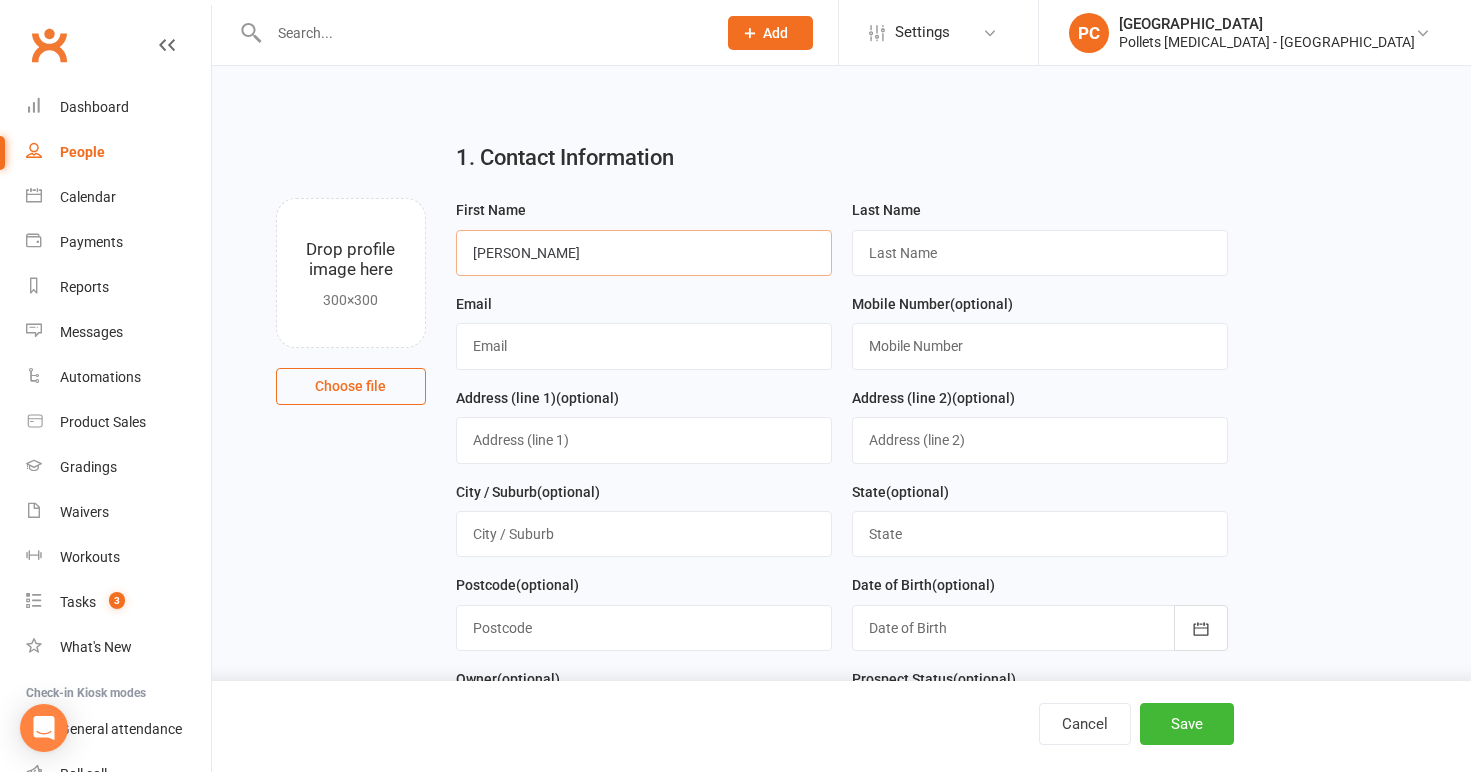 type on "[PERSON_NAME]" 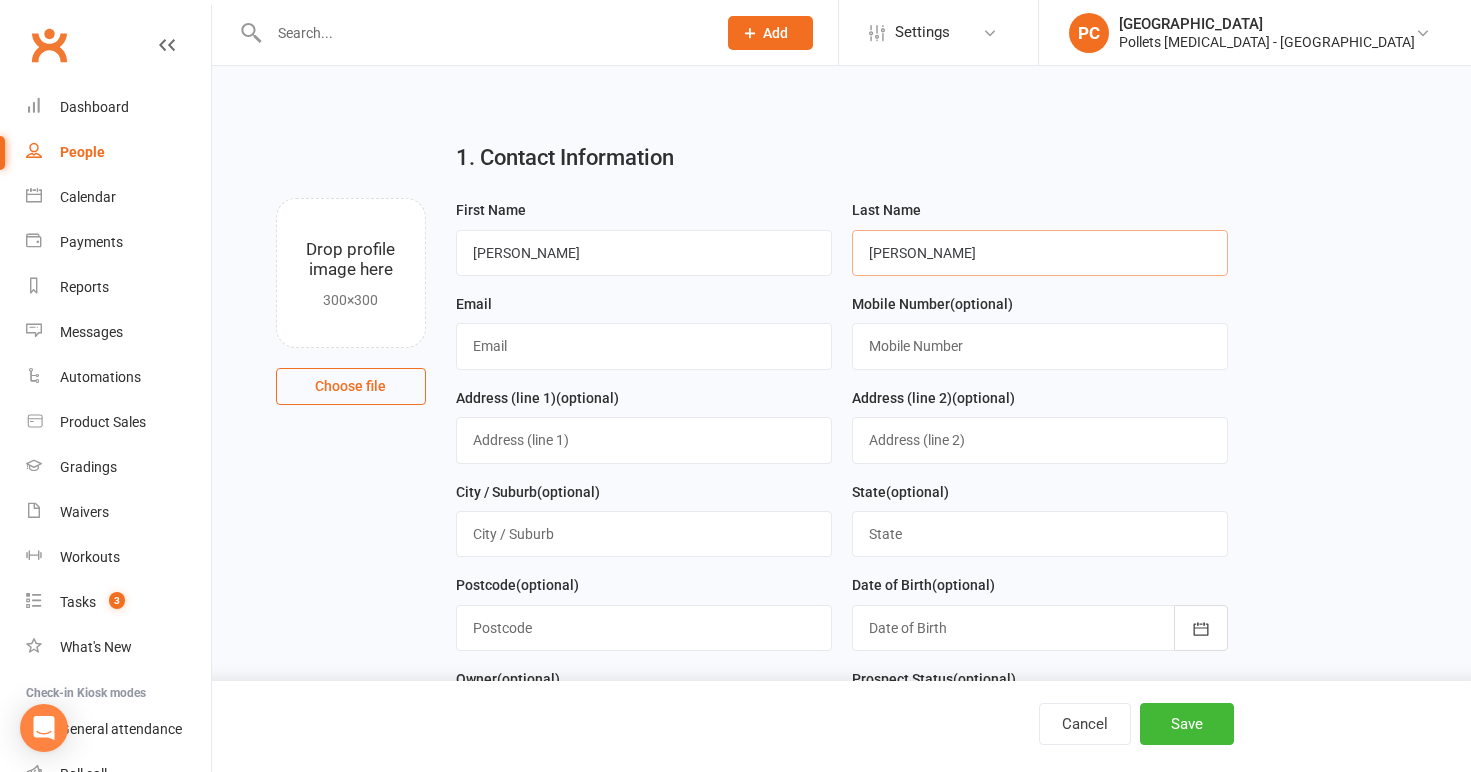 type on "[PERSON_NAME]" 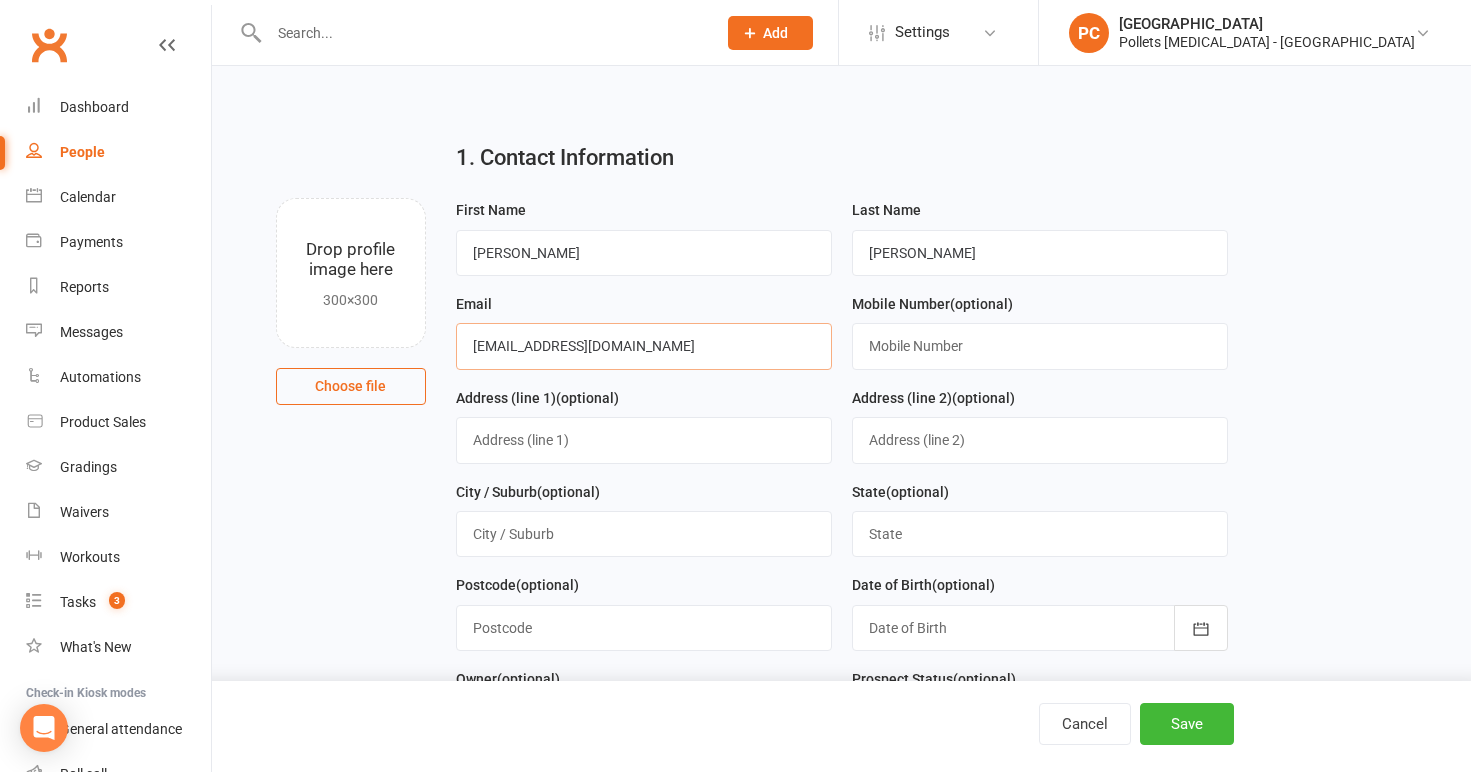 type on "[EMAIL_ADDRESS][DOMAIN_NAME]" 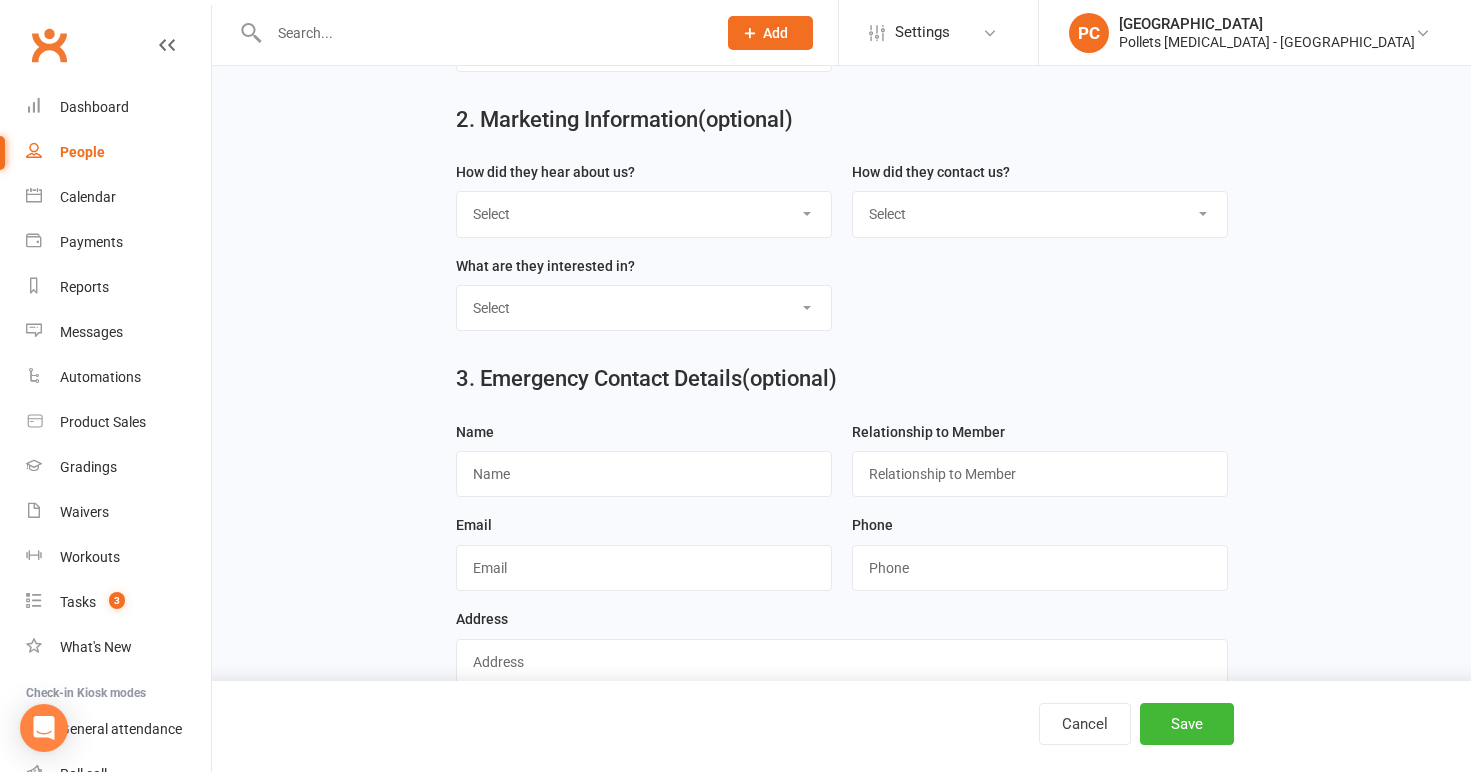 scroll, scrollTop: 813, scrollLeft: 0, axis: vertical 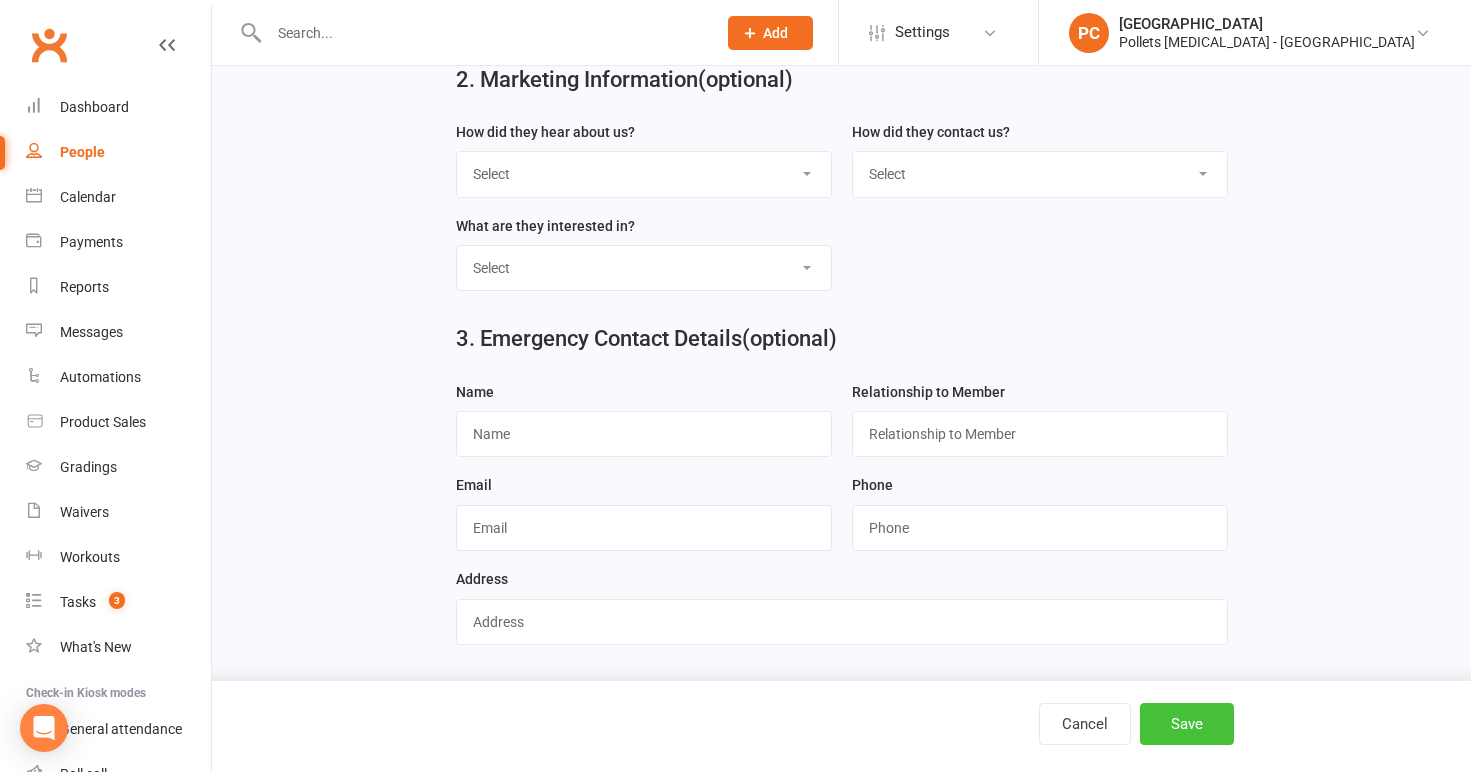 type on "0421670720" 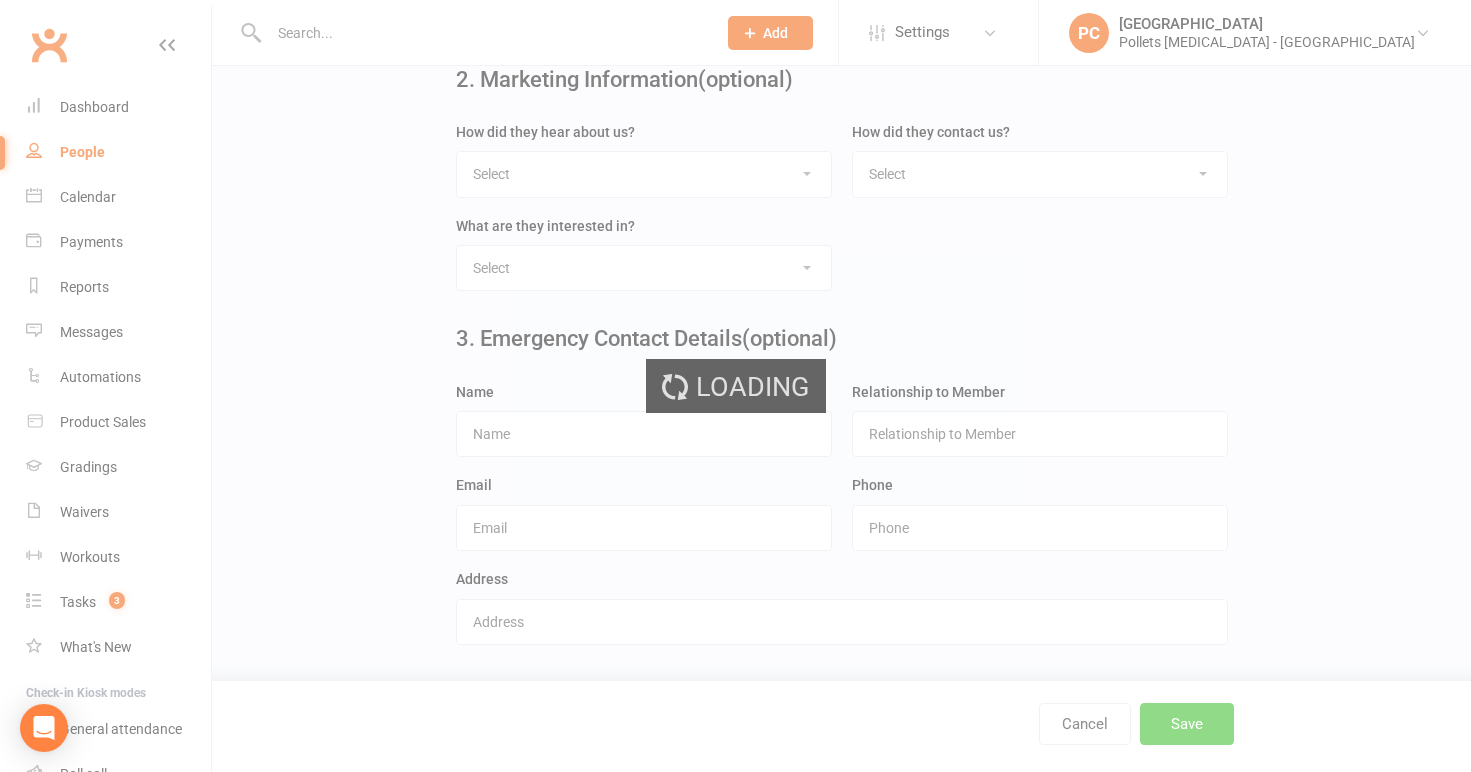 scroll, scrollTop: 0, scrollLeft: 0, axis: both 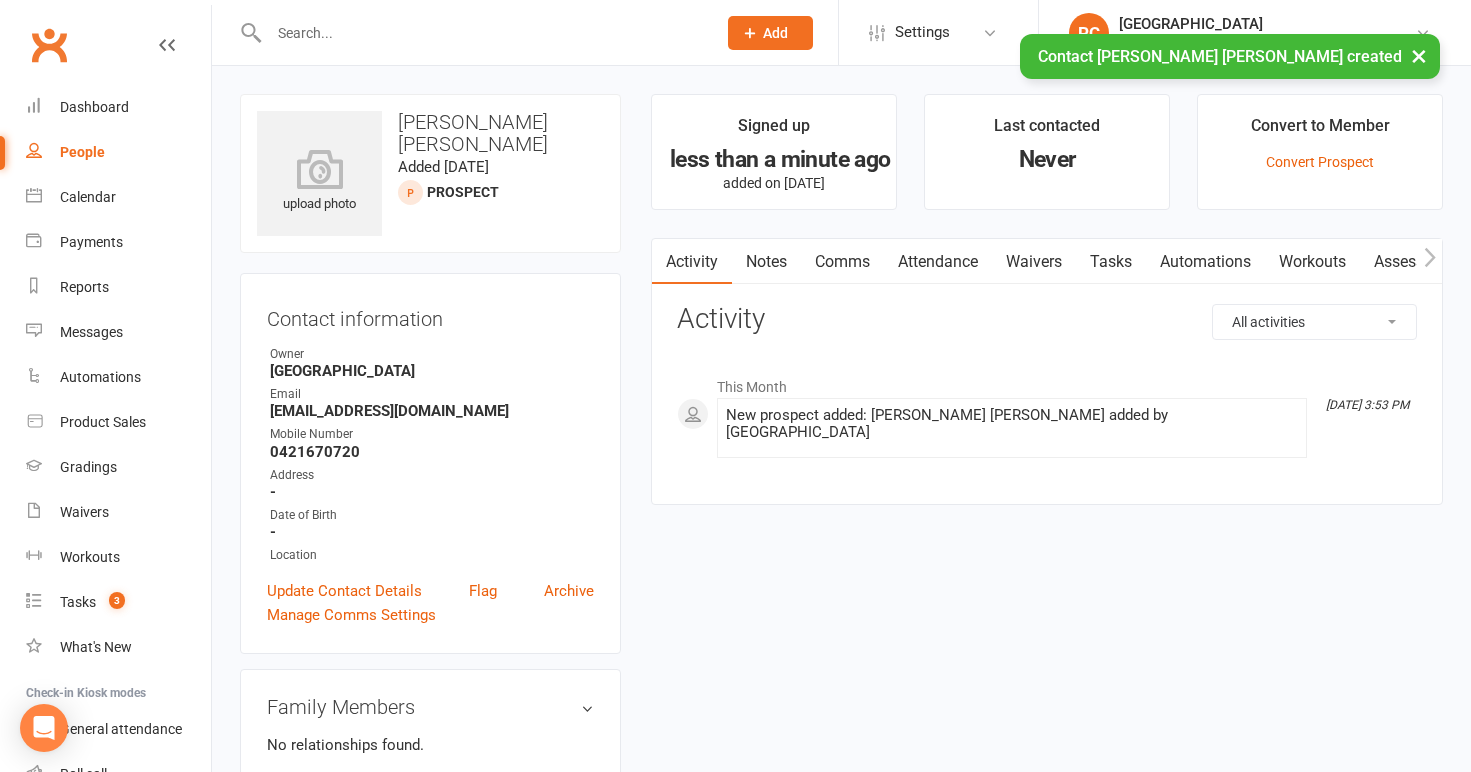 click on "Waivers" at bounding box center [1034, 262] 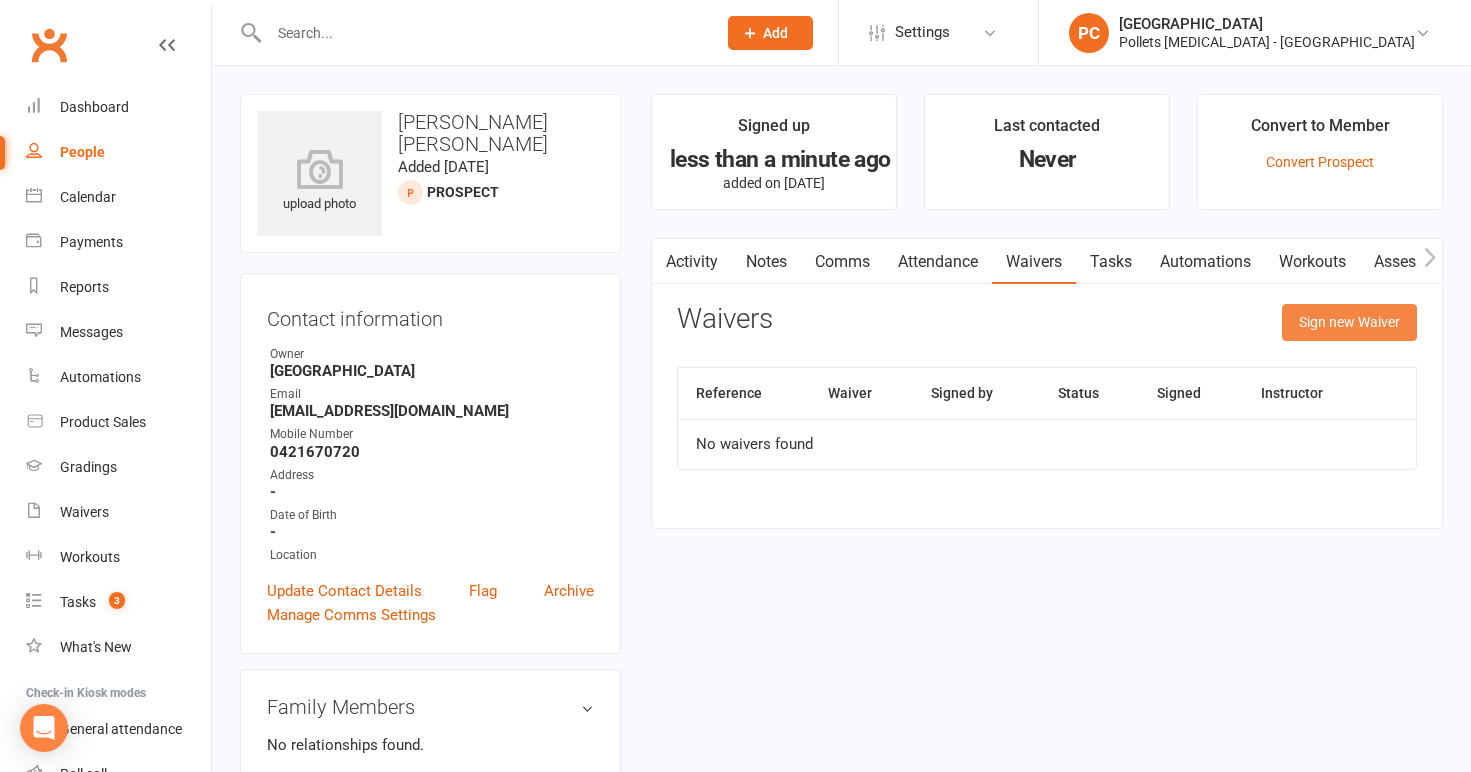 click on "Sign new Waiver" at bounding box center (1349, 322) 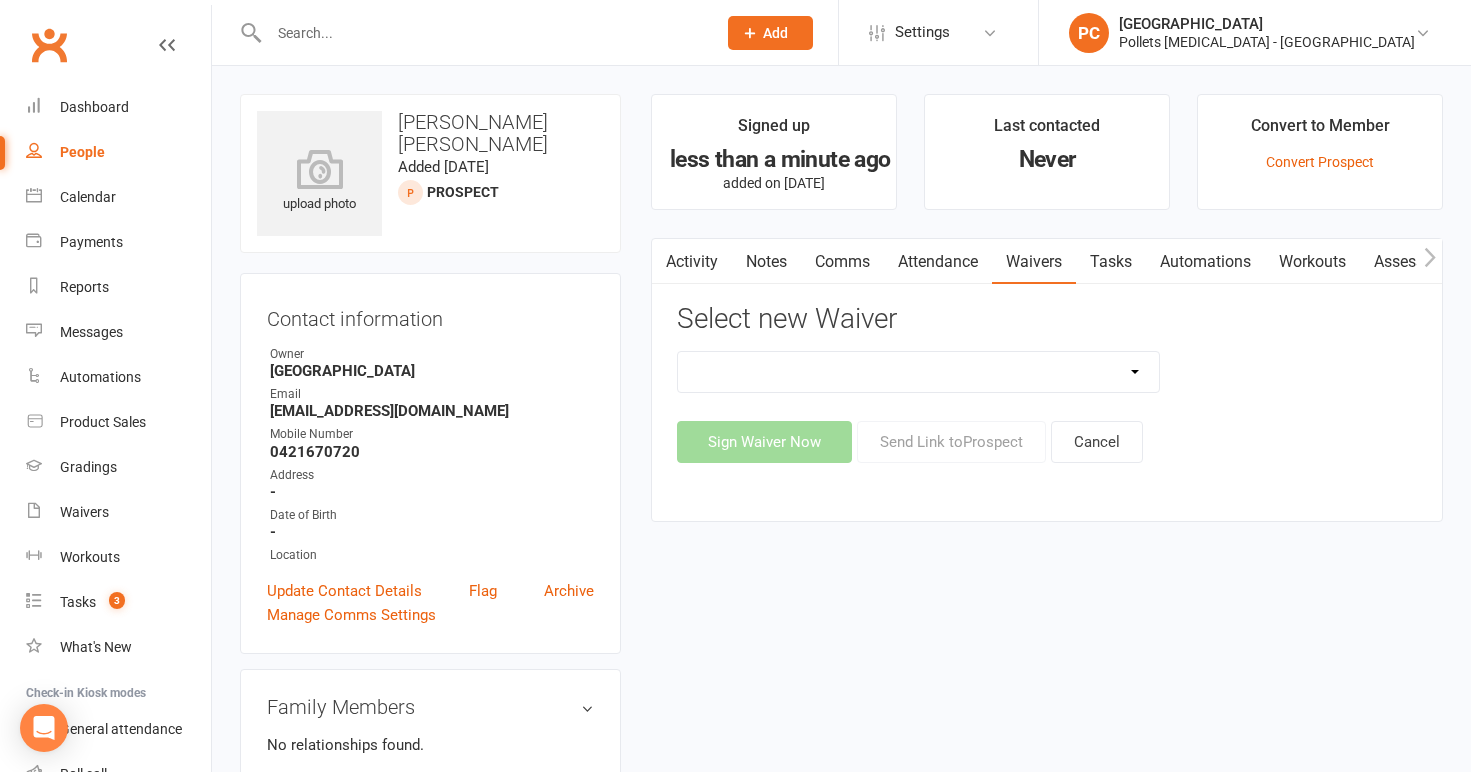 click on "FREE Trial Class Waiver Membership application form PROMO Membership application form" at bounding box center [918, 372] 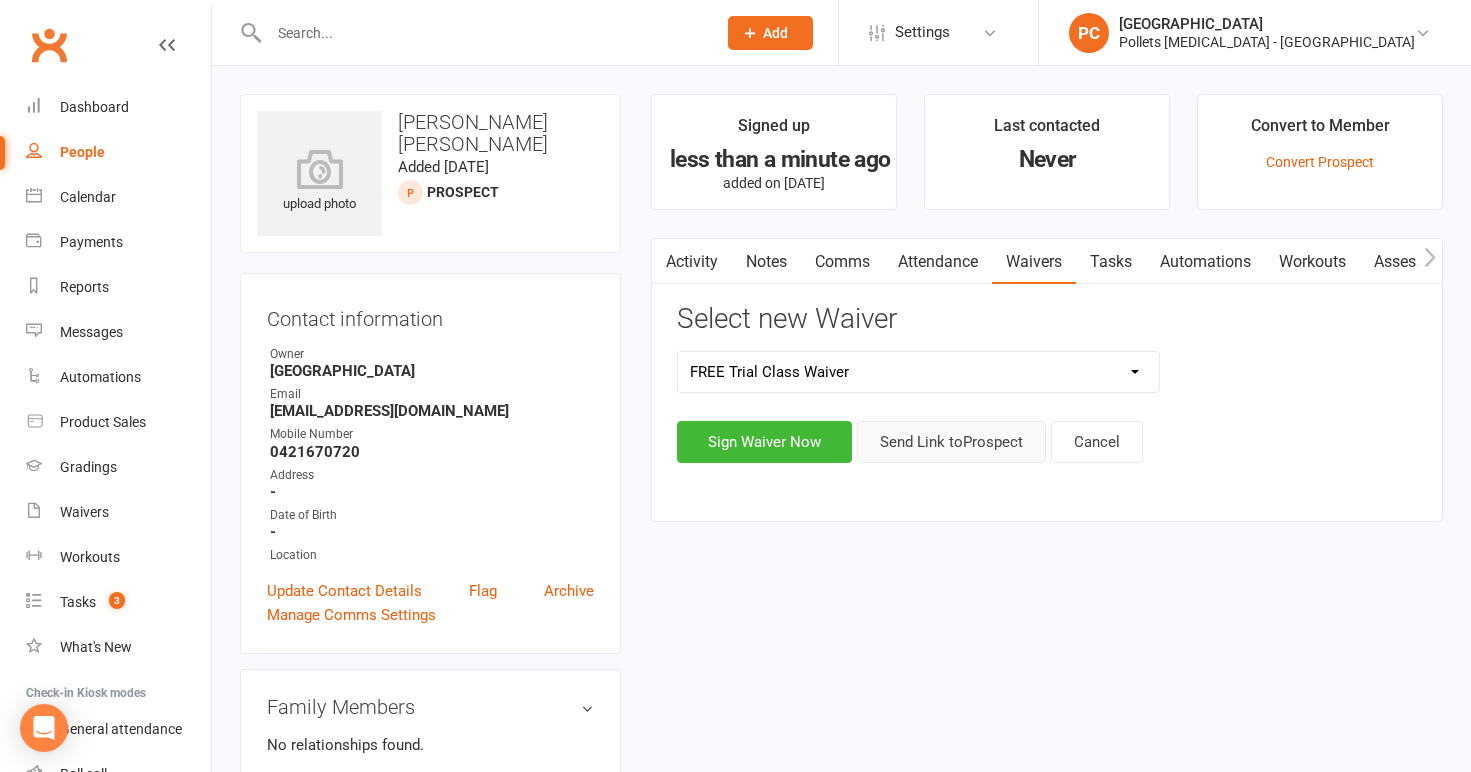click on "Send Link to  [GEOGRAPHIC_DATA]" at bounding box center [951, 442] 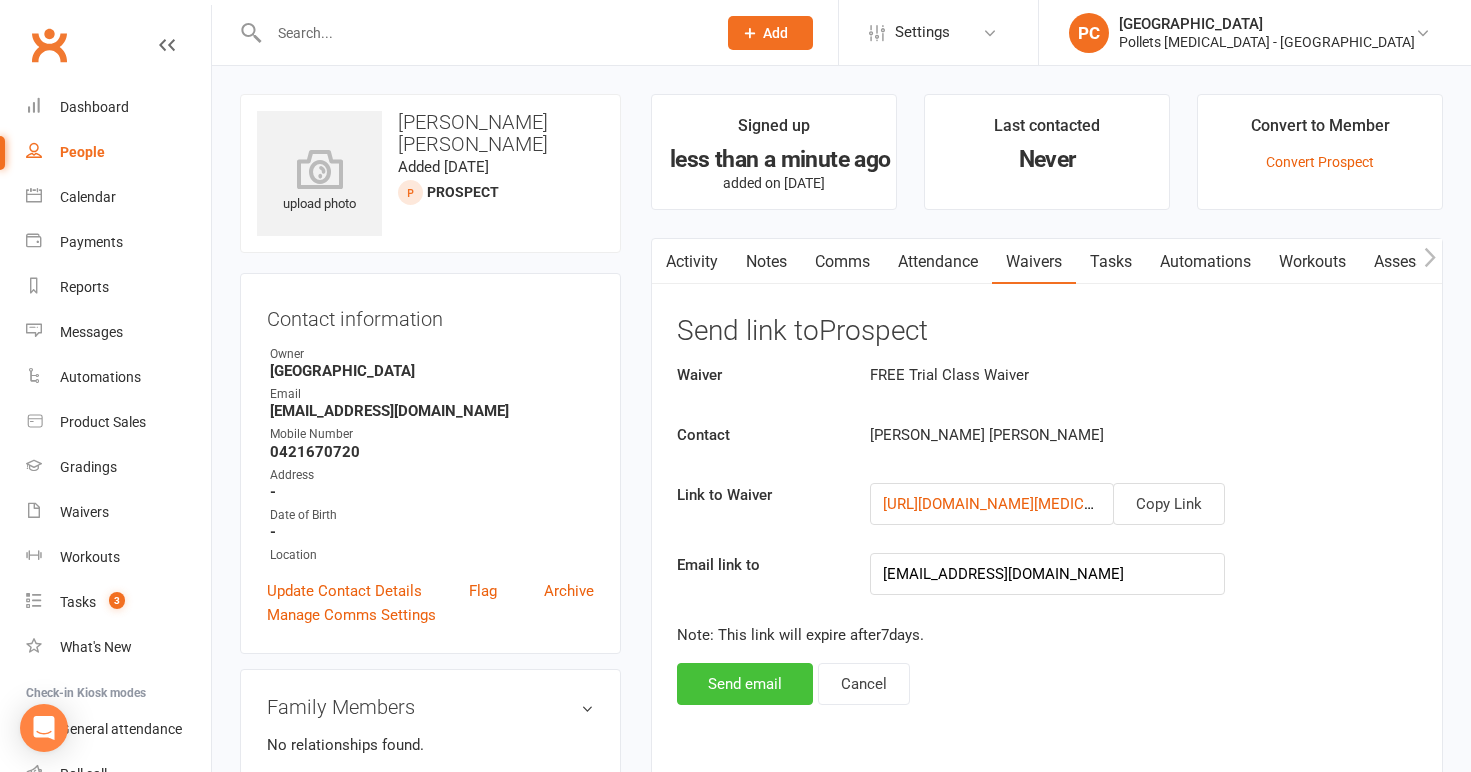 click on "Send email" at bounding box center (745, 684) 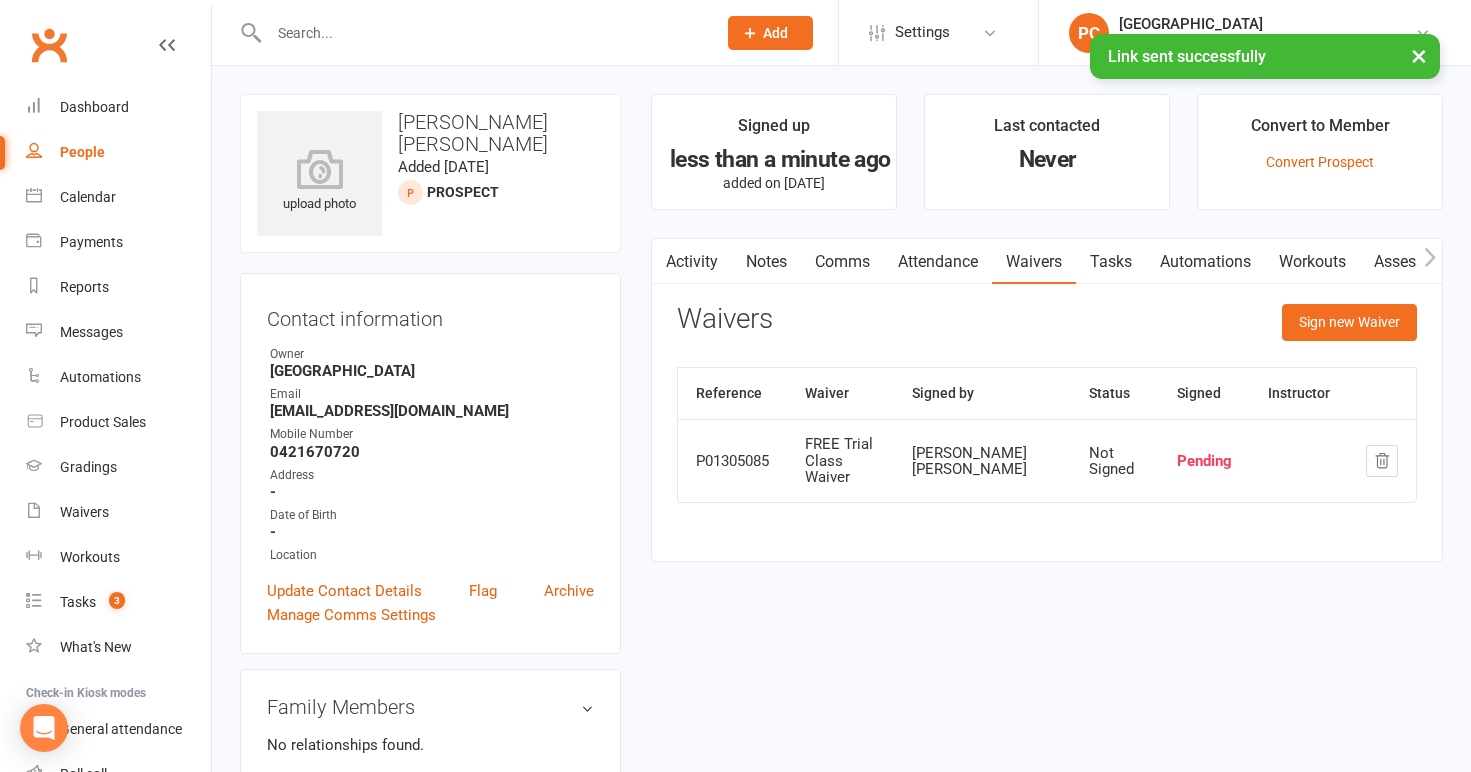 click on "Comms" at bounding box center (842, 262) 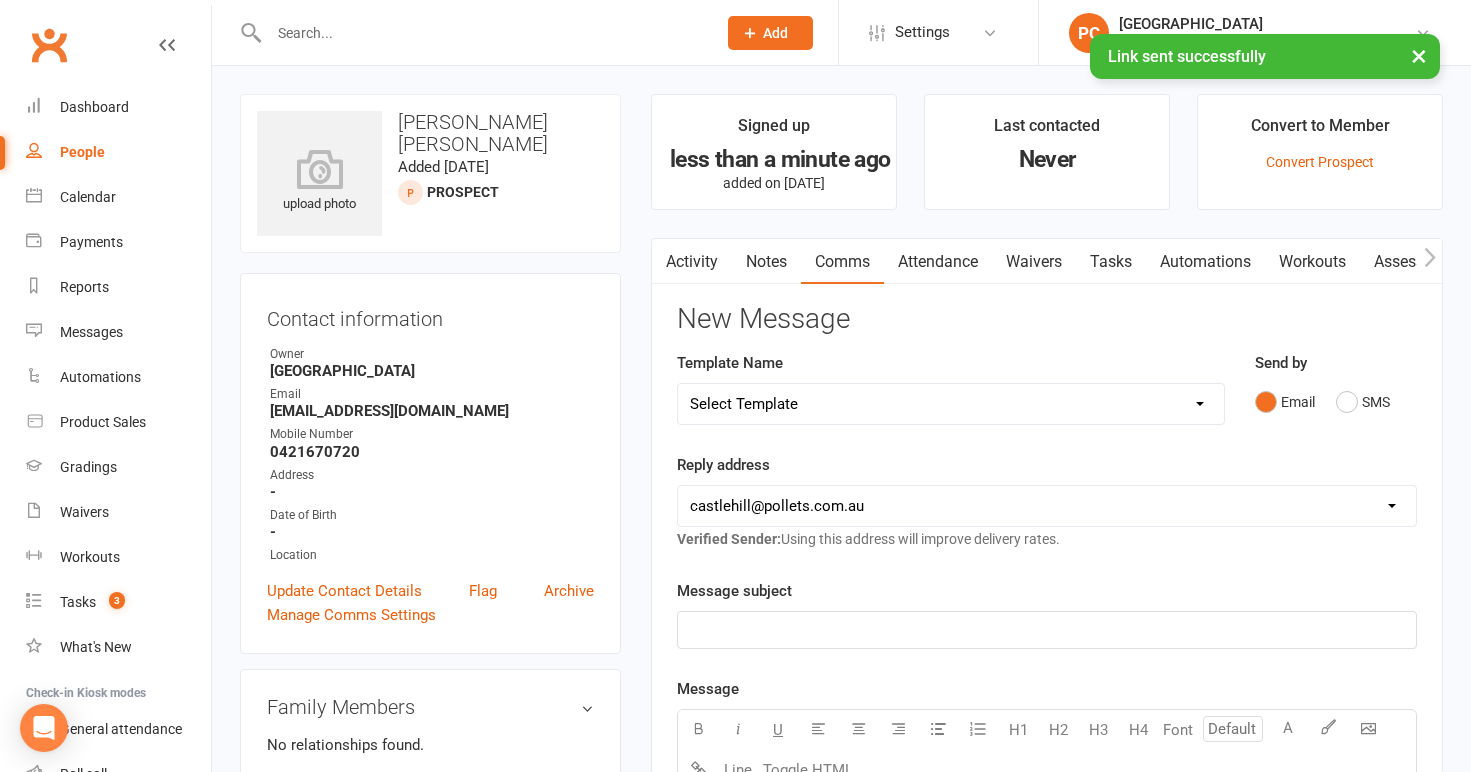 click on "Notes" at bounding box center (766, 262) 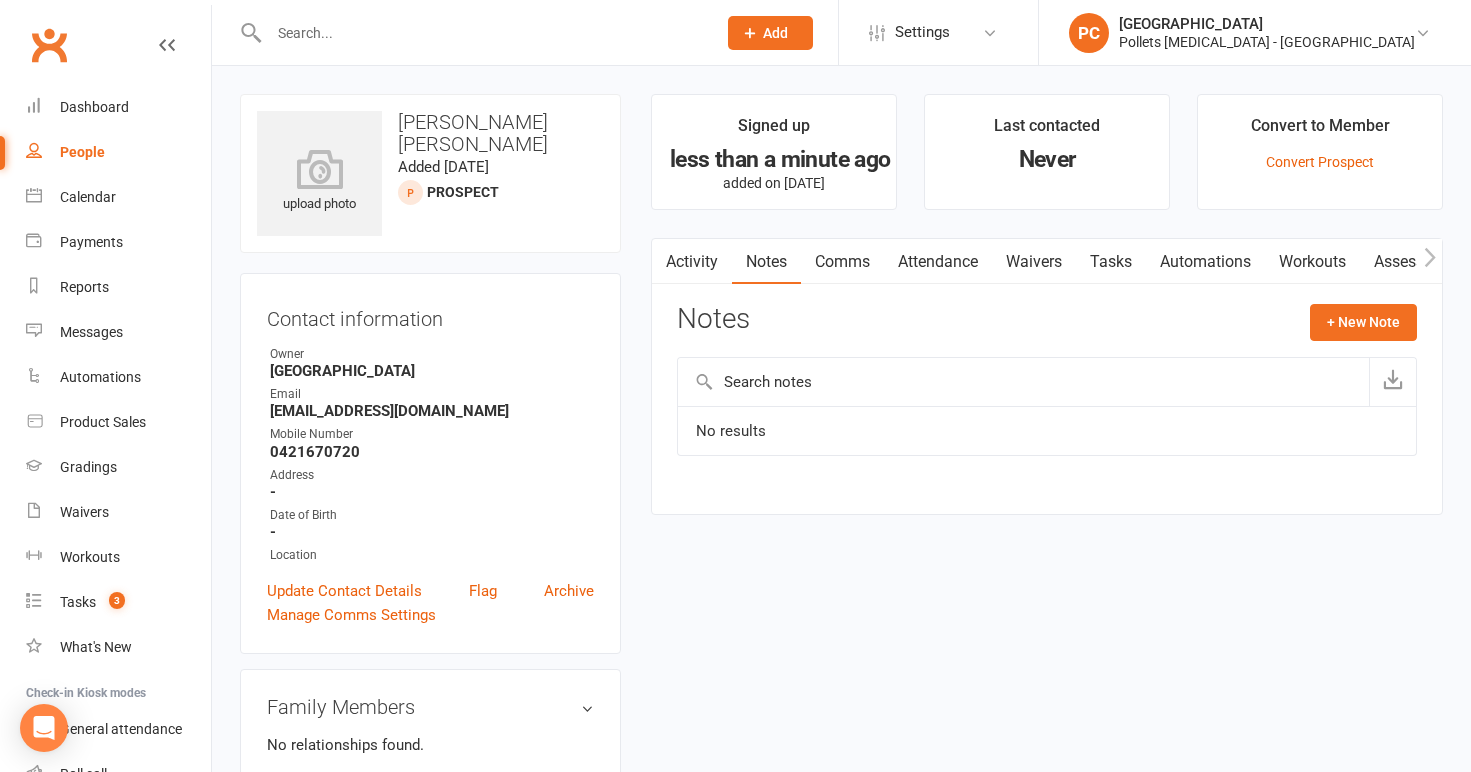 click at bounding box center (664, 261) 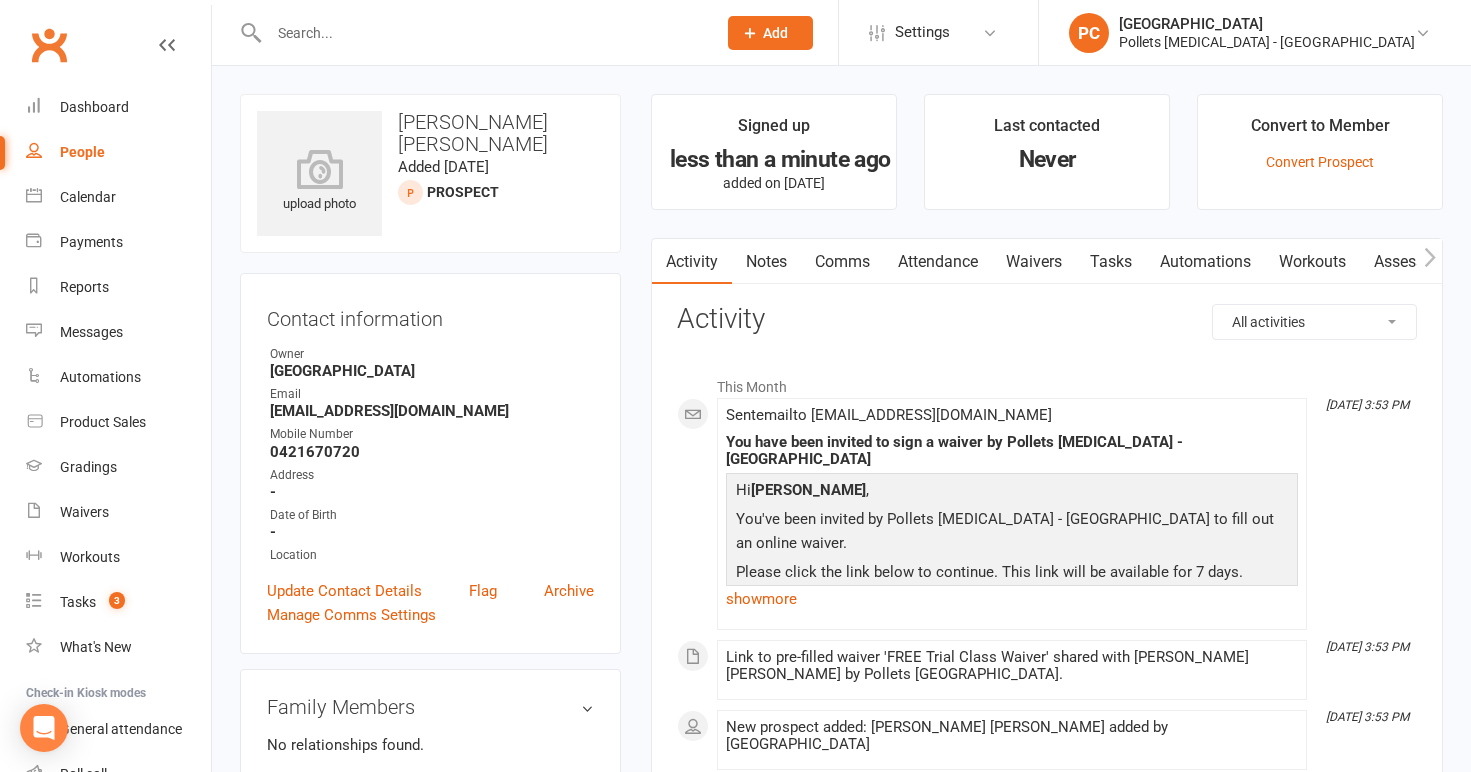 click on "Attendance" at bounding box center [938, 262] 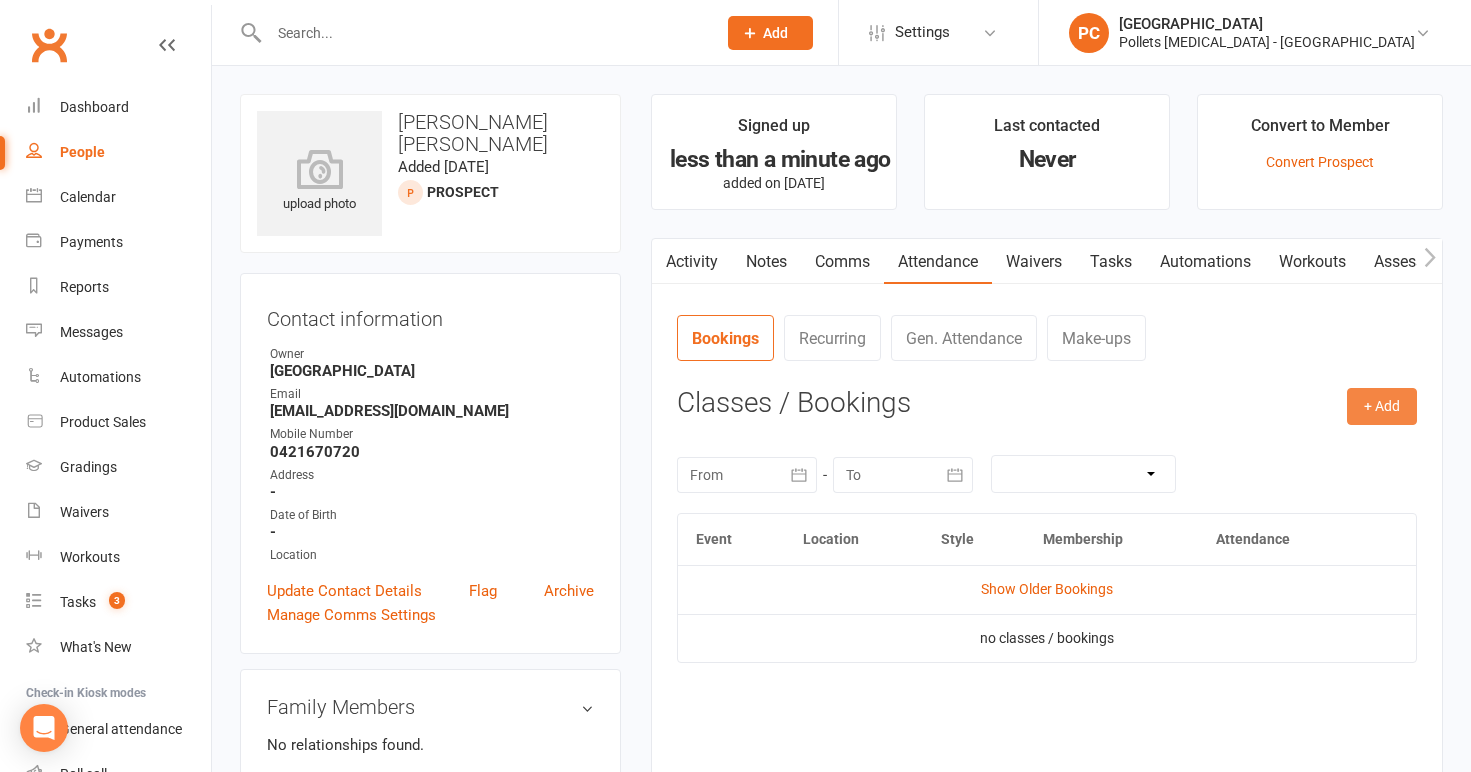 click on "+ Add" at bounding box center [1382, 406] 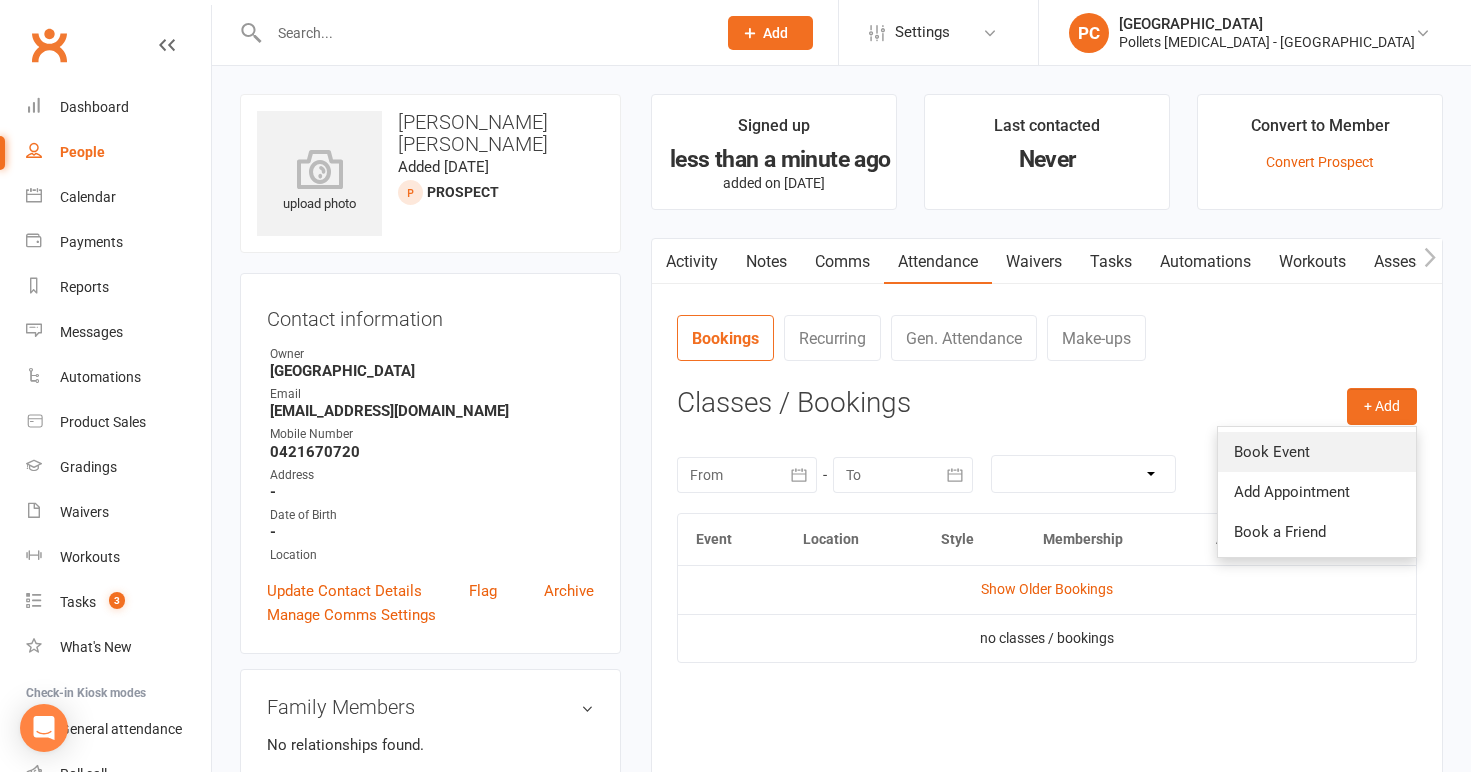 click on "Book Event" at bounding box center [1317, 452] 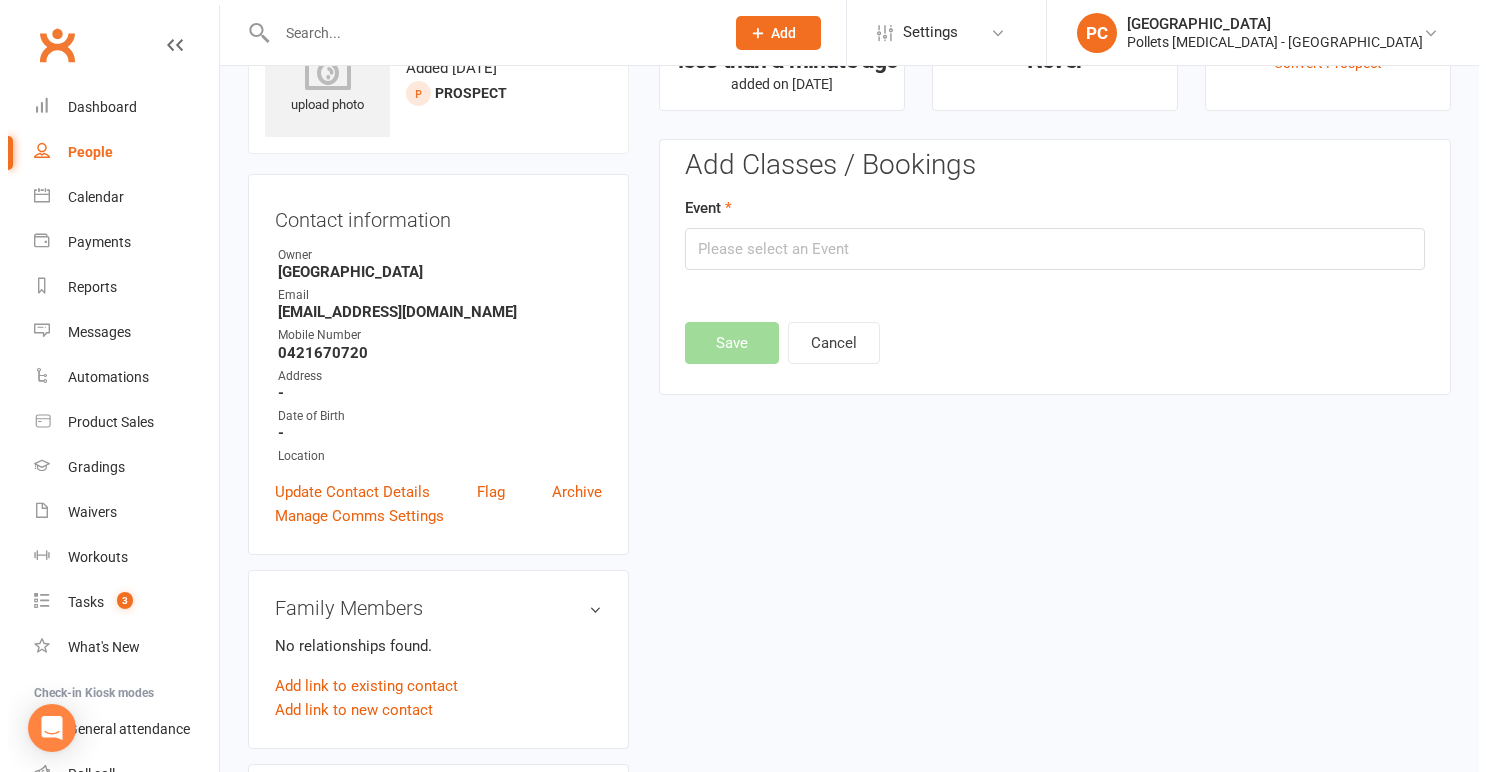 scroll, scrollTop: 137, scrollLeft: 0, axis: vertical 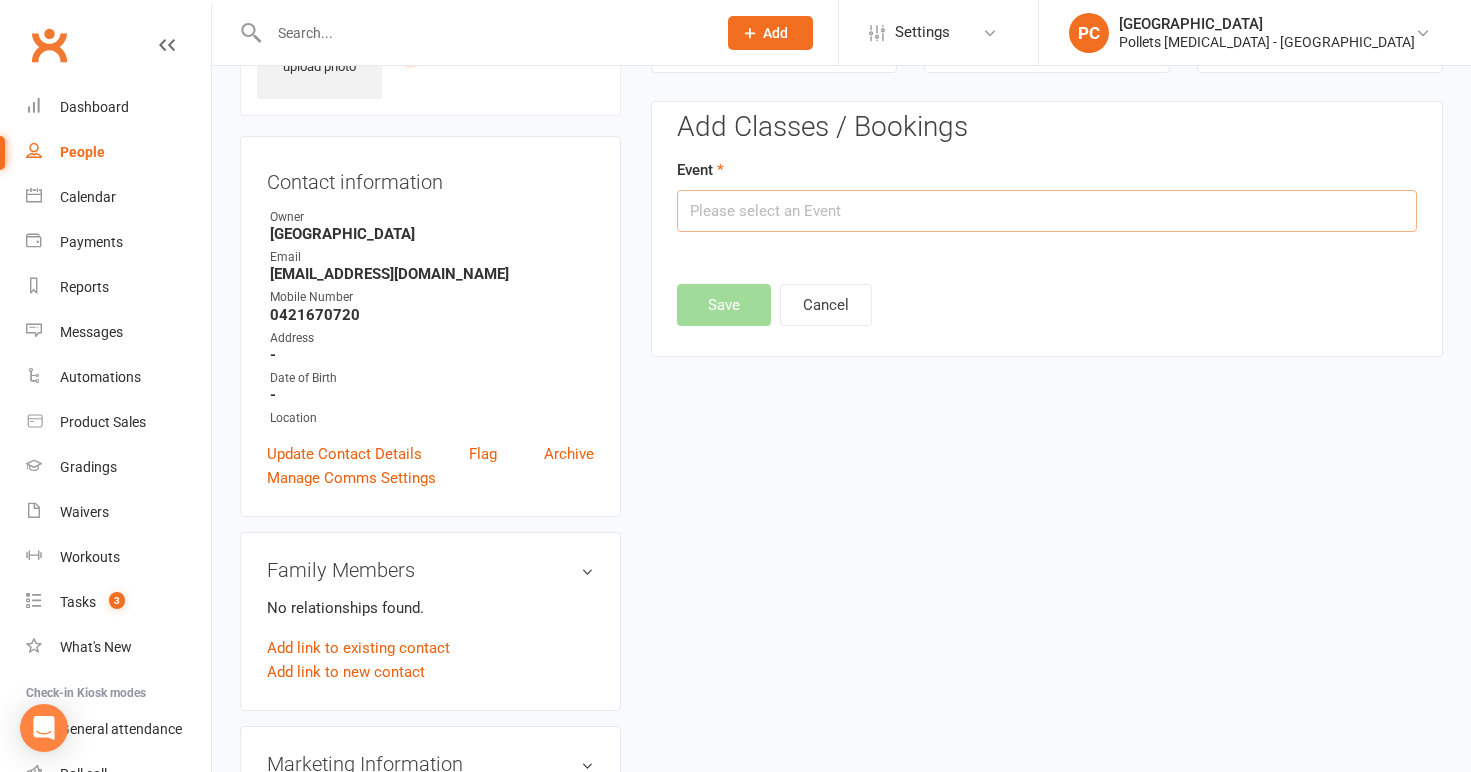 click at bounding box center (1047, 211) 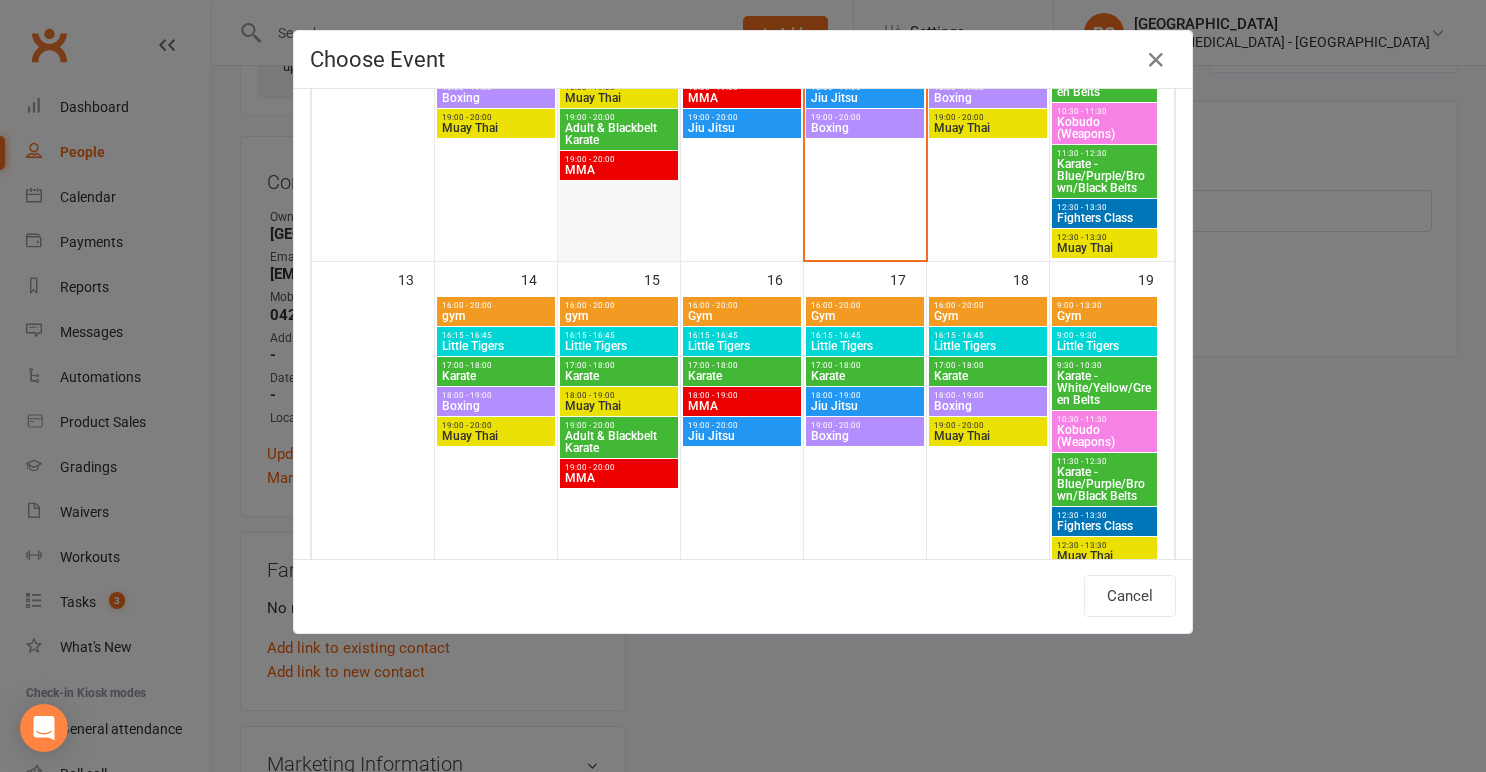 scroll, scrollTop: 590, scrollLeft: 0, axis: vertical 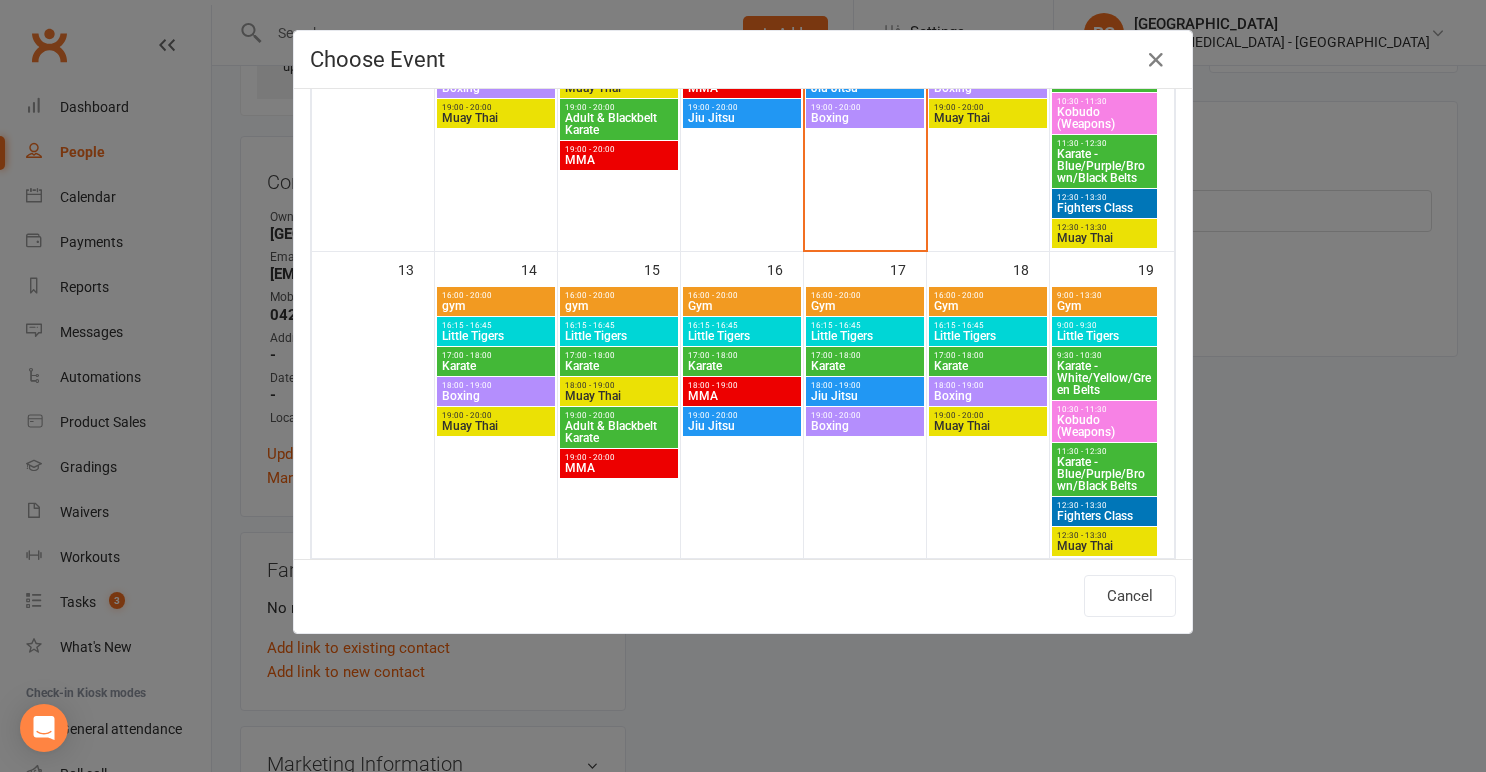 click on "18:00 - 19:00" at bounding box center [619, 385] 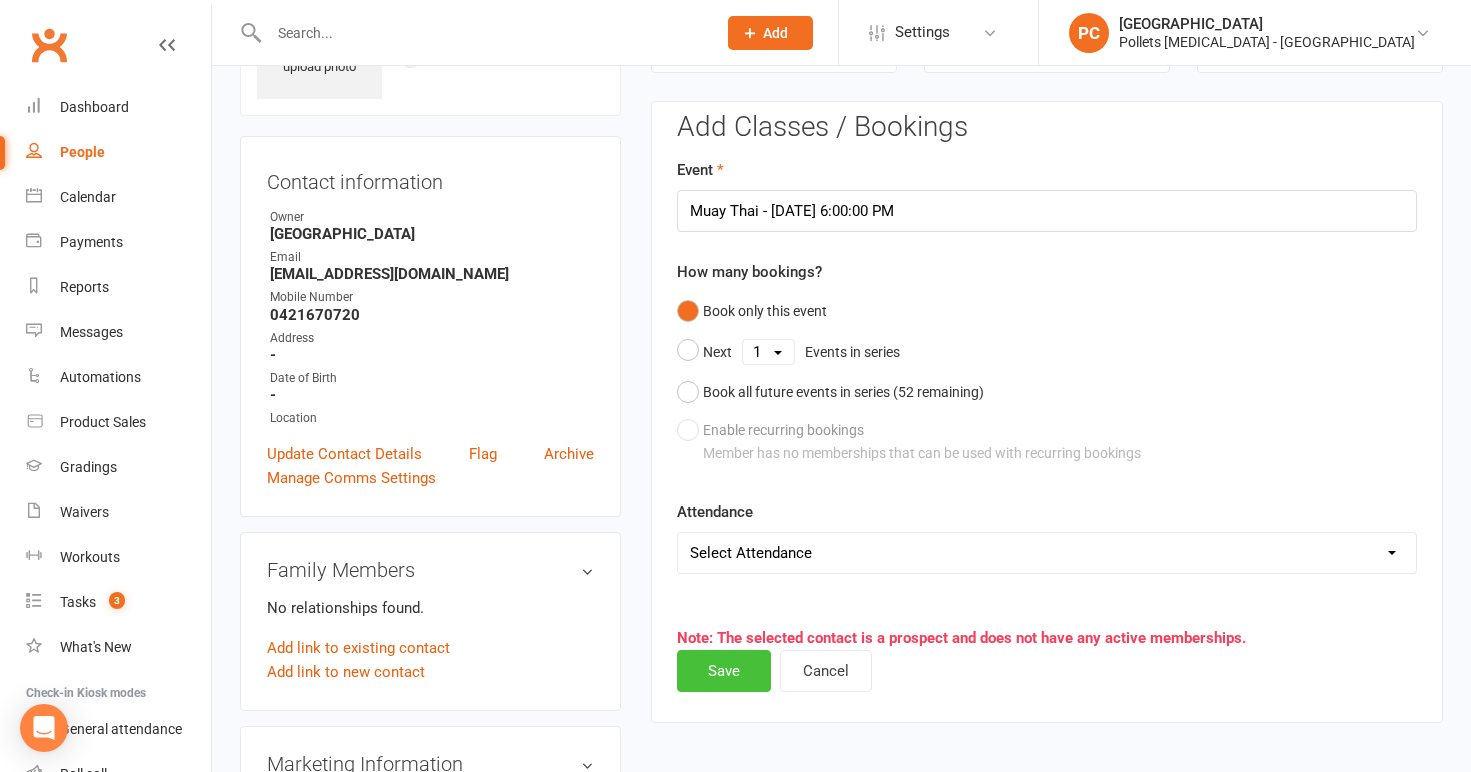 click on "Save" at bounding box center (724, 671) 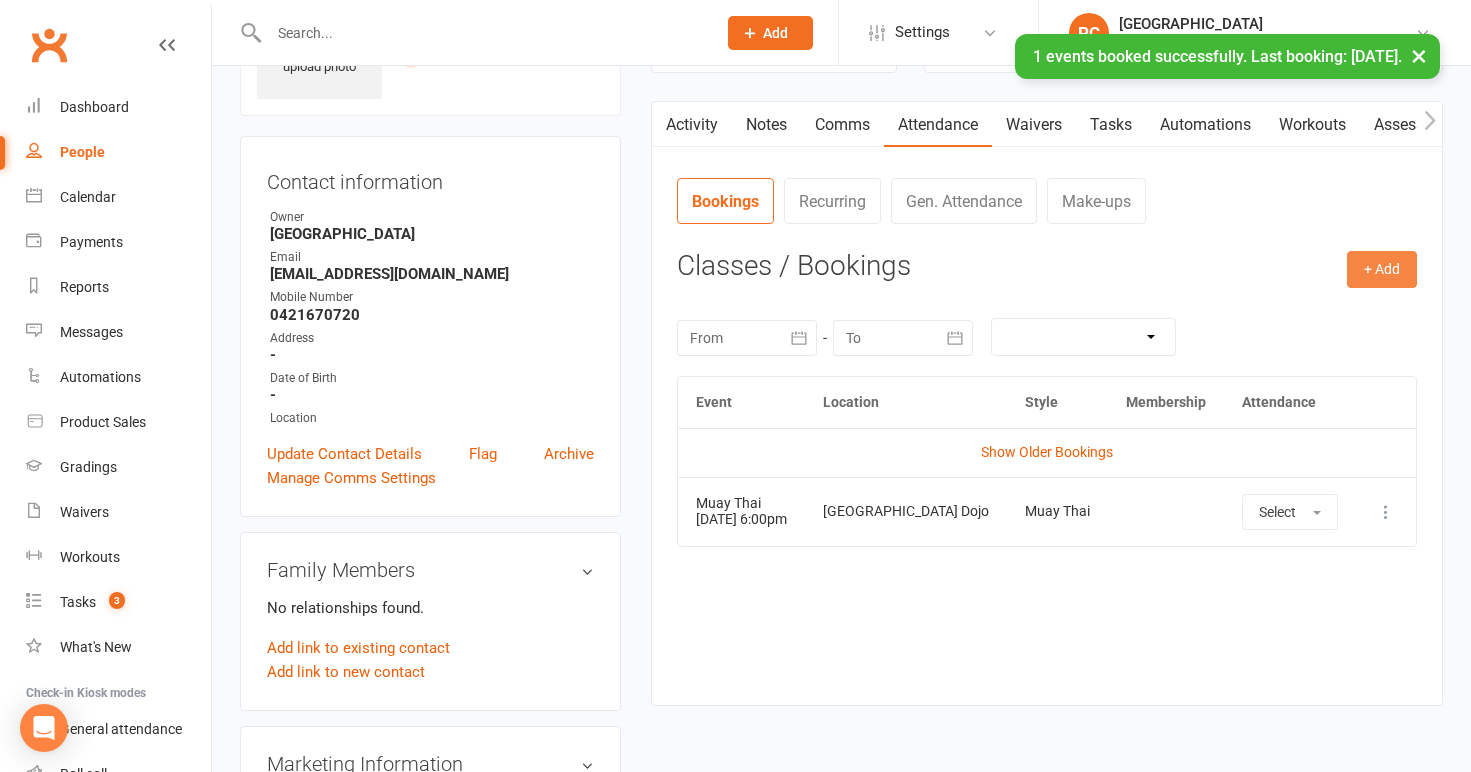 click on "+ Add" at bounding box center [1382, 269] 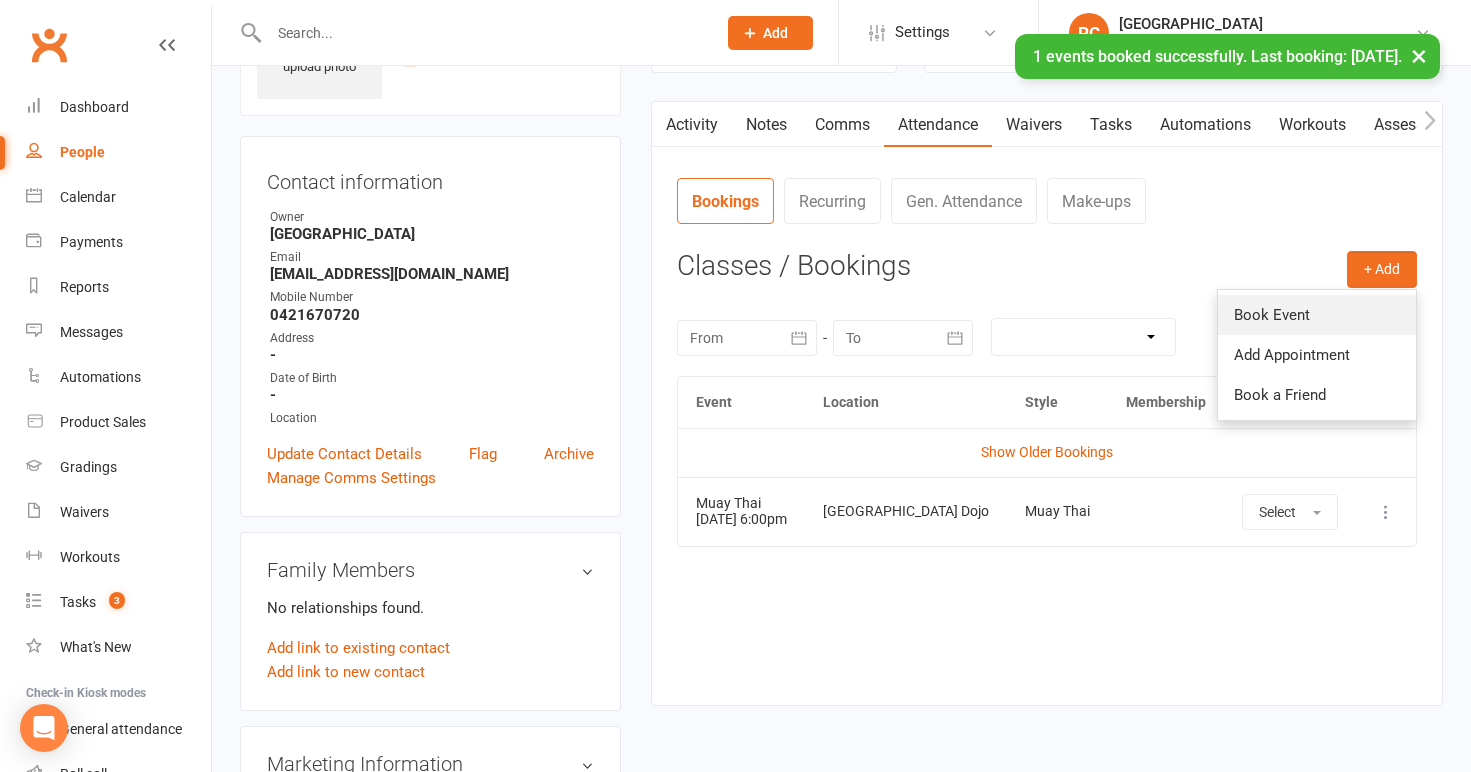 click on "Book Event" at bounding box center (1317, 315) 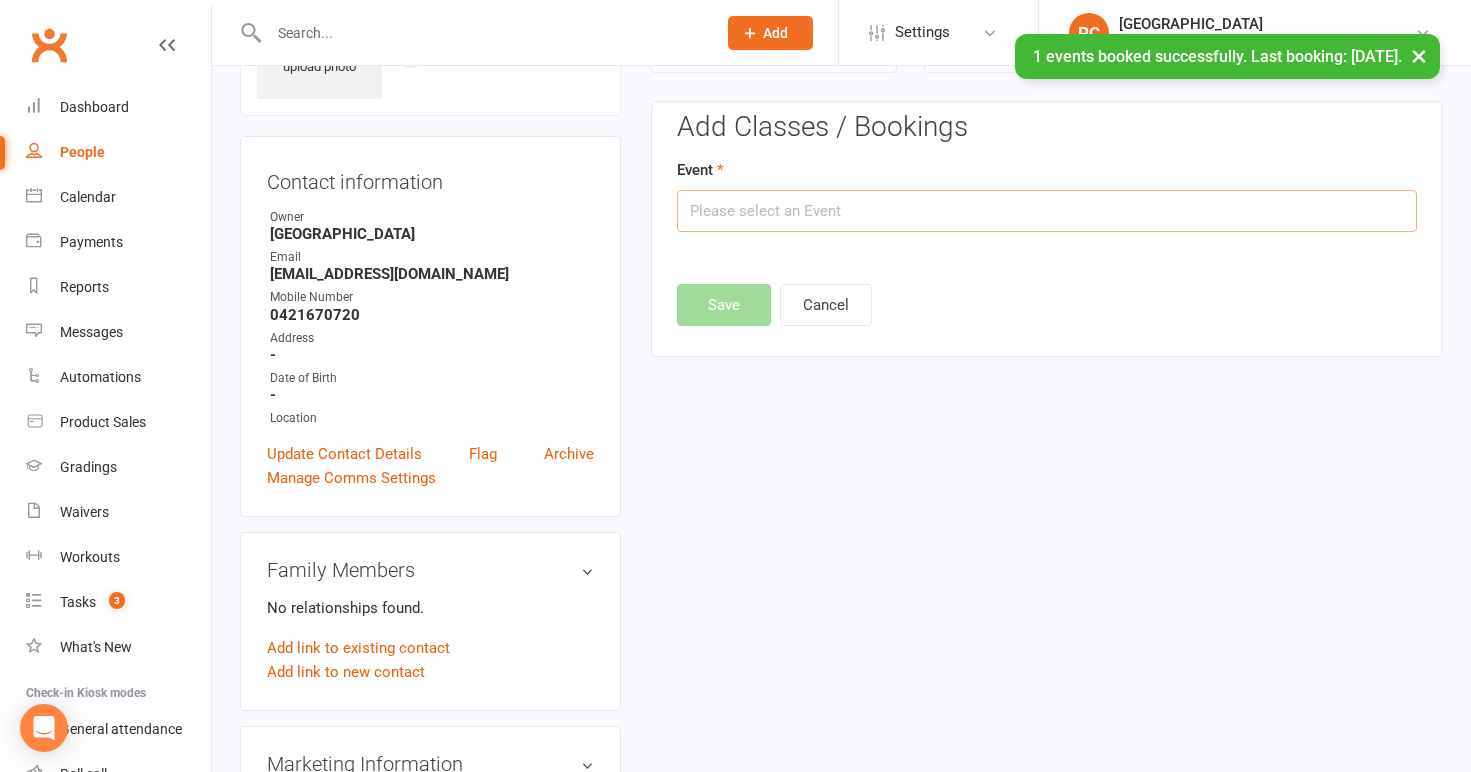 click at bounding box center (1047, 211) 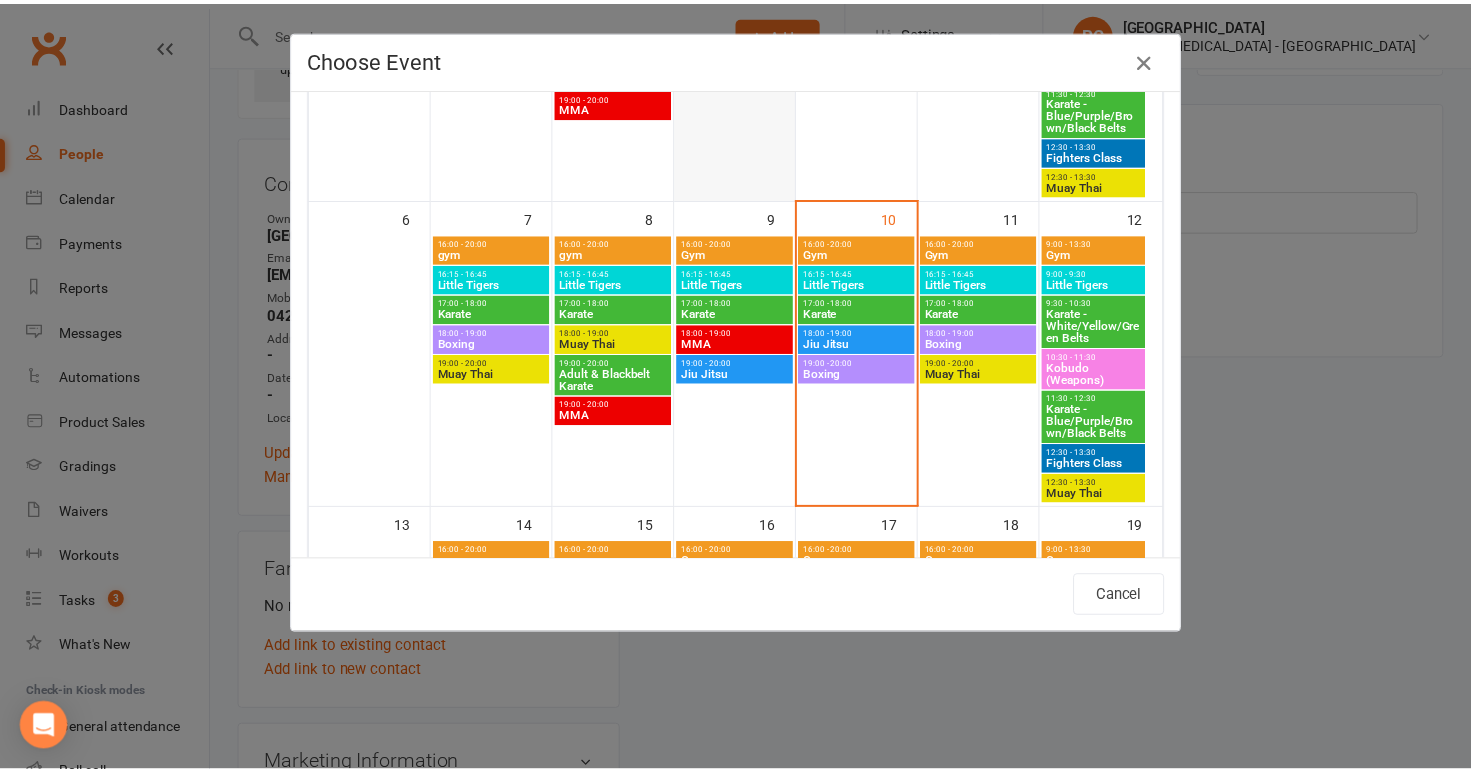 scroll, scrollTop: 343, scrollLeft: 0, axis: vertical 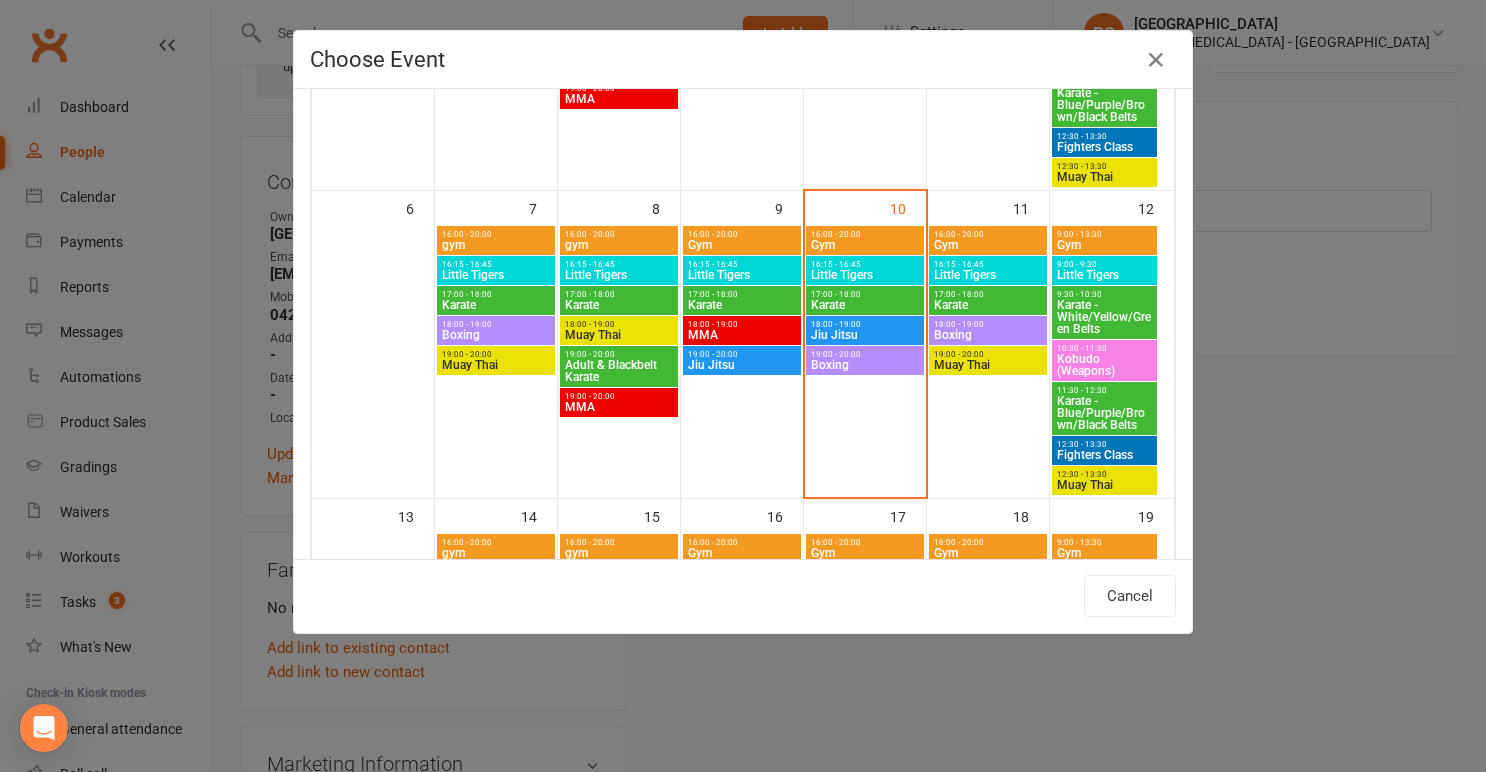 click on "MMA" at bounding box center [619, 407] 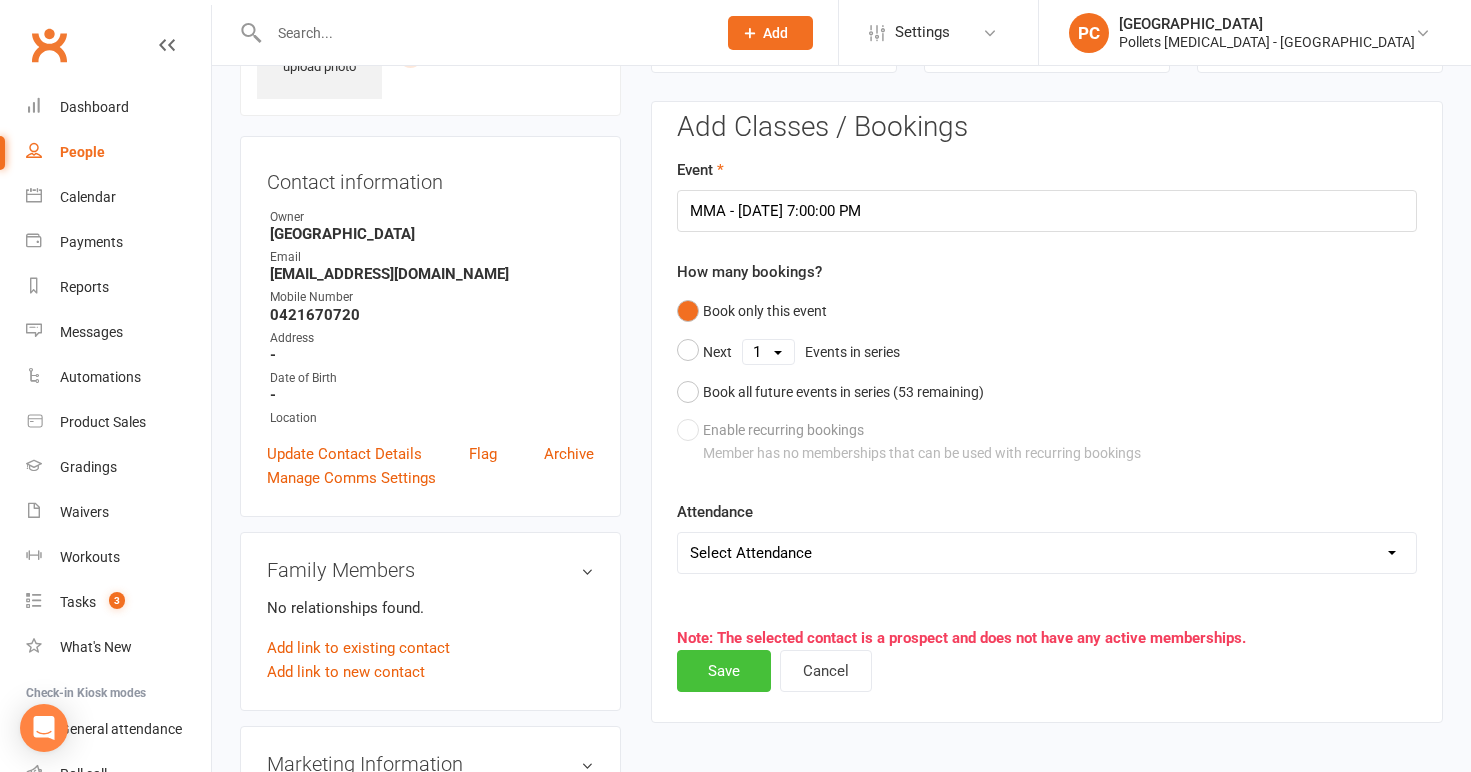 click on "Save" at bounding box center [724, 671] 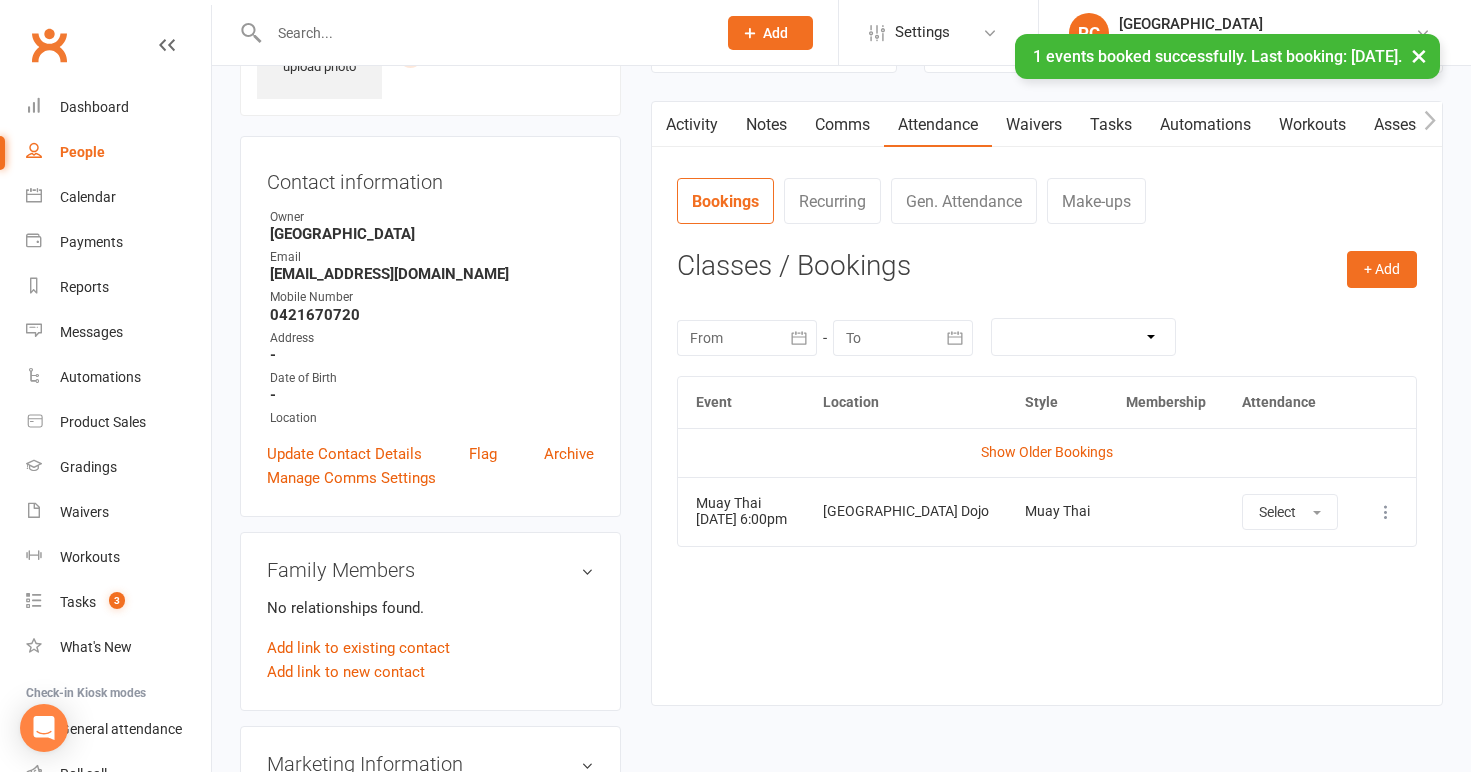 click on "Comms" at bounding box center (842, 125) 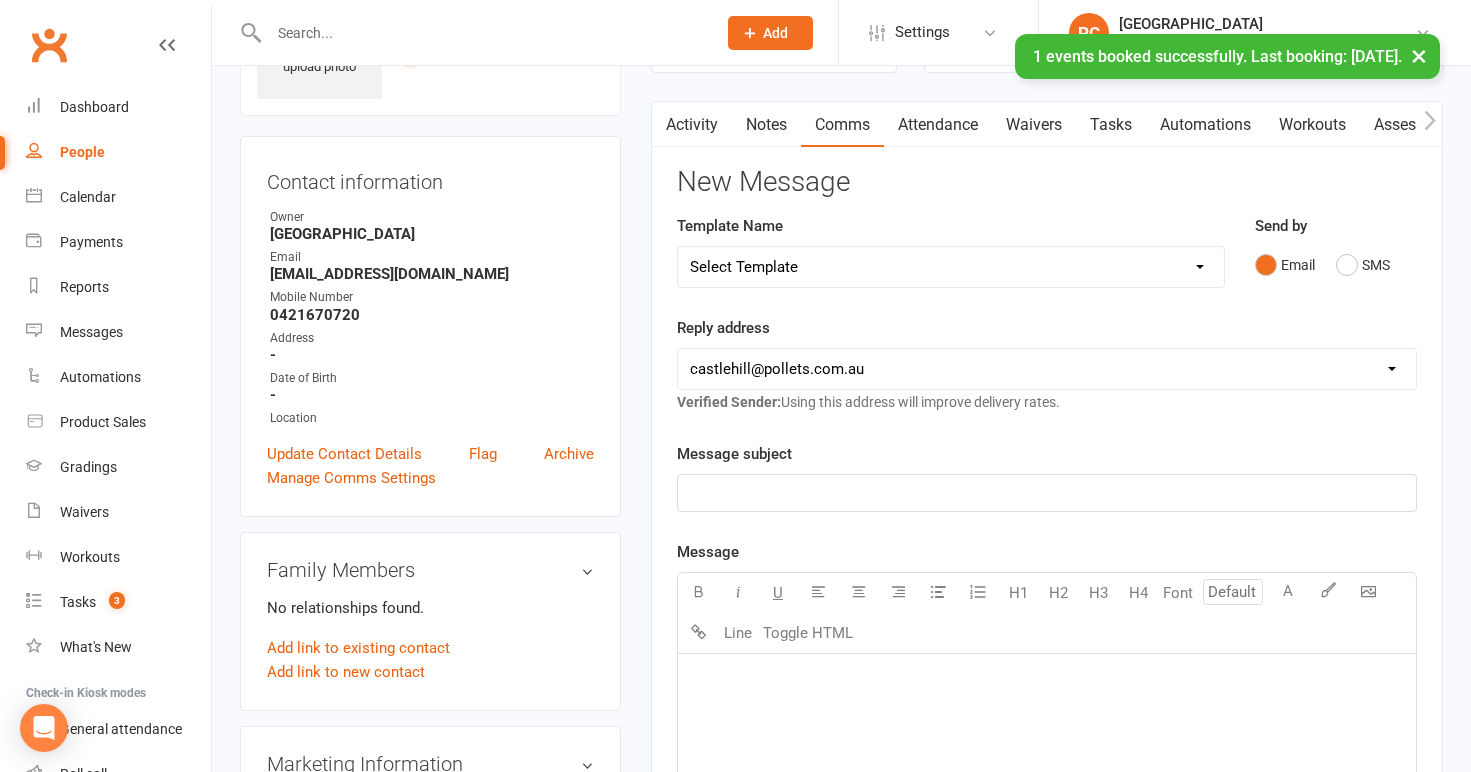click on "Select Template [Email] Congratulations on Achieving Your Brown Belt! 🥋 [Email] Congratulations on Your Grading Success! 🥋 (colour belts) [Email] Congratulations to Your Little Tiger on Their Grading Success! 🐯 [Email] Normal Email with Signature [SMS] [Default template - review before using] Appointment reminder [SMS] [Default template - review before using] Failed payment [SMS] [Default template - review before using] Flash sale [SMS] [Default template - review before using] Follow up from free trial class [SMS] [Default template - review before using] Inactive member [SMS] [Default template - review before using] Initial response to enquiry [SMS] [Default template - review before using] Membership upgrade [SMS] [Default template - review before using] Missed class [SMS] [Default template - review before using] Payment paid [SMS] [Default template - review before using] Referral [SMS] [Default template - review before using] Request for review" at bounding box center (951, 267) 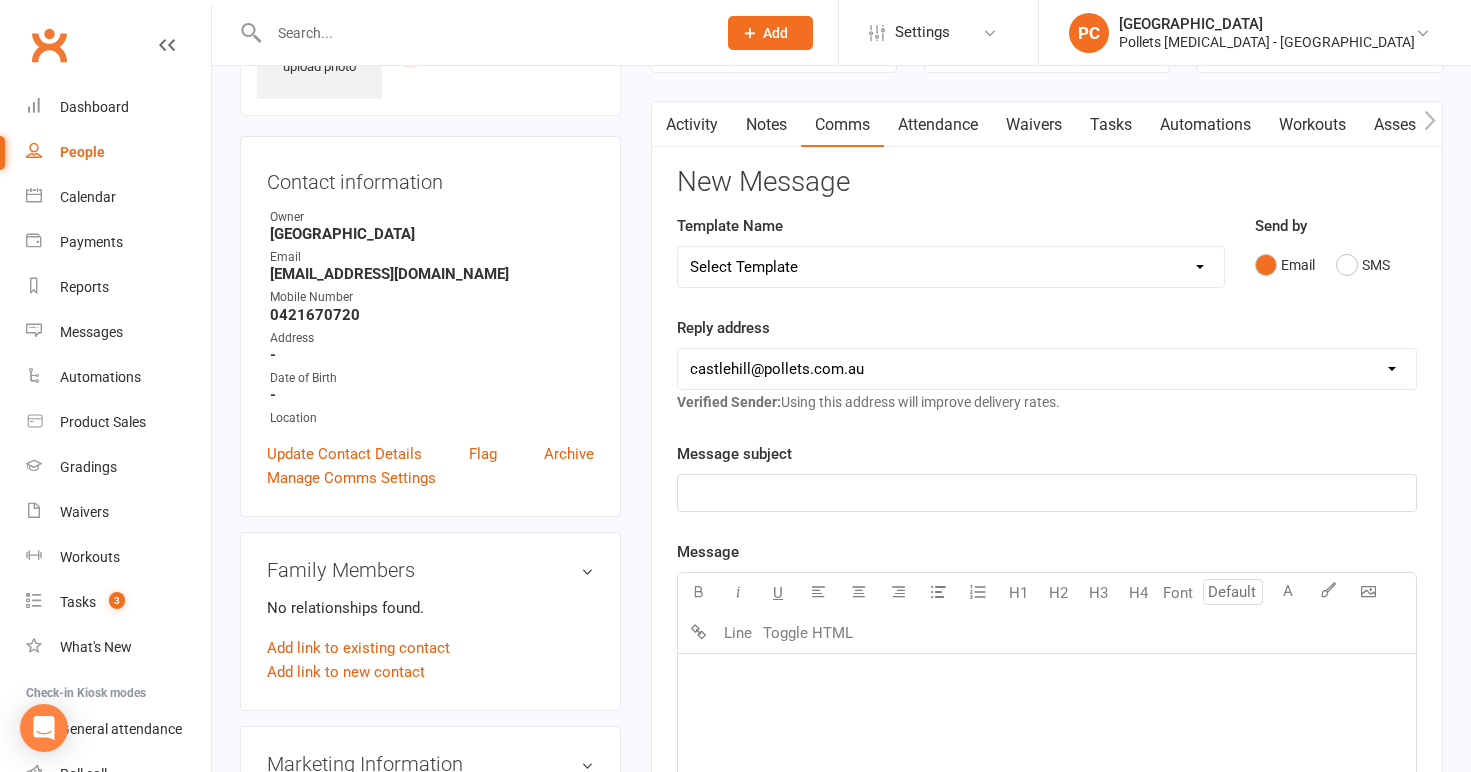 select on "3" 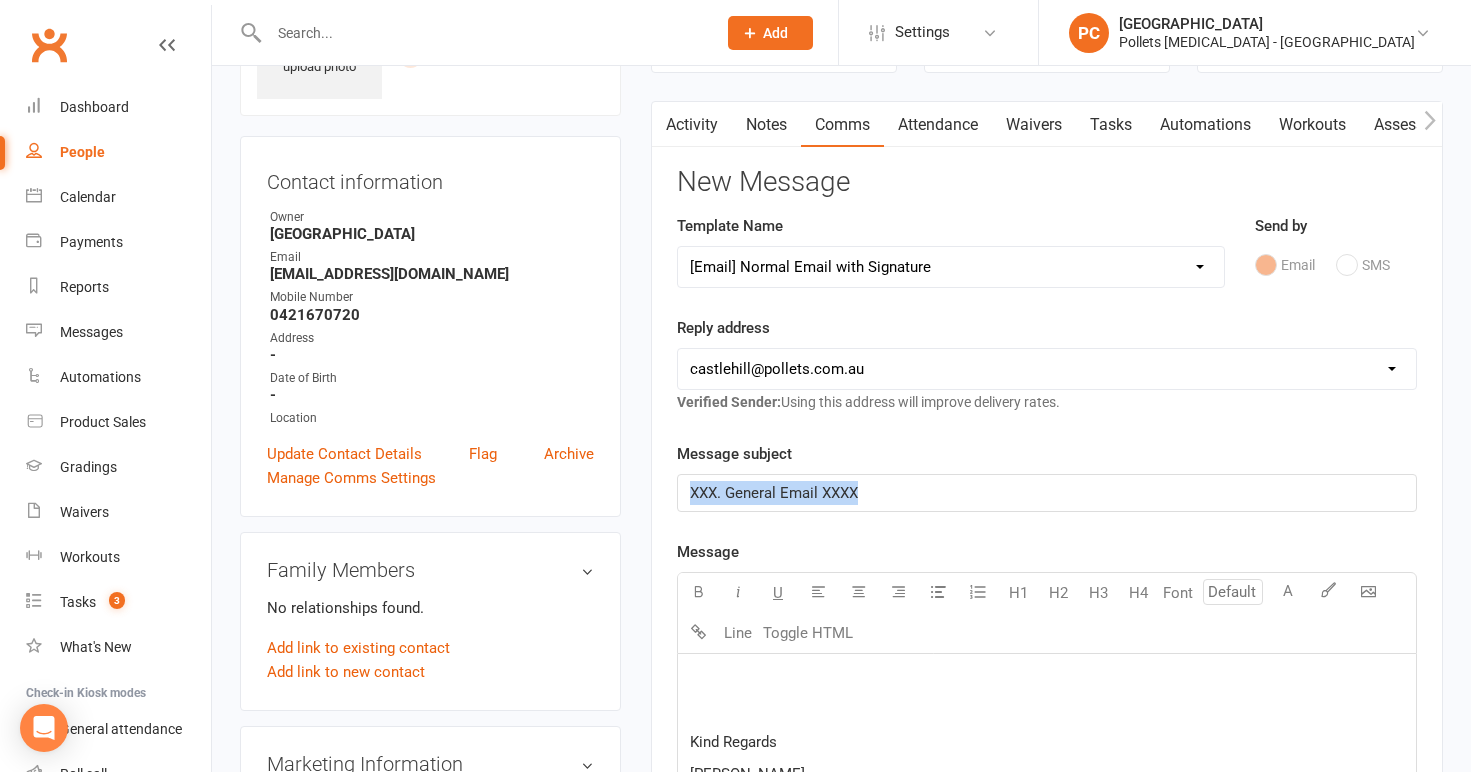 drag, startPoint x: 881, startPoint y: 492, endPoint x: 648, endPoint y: 479, distance: 233.36238 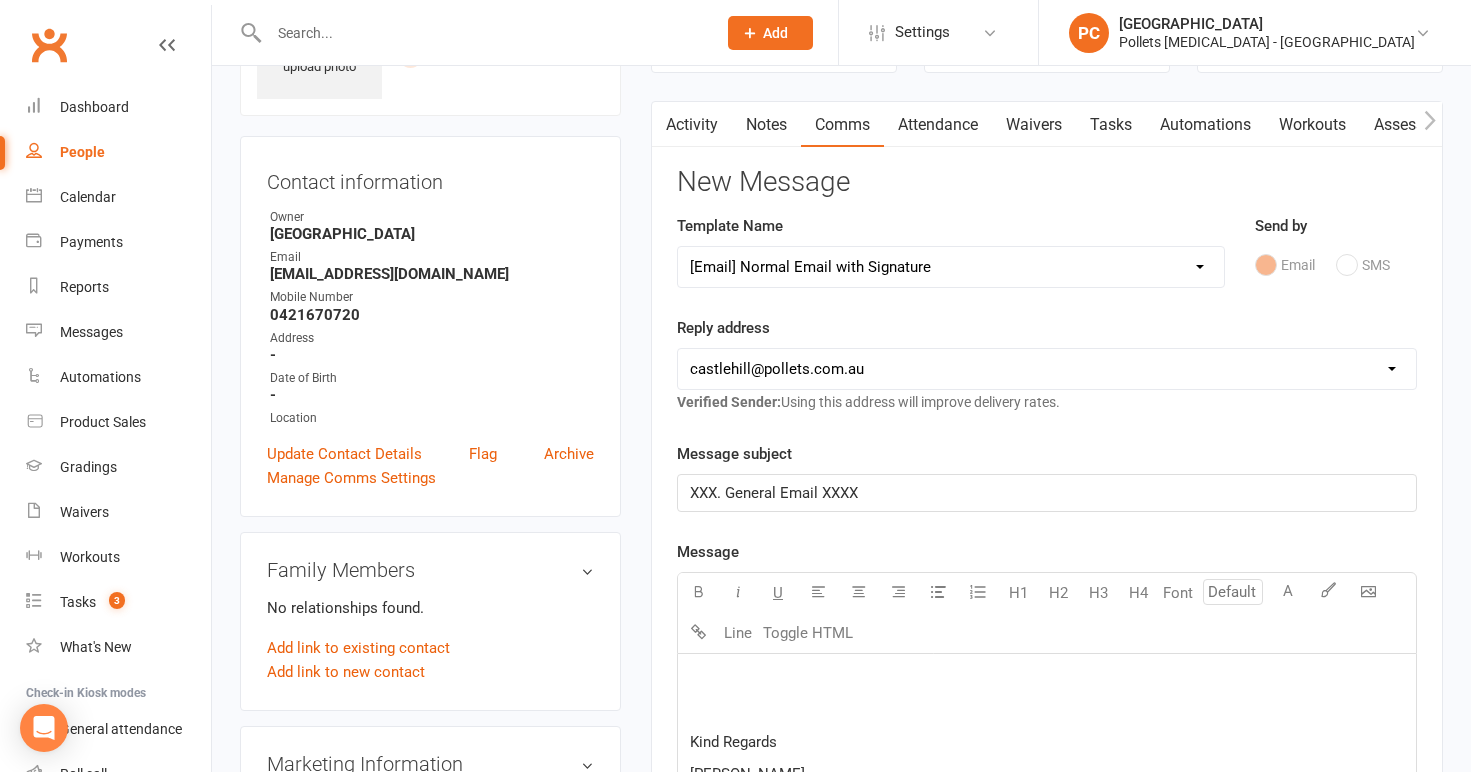 type 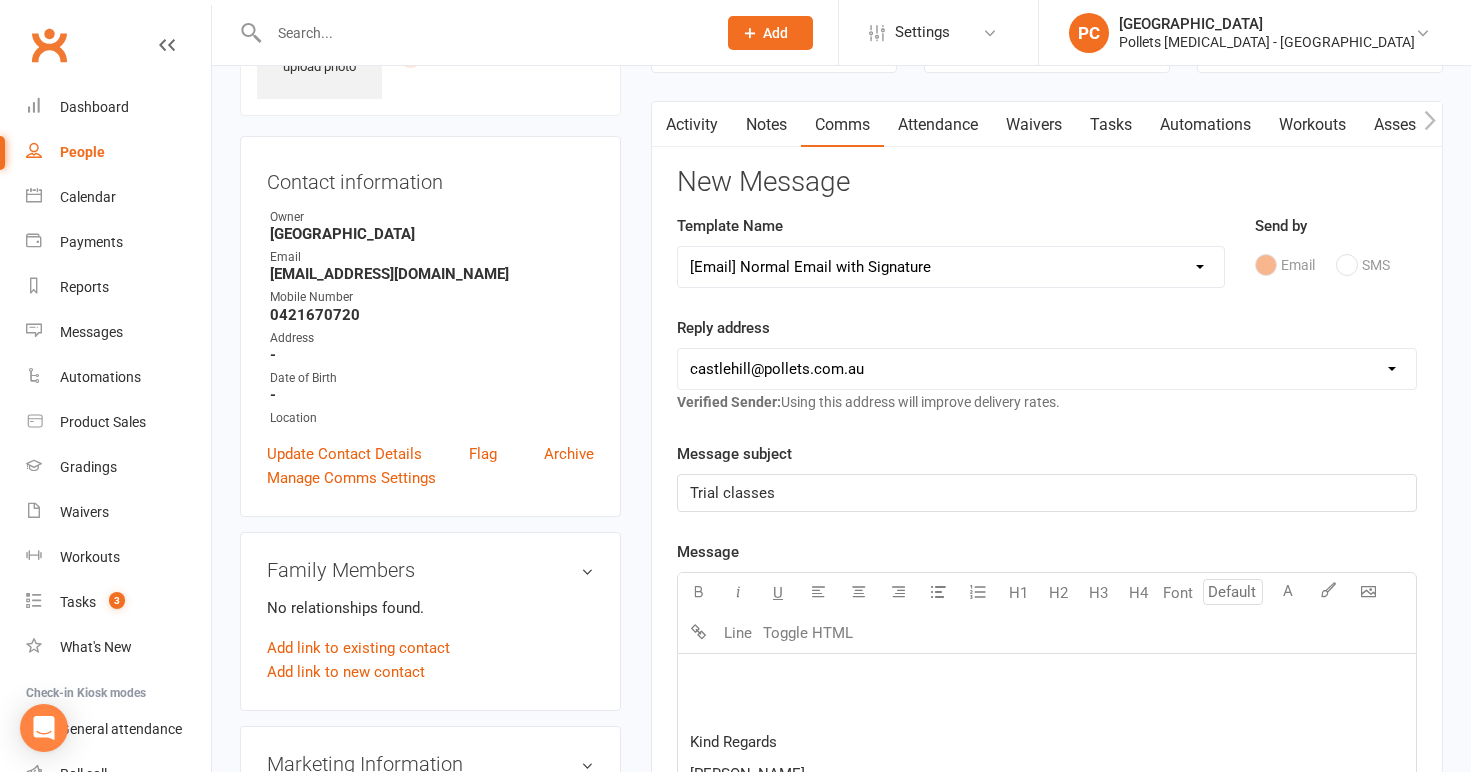 type 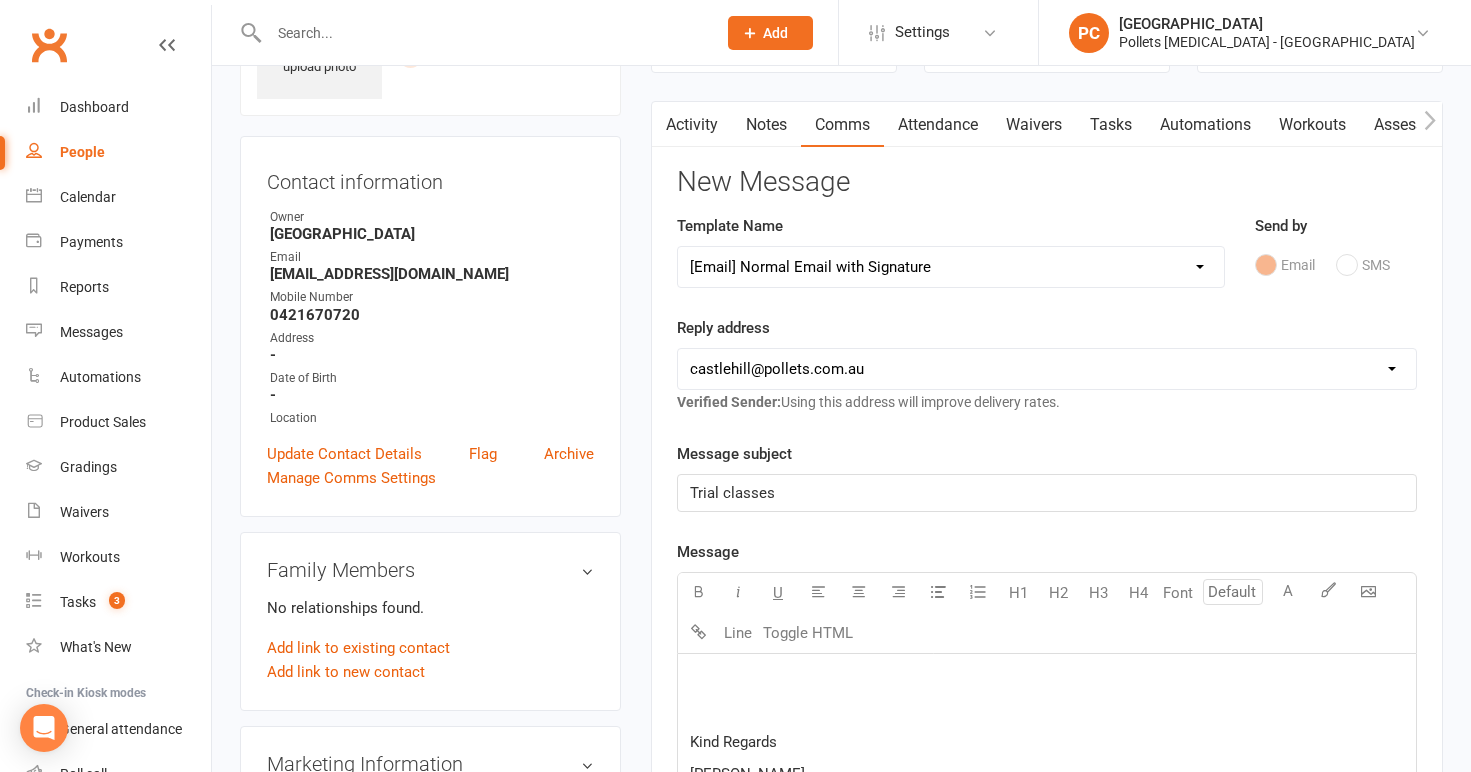 click 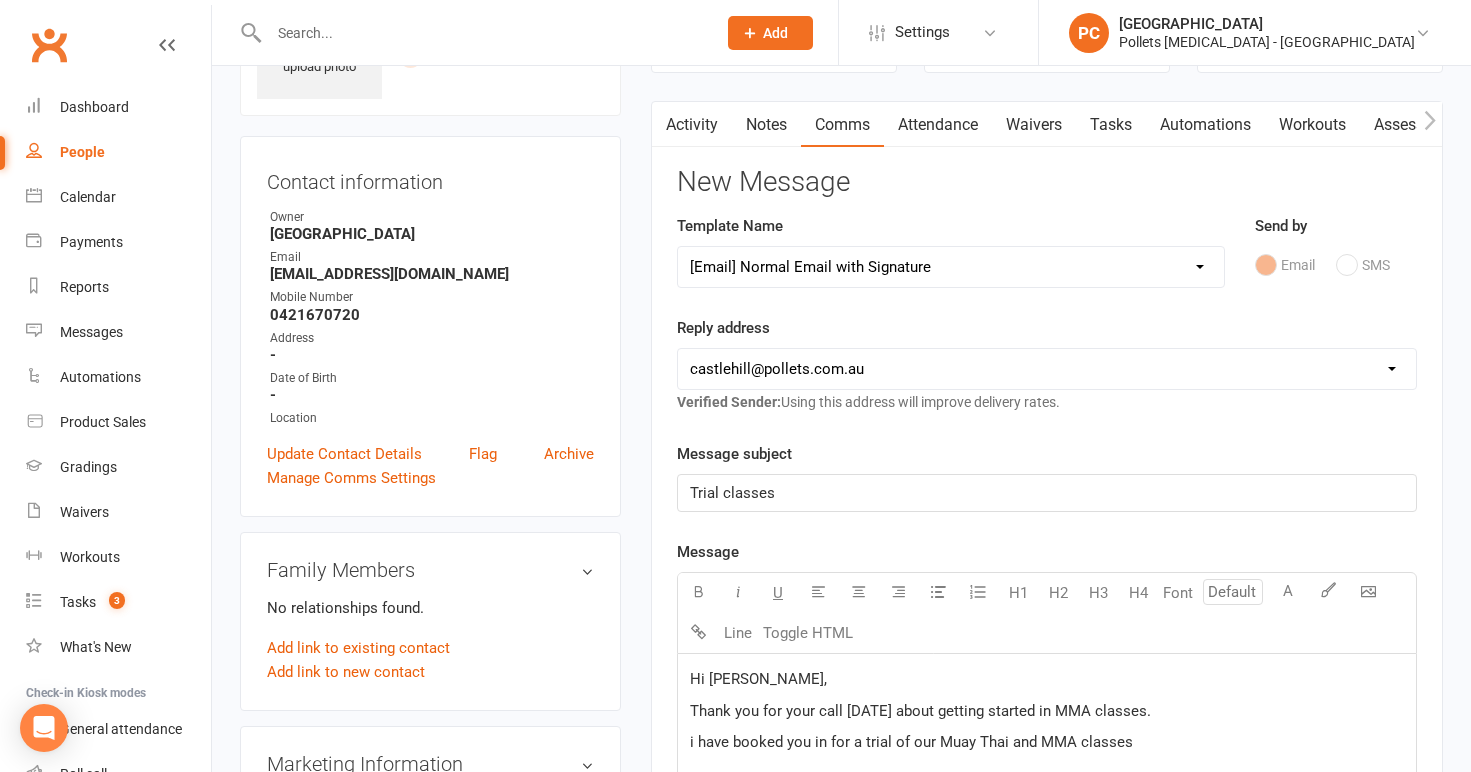 scroll, scrollTop: 524, scrollLeft: 0, axis: vertical 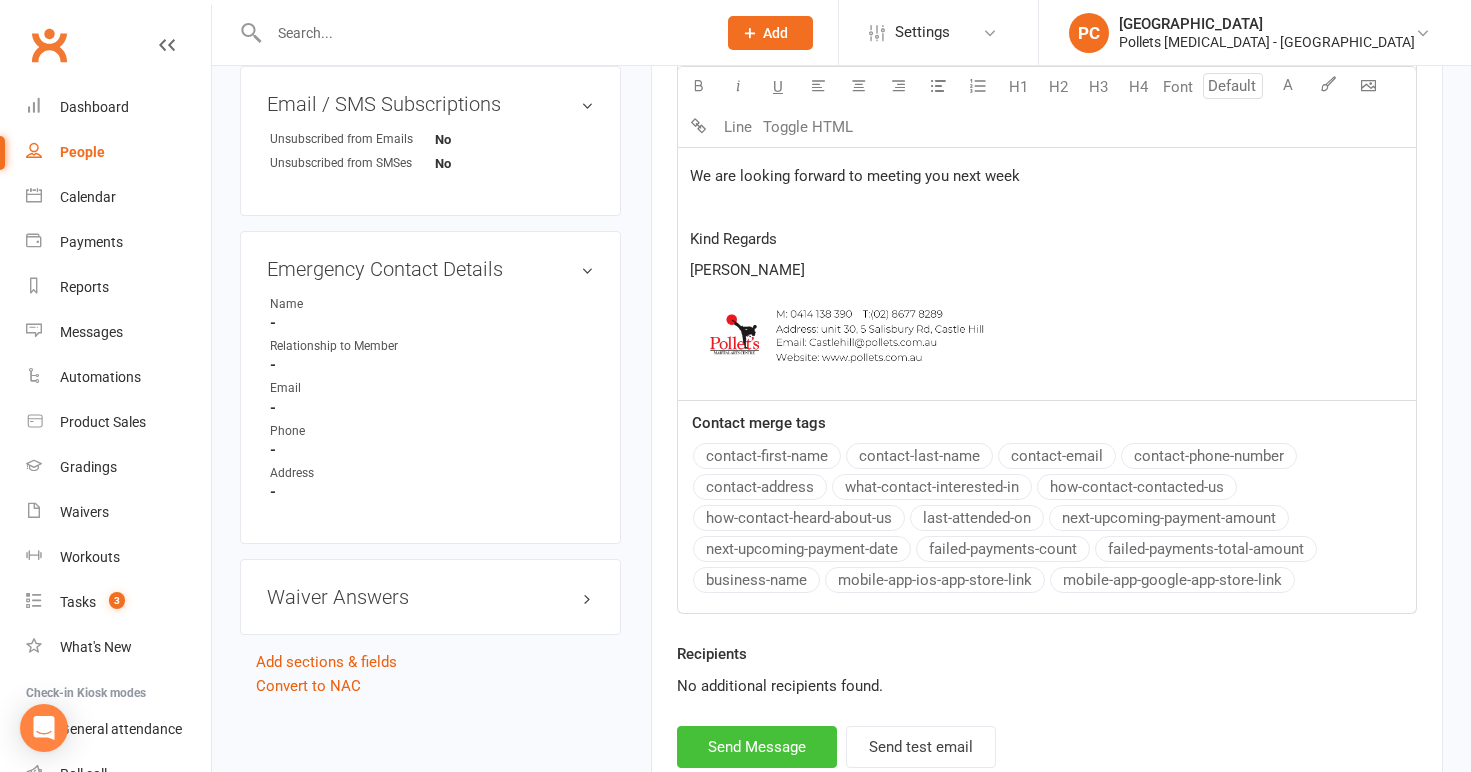 click on "Send Message" at bounding box center [757, 747] 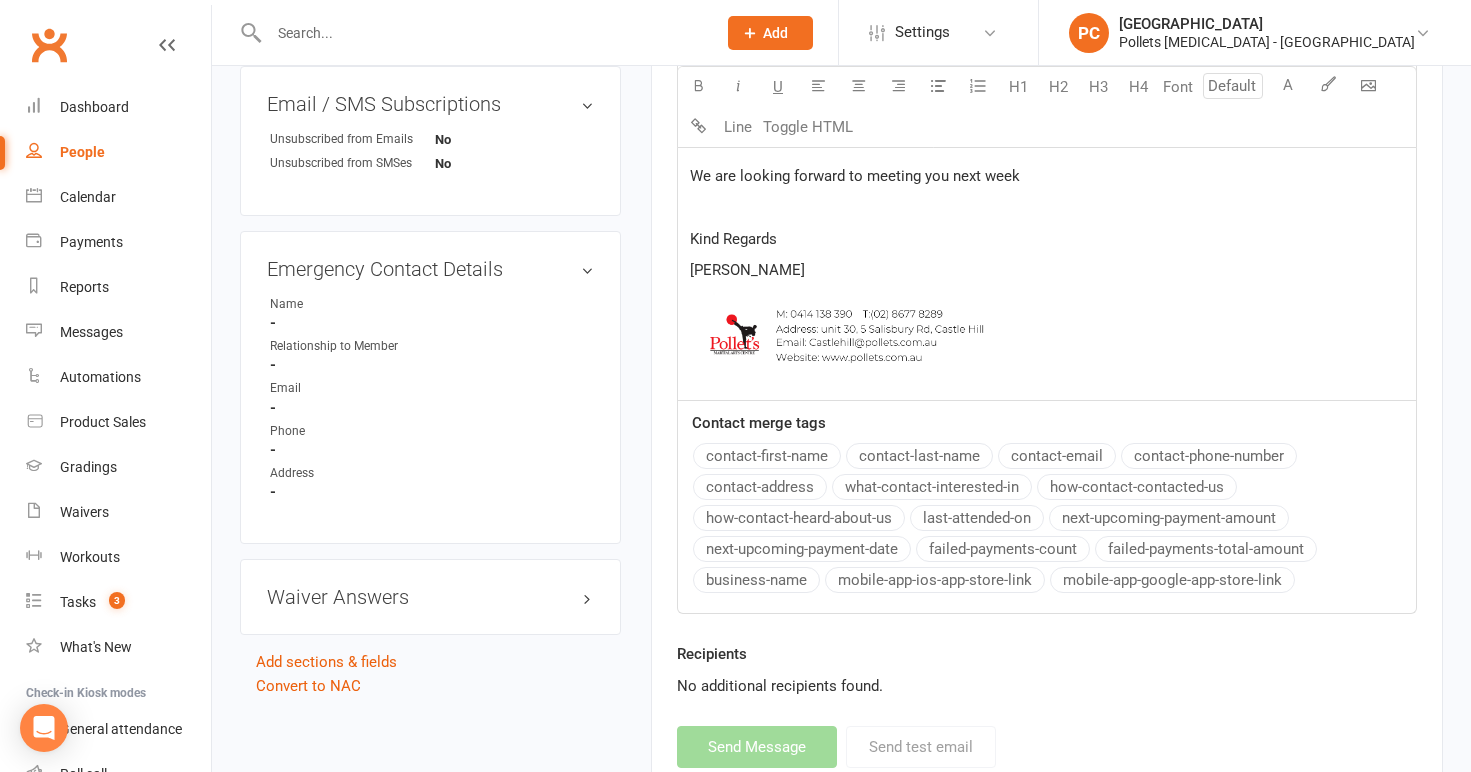 select 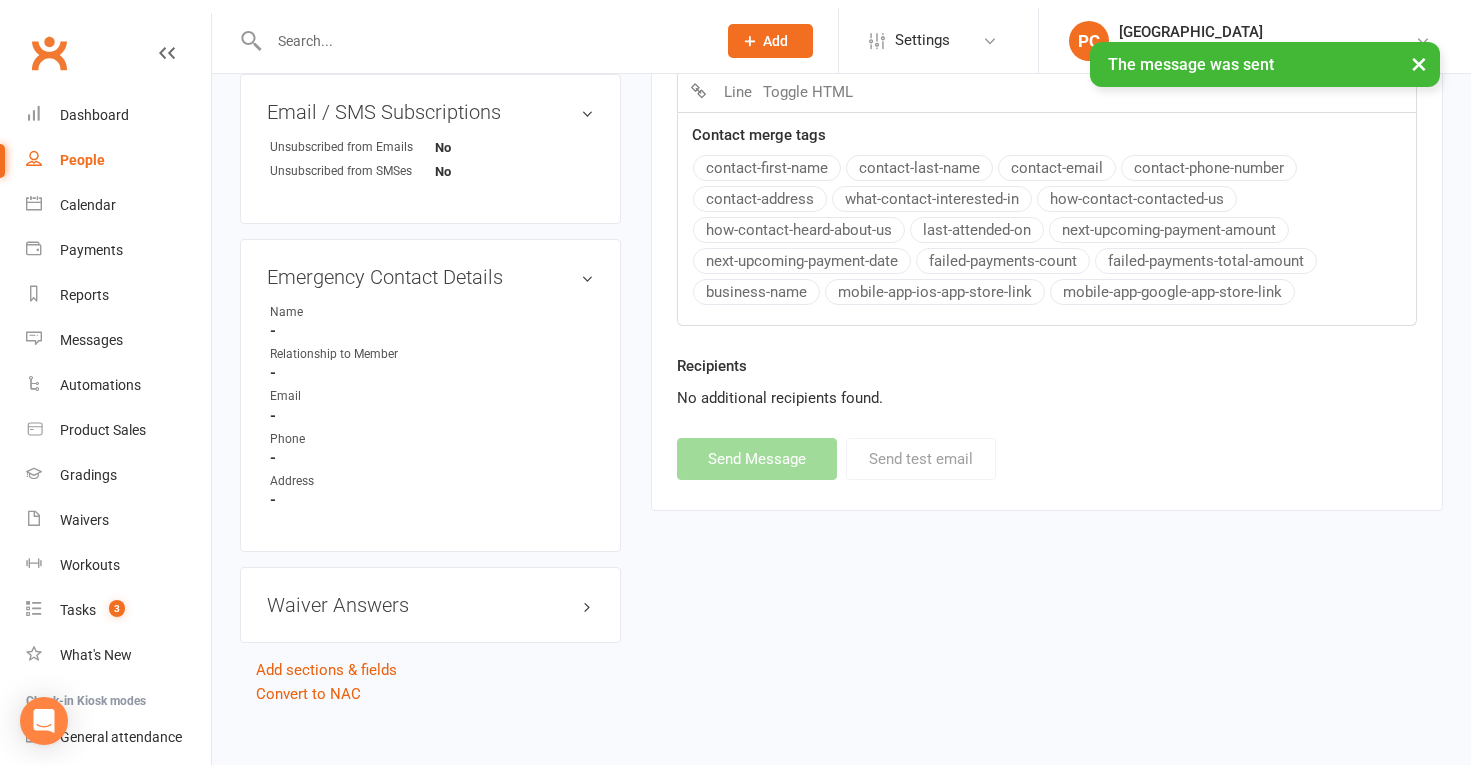 scroll, scrollTop: 987, scrollLeft: 0, axis: vertical 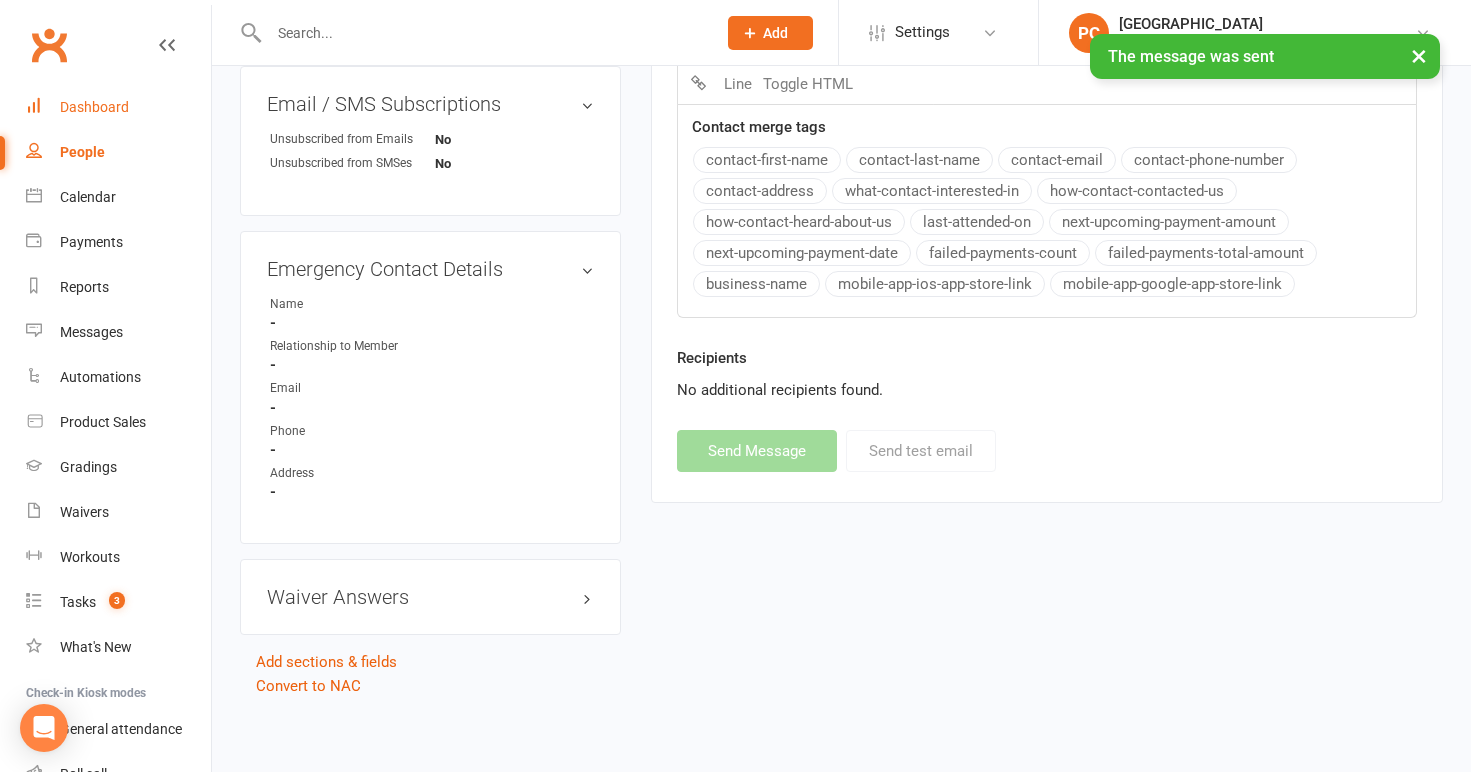click on "Dashboard" at bounding box center [118, 107] 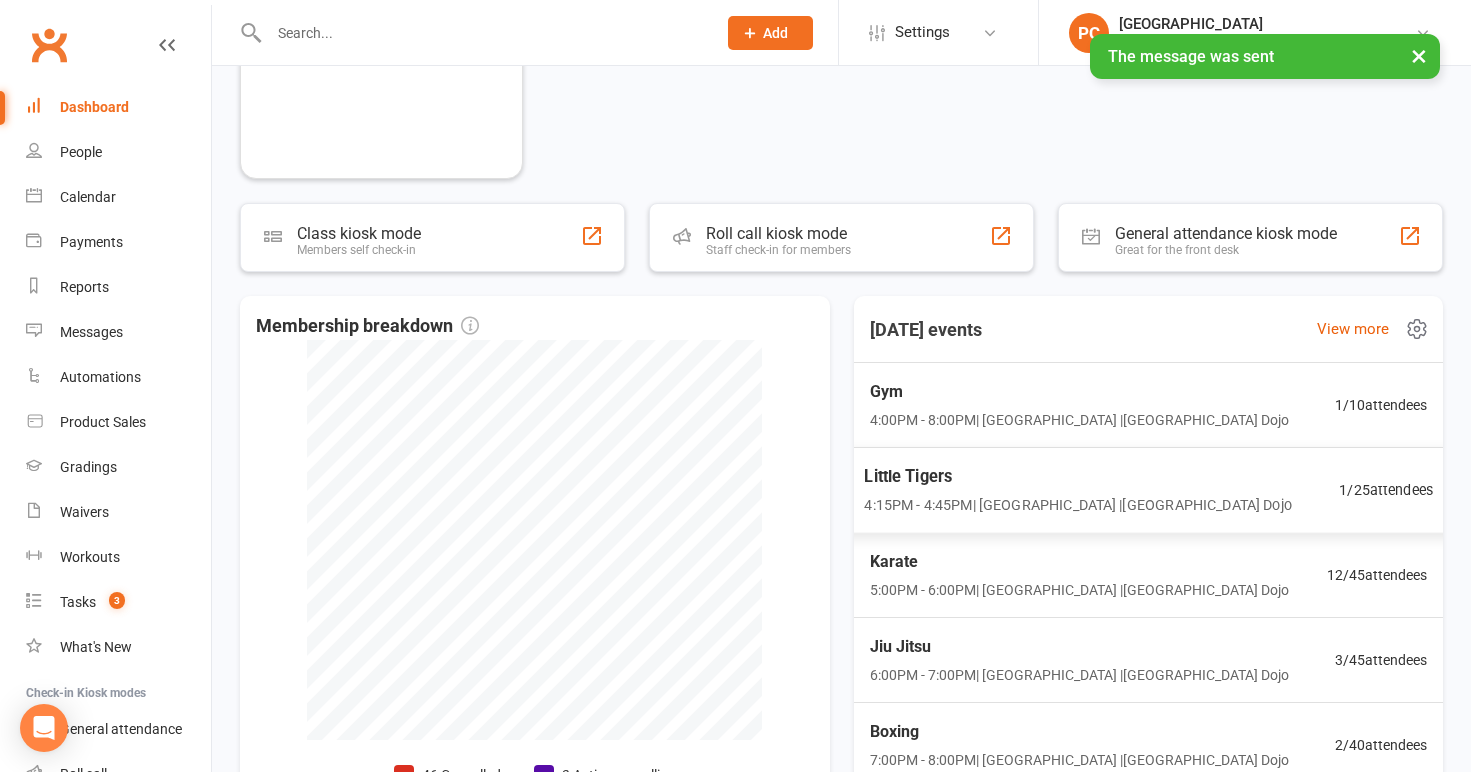 scroll, scrollTop: 865, scrollLeft: 0, axis: vertical 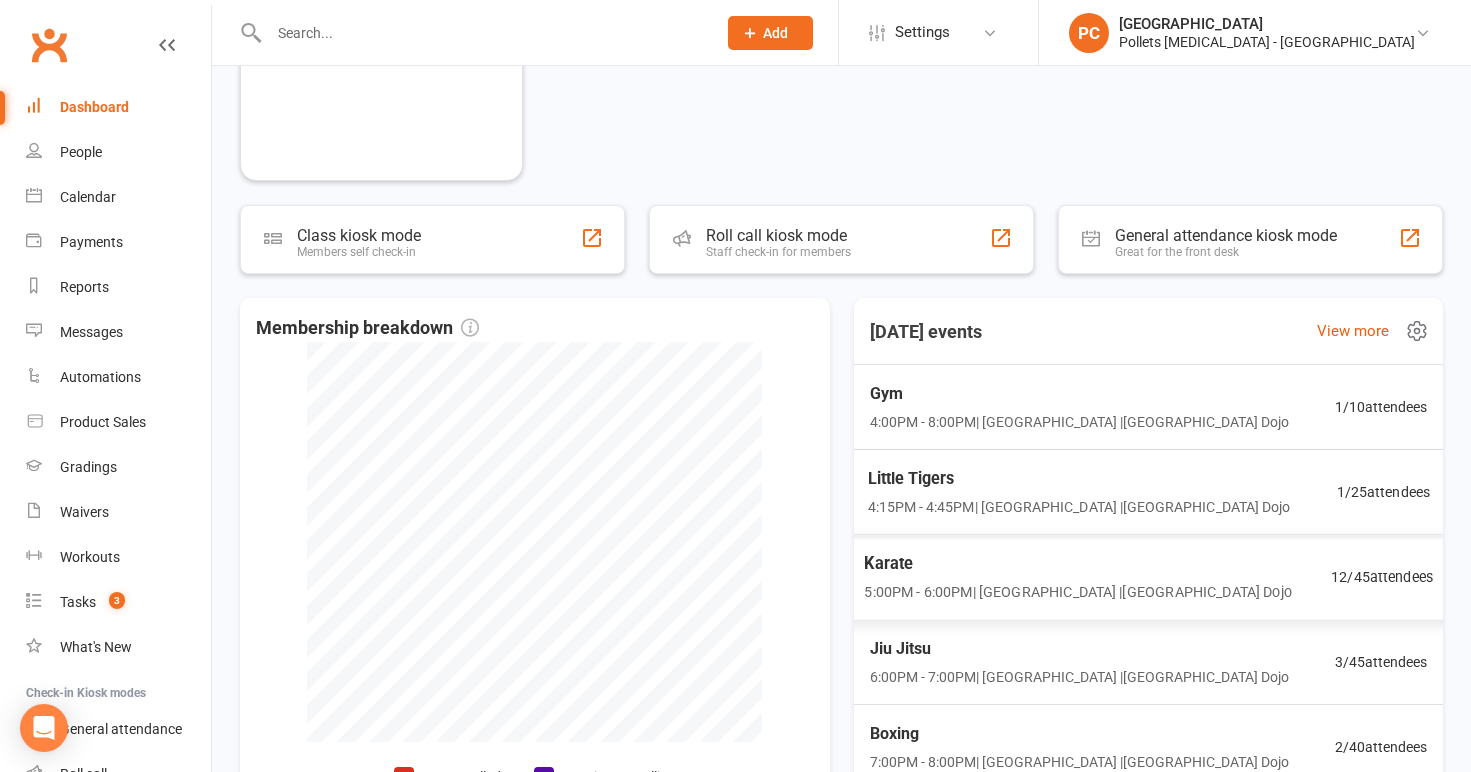 click on "4:15PM - 4:45PM  |   [GEOGRAPHIC_DATA] |  [GEOGRAPHIC_DATA]" at bounding box center [1078, 507] 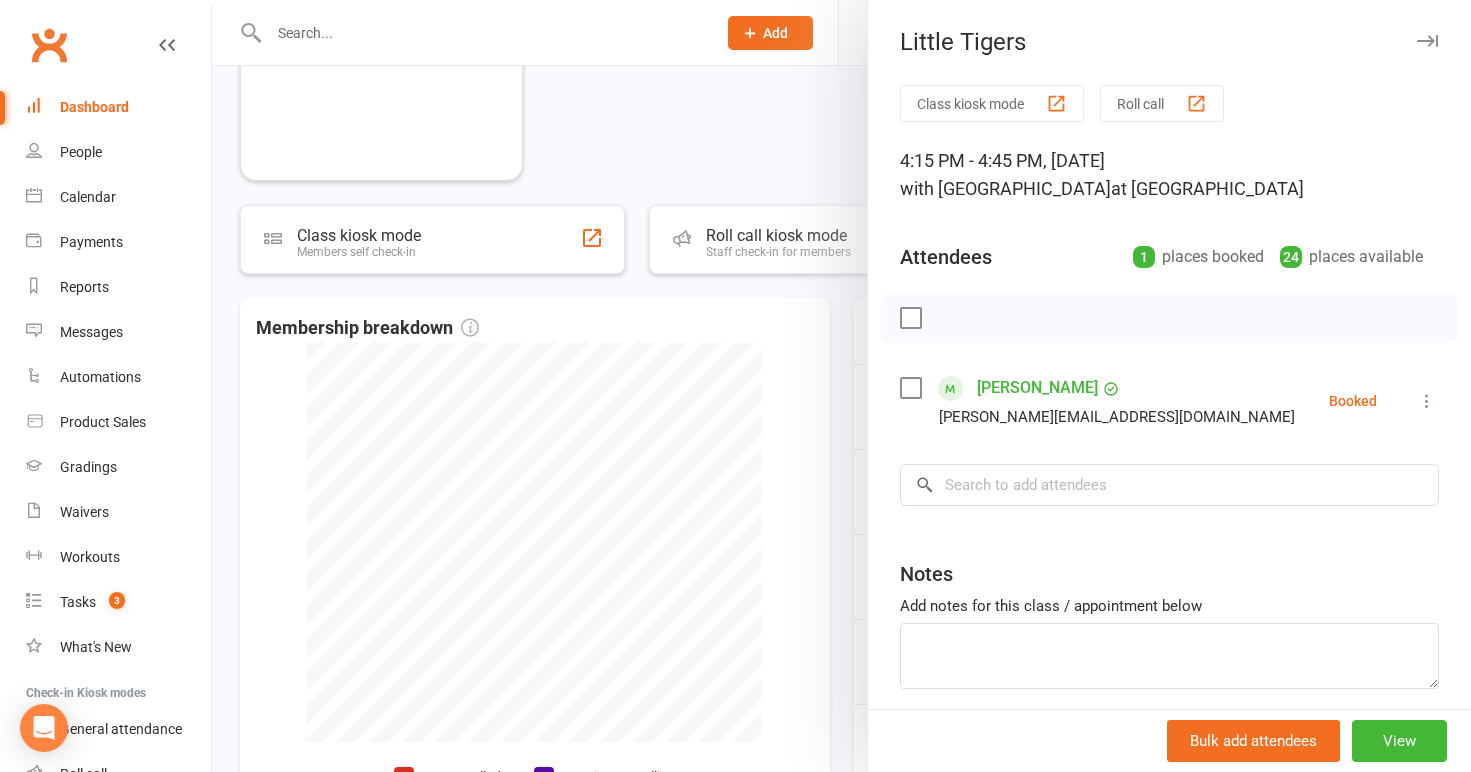 click on "[PERSON_NAME]" at bounding box center [1037, 388] 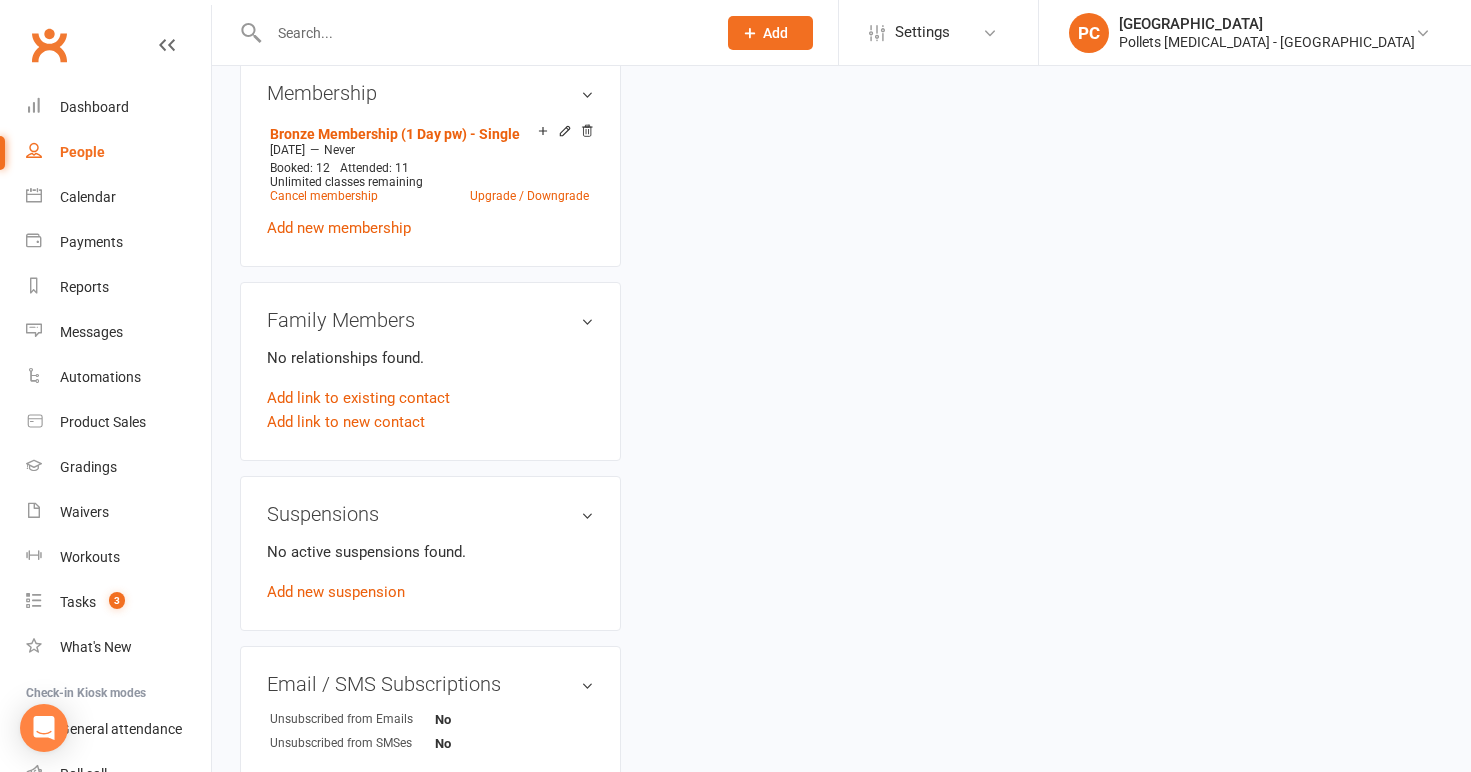scroll, scrollTop: 0, scrollLeft: 0, axis: both 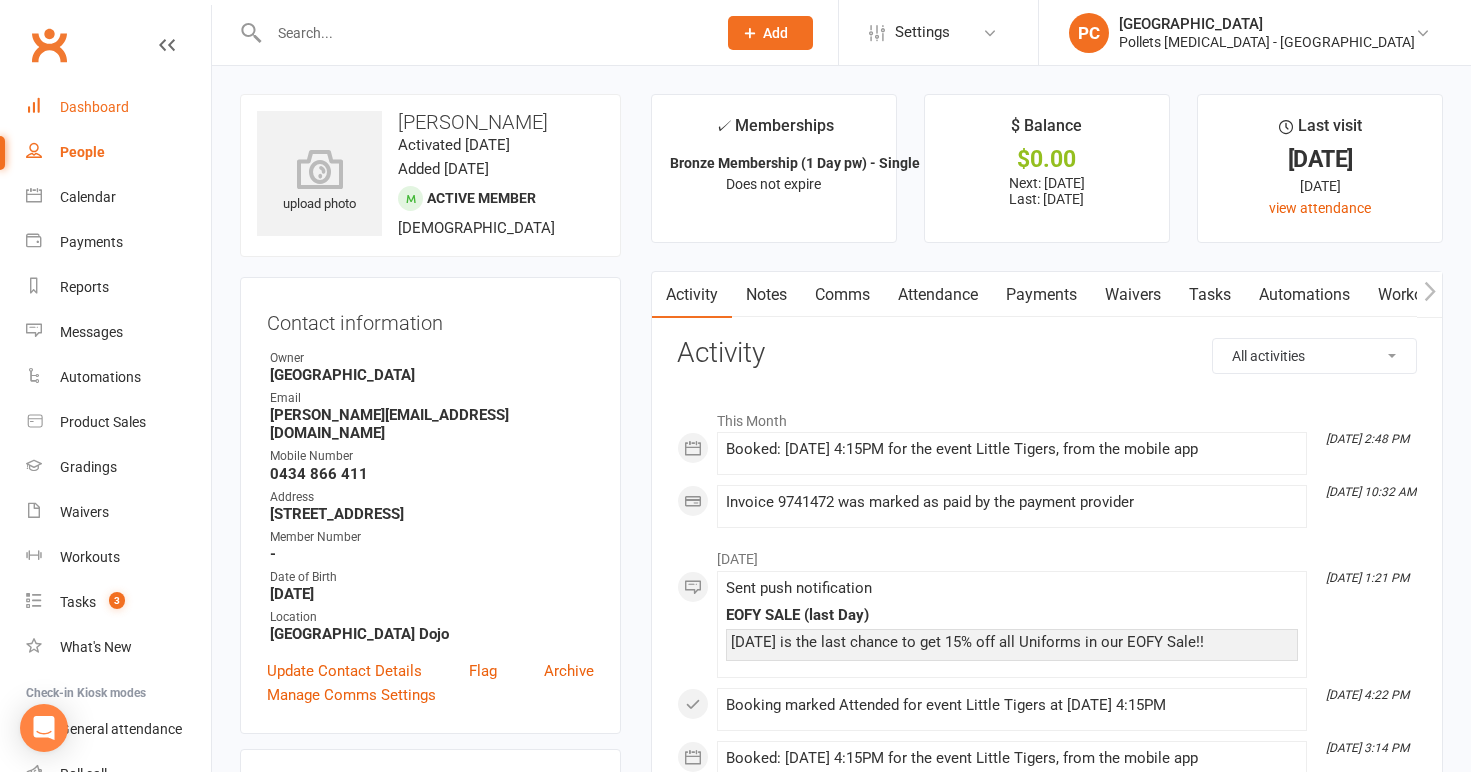 click on "Dashboard" at bounding box center [94, 107] 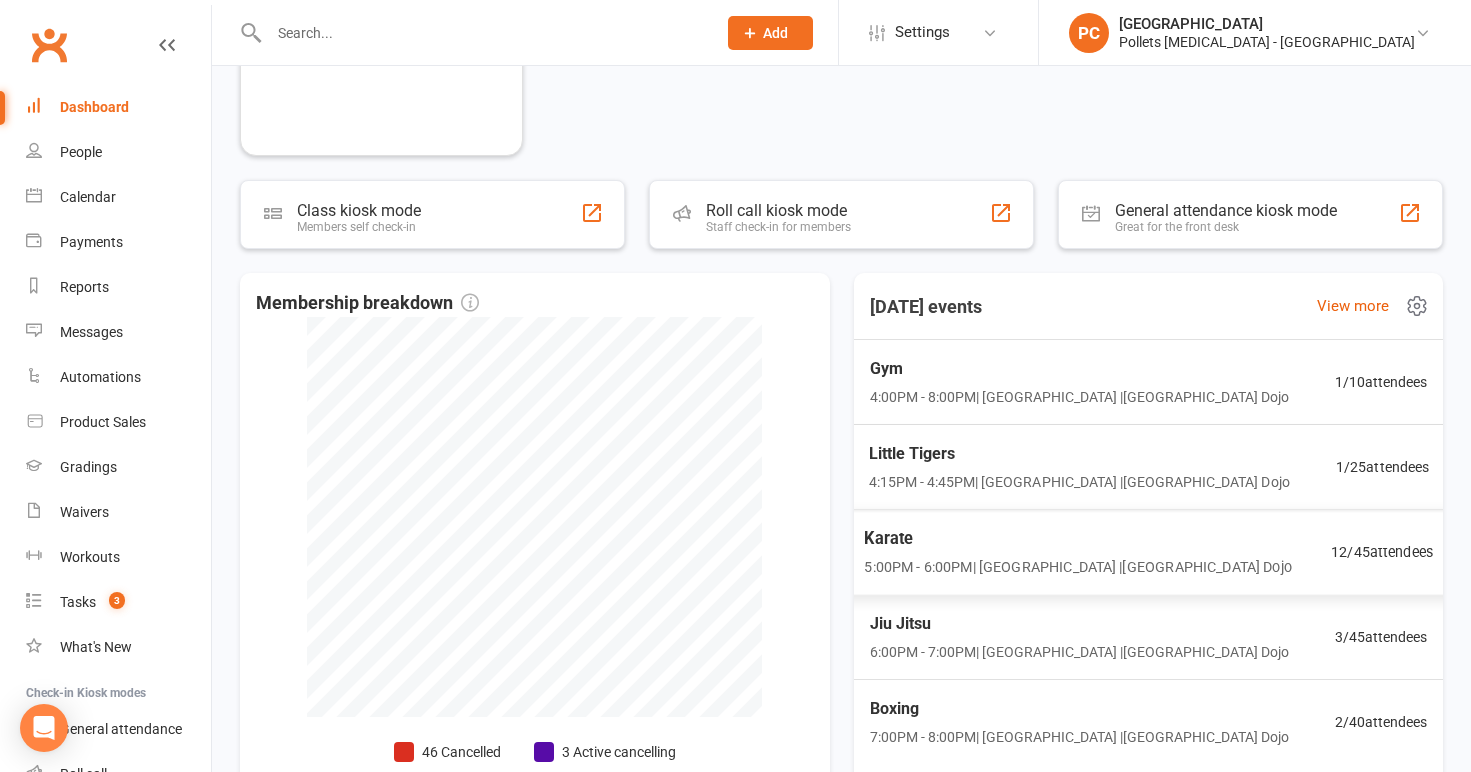 scroll, scrollTop: 961, scrollLeft: 0, axis: vertical 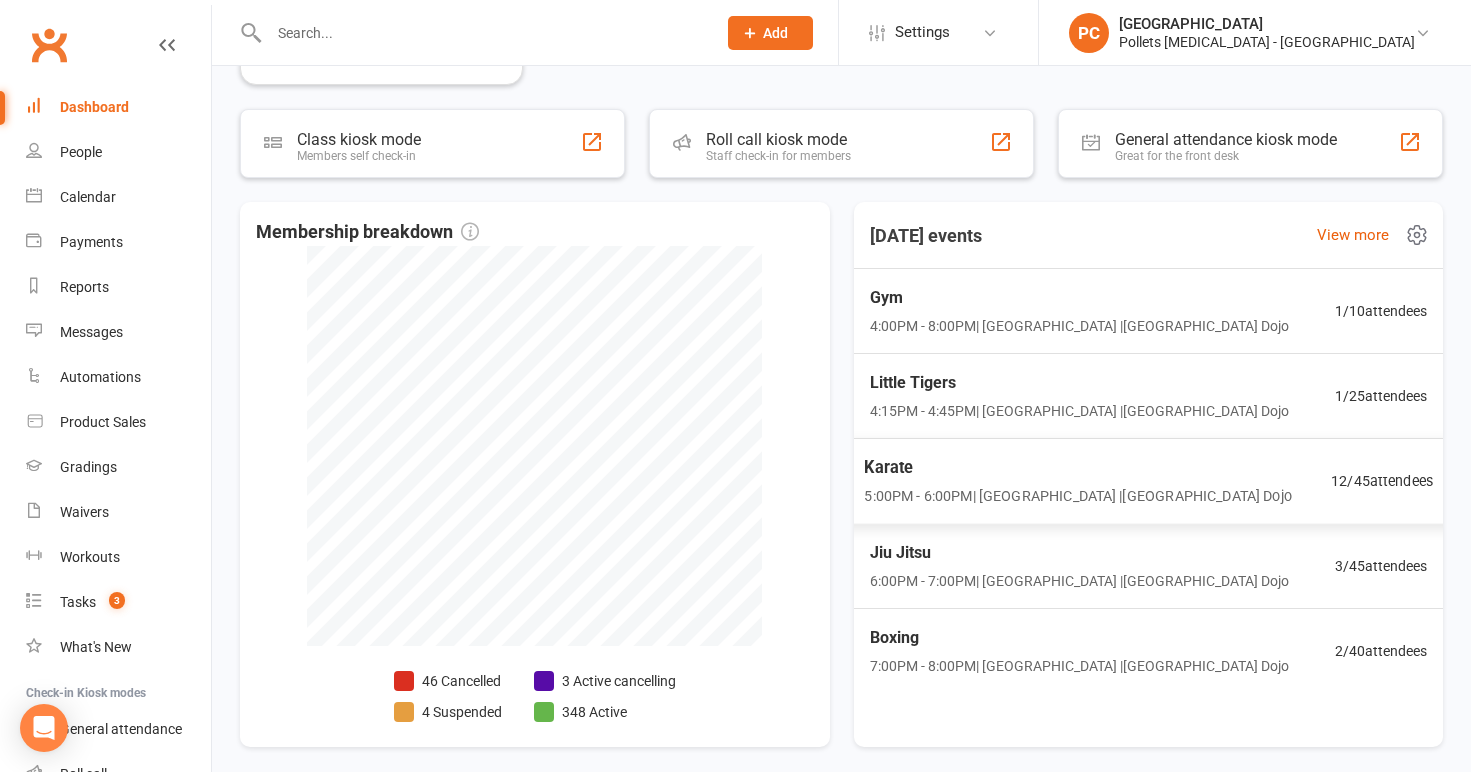 click on "Karate 5:00PM - 6:00PM  |   [GEOGRAPHIC_DATA] |  [GEOGRAPHIC_DATA] Dojo 12  /  45  attendees" at bounding box center (1148, 481) 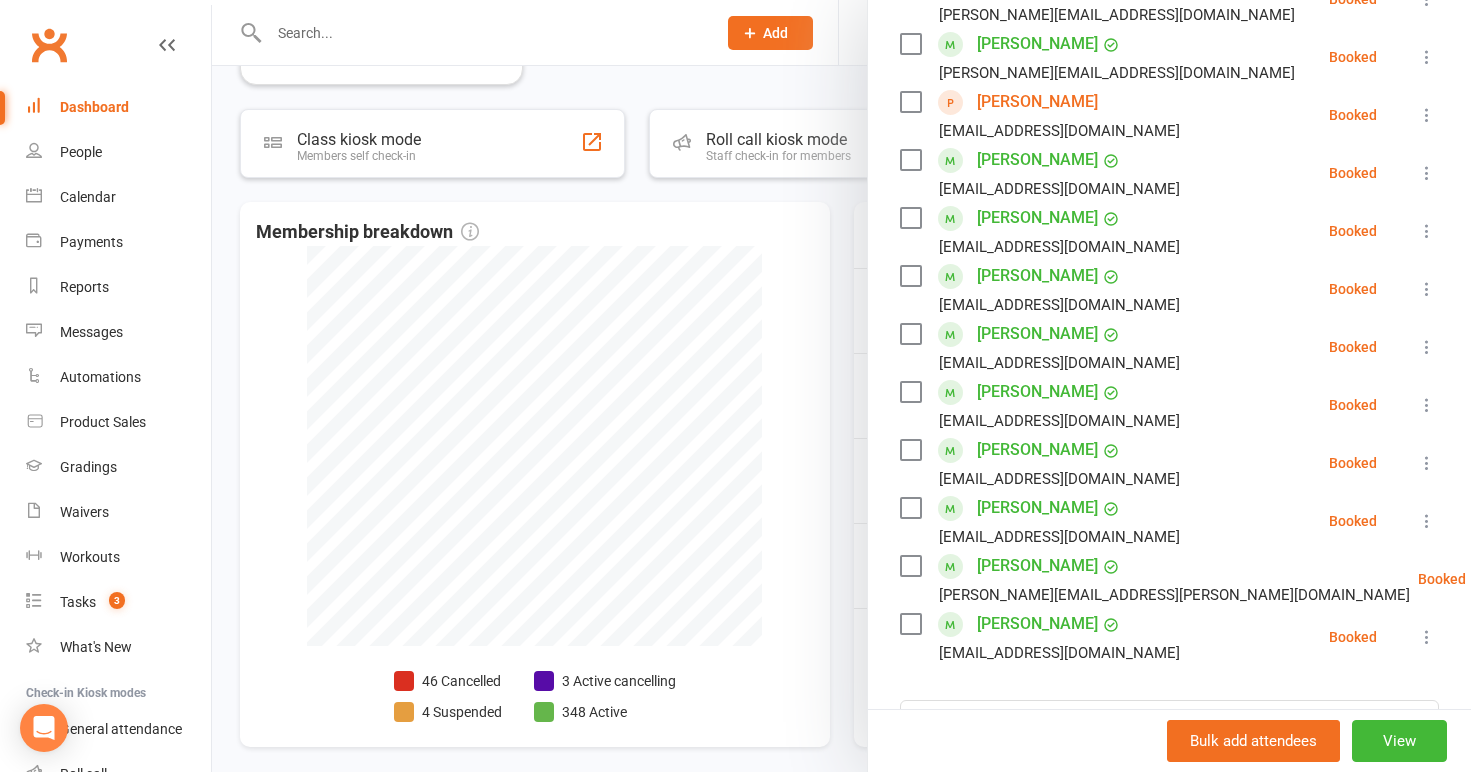 scroll, scrollTop: 434, scrollLeft: 0, axis: vertical 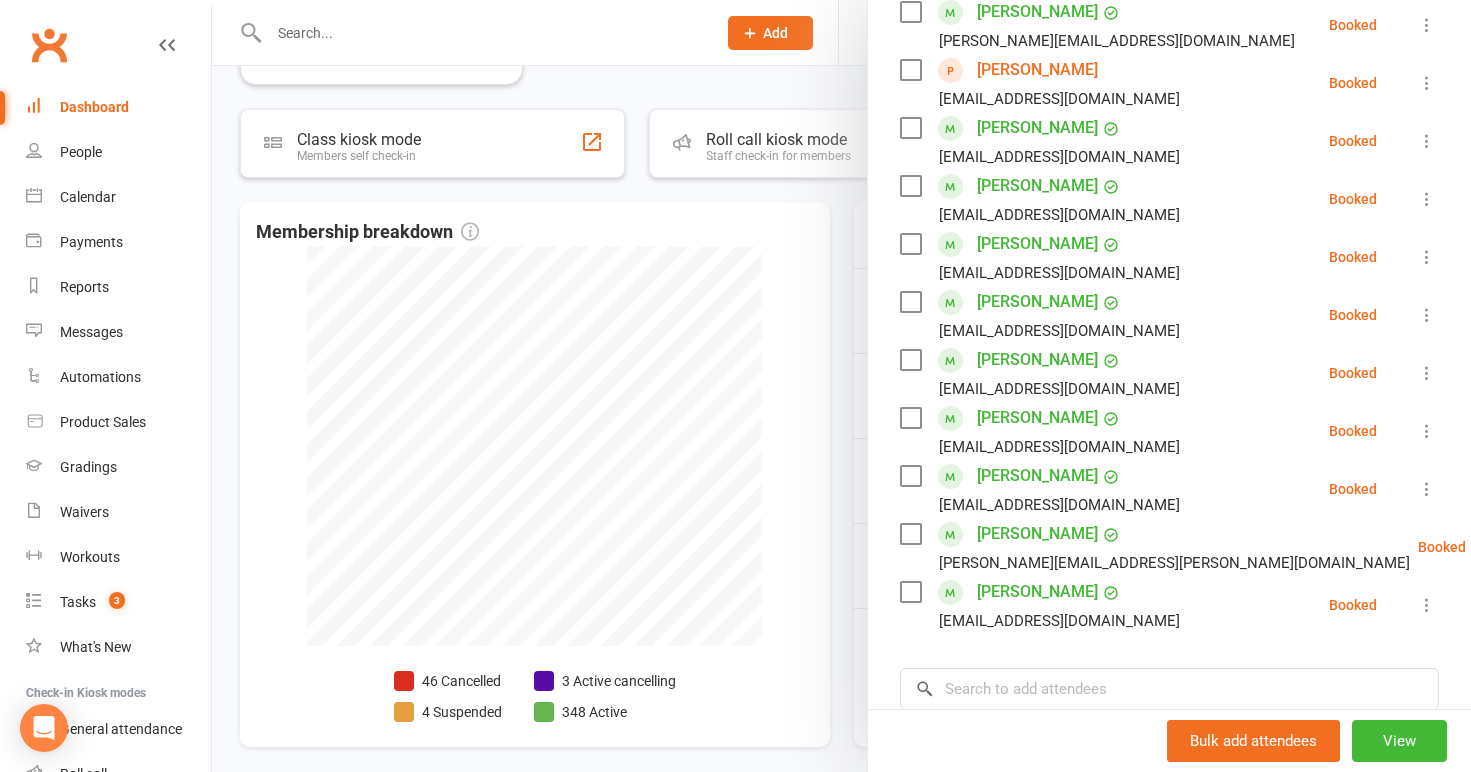 click at bounding box center (841, 386) 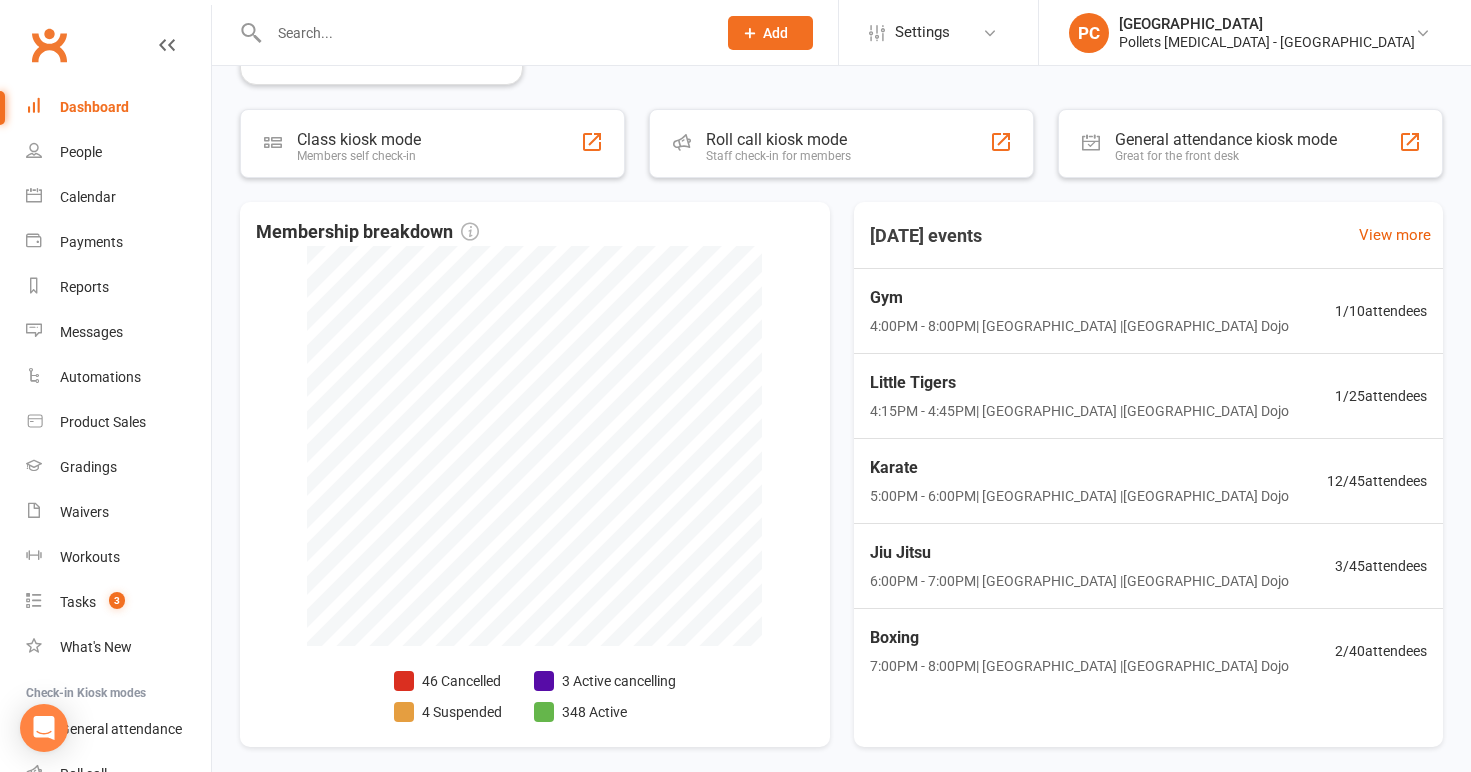 click on "Membership breakdown 46 Cancelled 4 Suspended 3 Active cancelling 348 Active [DATE] events View more Gym 4:00PM - 8:00PM  |   [GEOGRAPHIC_DATA] |  [GEOGRAPHIC_DATA] 1  /  10  attendees Little Tigers 4:15PM - 4:45PM  |   [GEOGRAPHIC_DATA] |  [GEOGRAPHIC_DATA] Dojo 1  /  25  attendees Karate 5:00PM - 6:00PM  |   [GEOGRAPHIC_DATA] |  [GEOGRAPHIC_DATA] Dojo 12  /  45  attendees Jiu Jitsu 6:00PM - 7:00PM  |   [GEOGRAPHIC_DATA] |  [GEOGRAPHIC_DATA] Dojo 3  /  45  attendees Boxing 7:00PM - 8:00PM  |   [GEOGRAPHIC_DATA] |  [GEOGRAPHIC_DATA] Dojo 2  /  40  attendees" at bounding box center (841, 475) 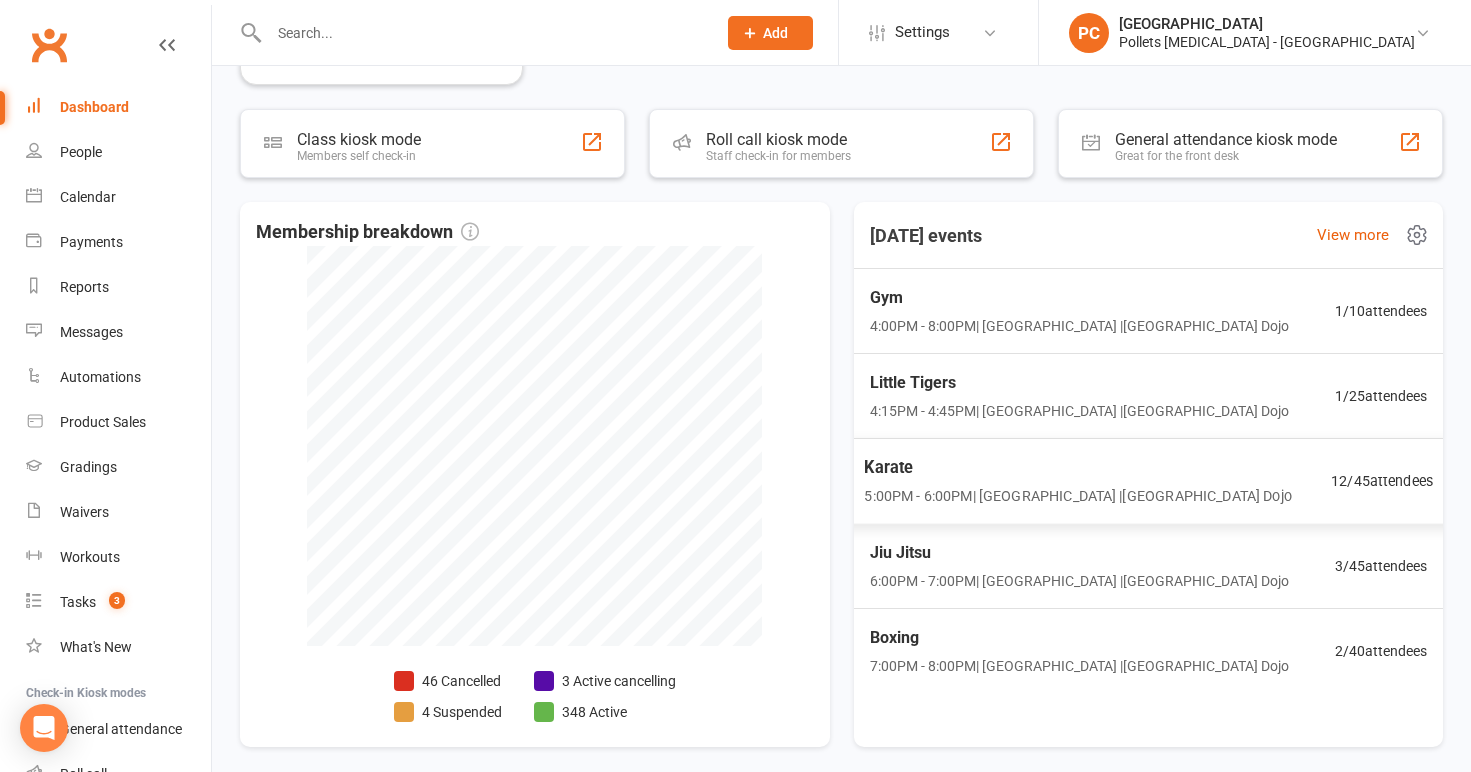 click on "5:00PM - 6:00PM  |   [GEOGRAPHIC_DATA] |  [GEOGRAPHIC_DATA]" at bounding box center [1077, 496] 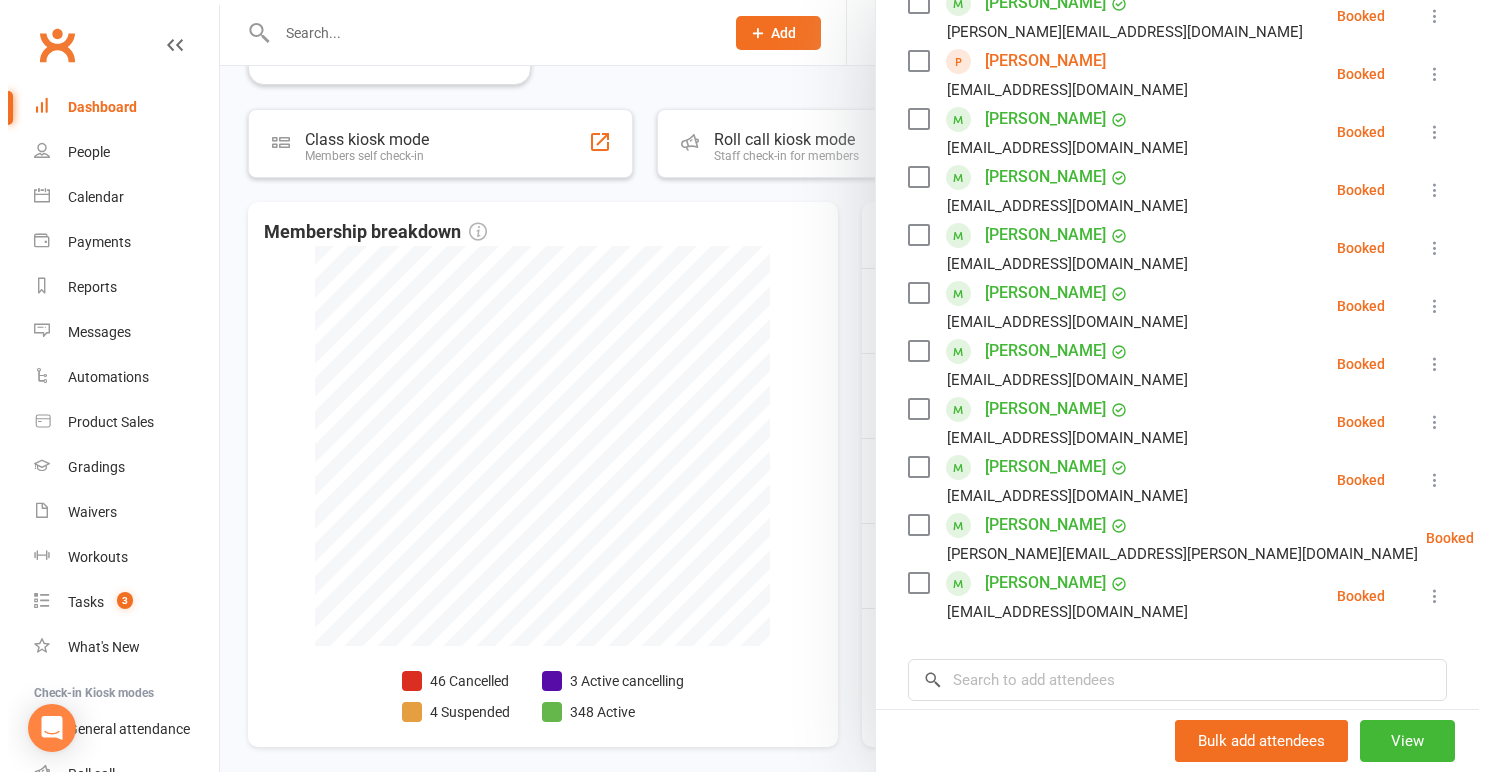 scroll, scrollTop: 472, scrollLeft: 0, axis: vertical 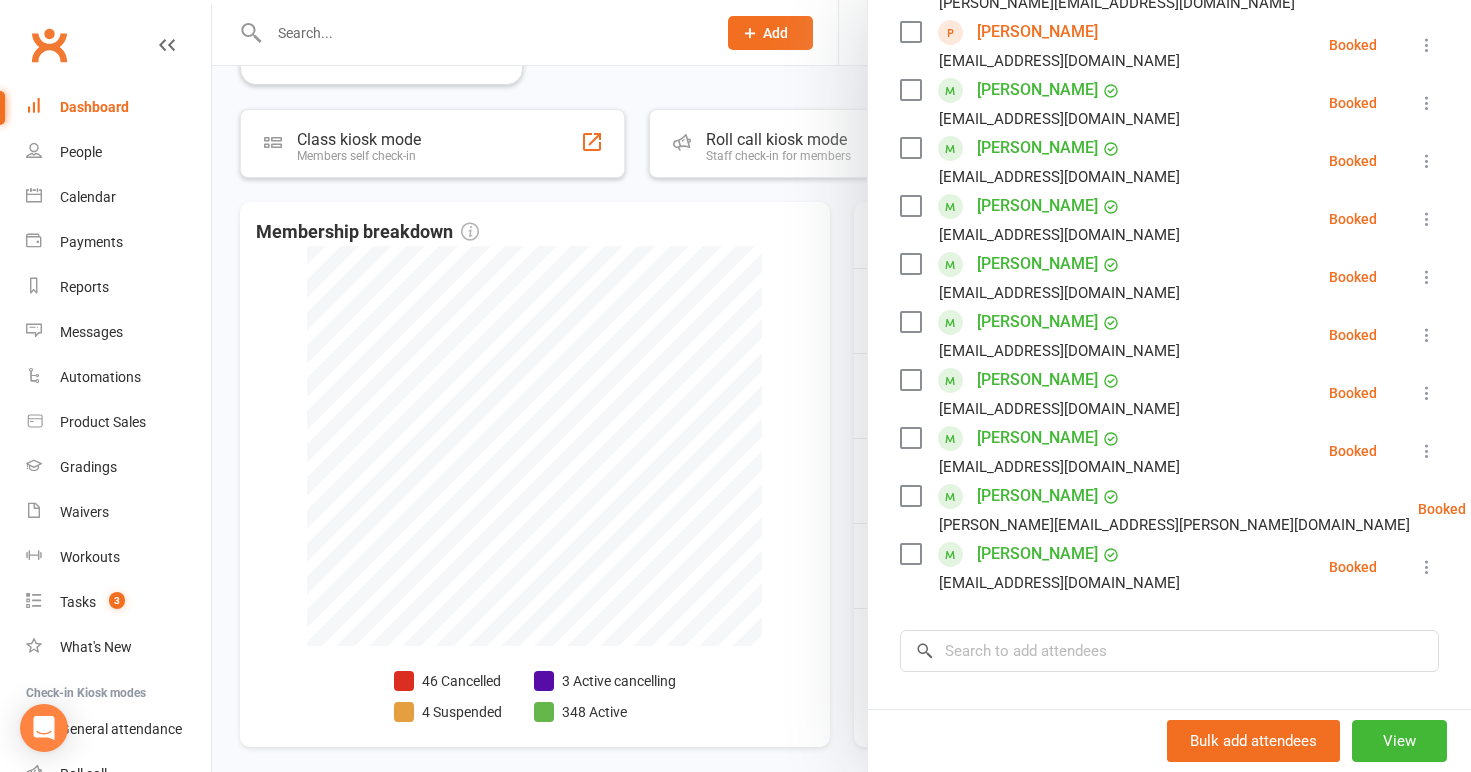 click at bounding box center (841, 386) 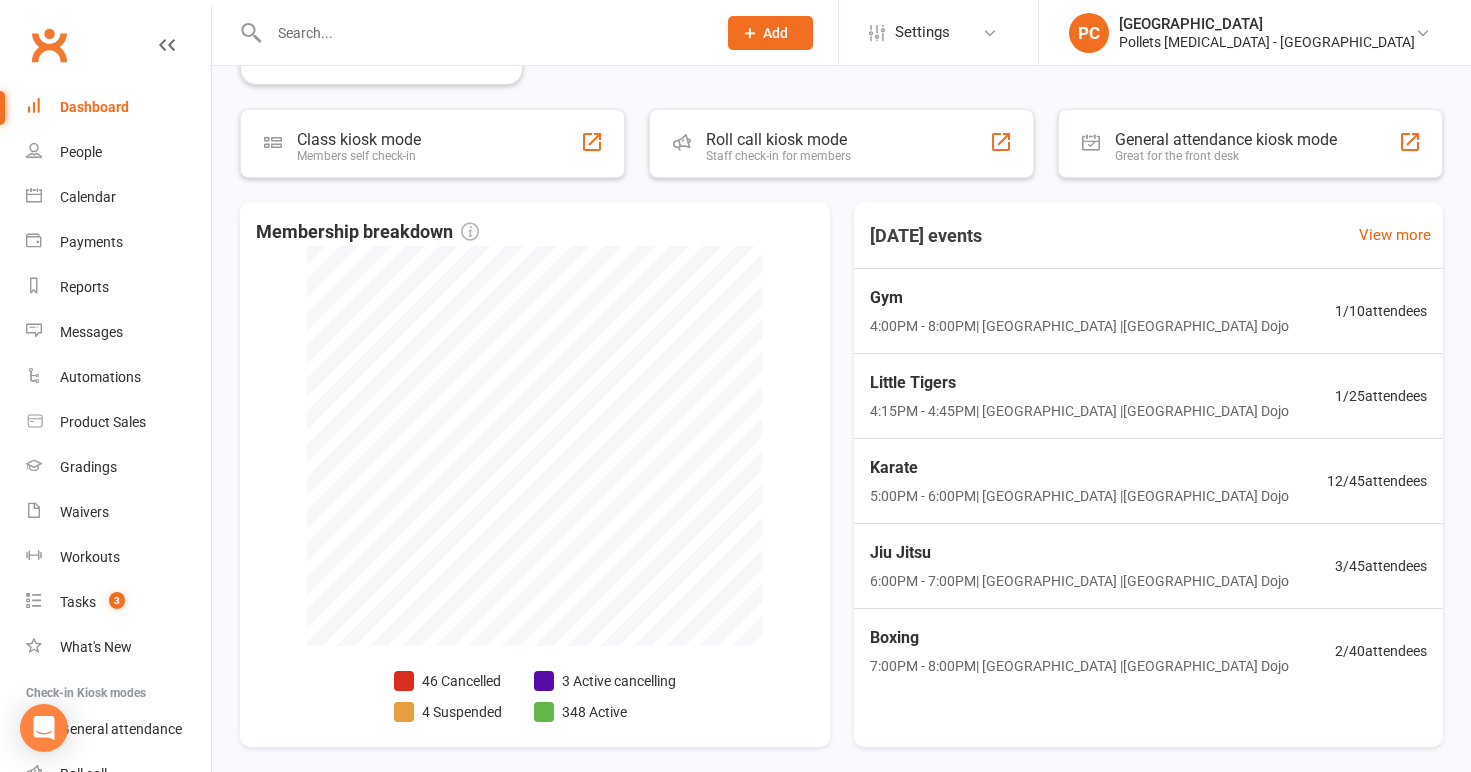 click on "Dashboard" at bounding box center (94, 107) 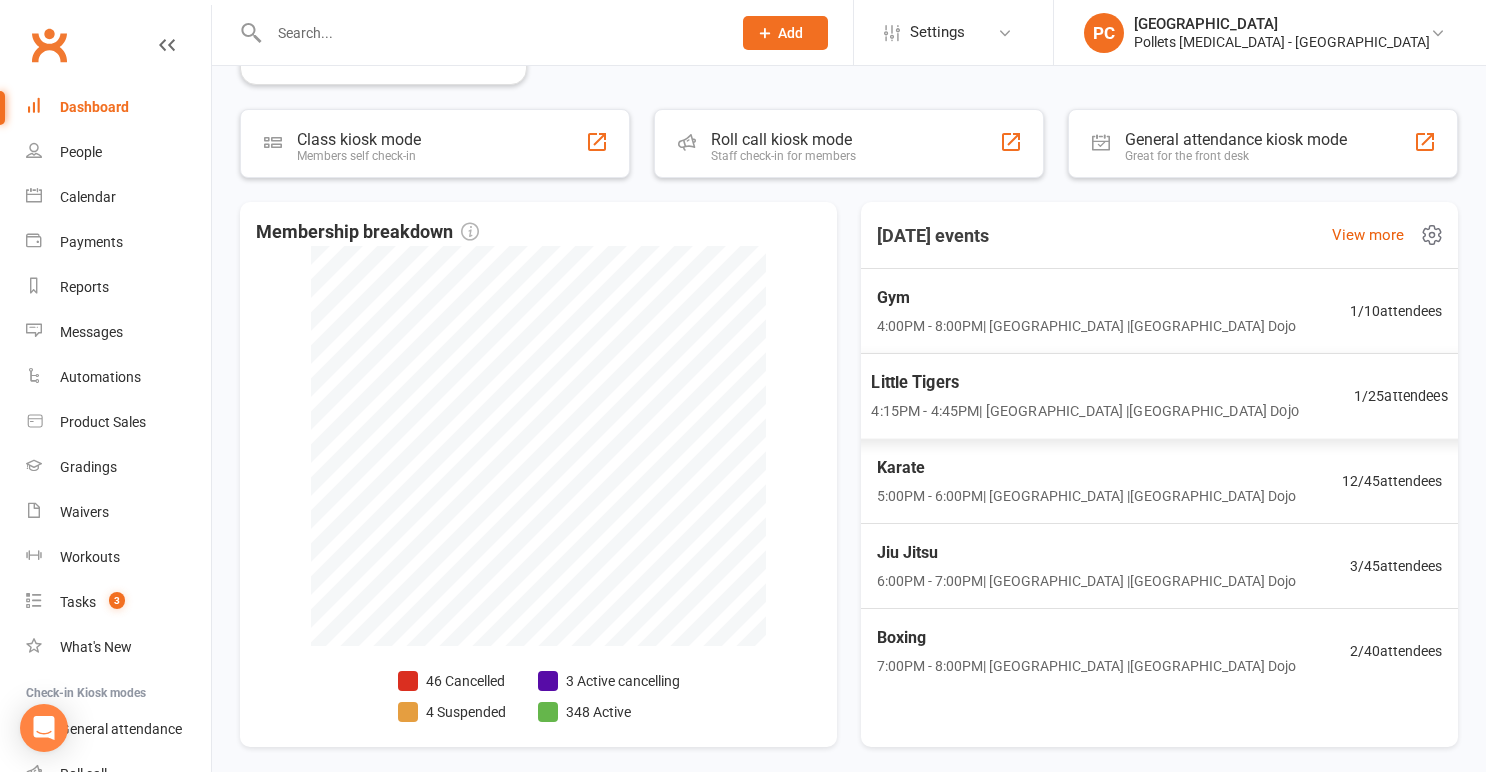 click on "Little Tigers" at bounding box center [1084, 383] 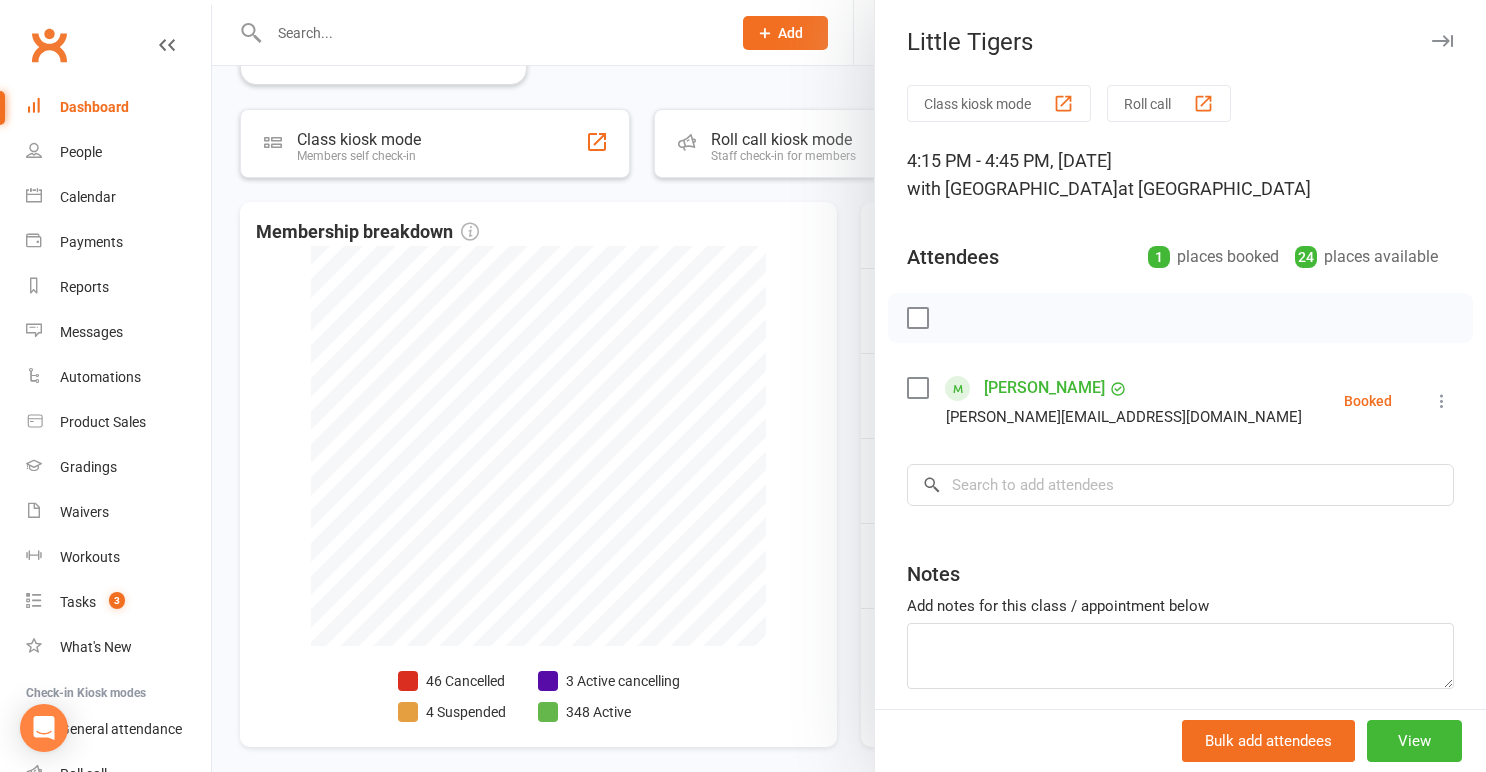 click at bounding box center [849, 386] 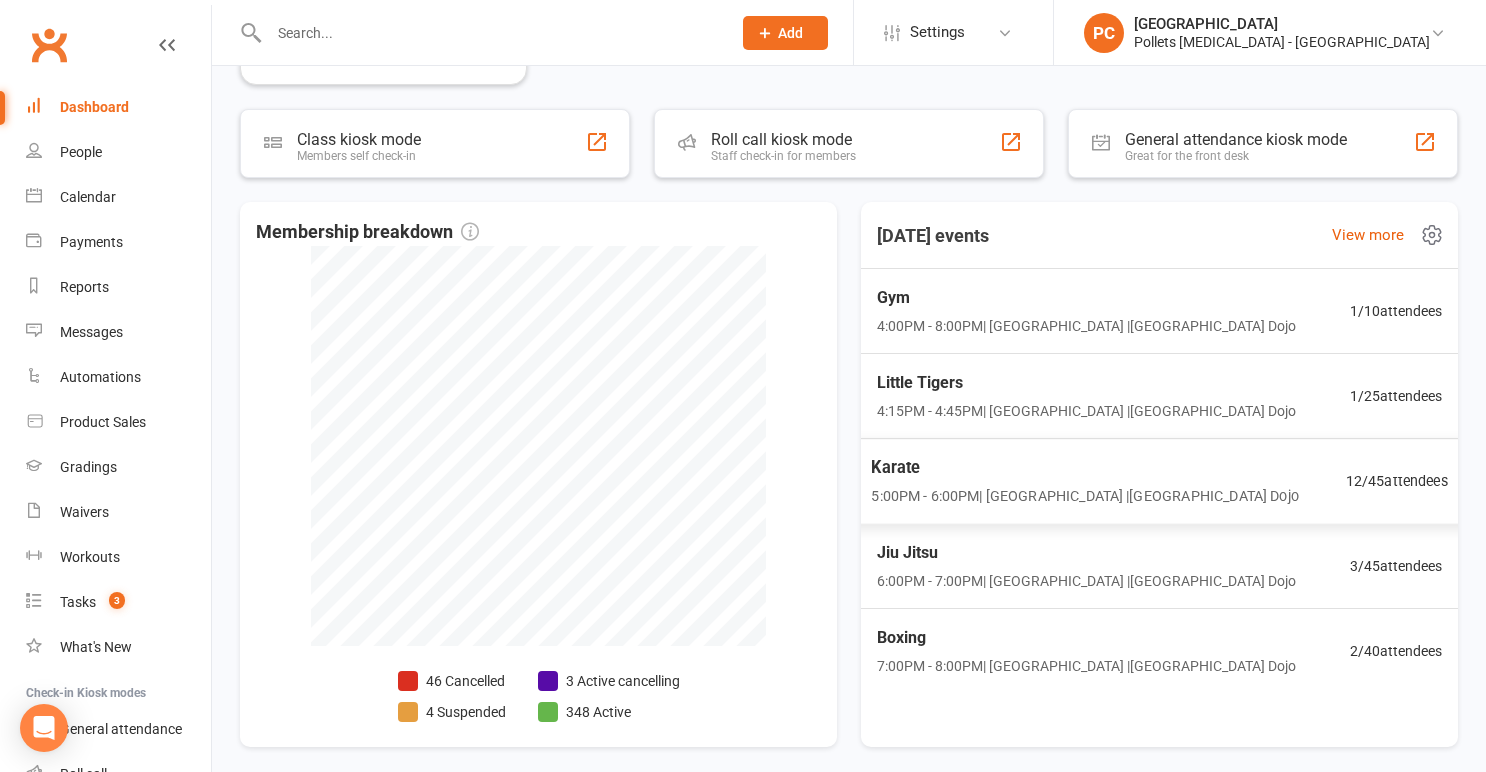 click on "Karate" at bounding box center (1084, 468) 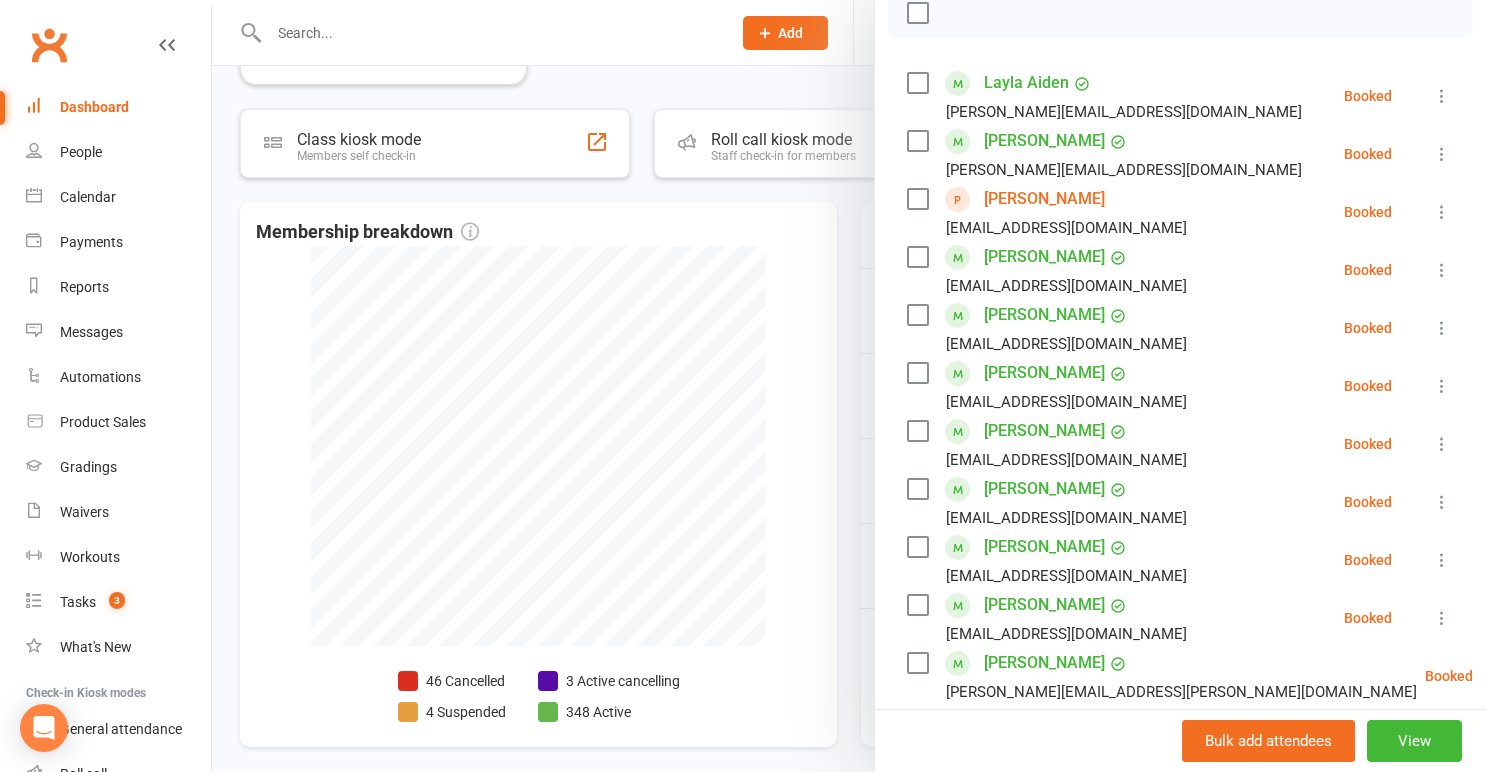 scroll, scrollTop: 309, scrollLeft: 0, axis: vertical 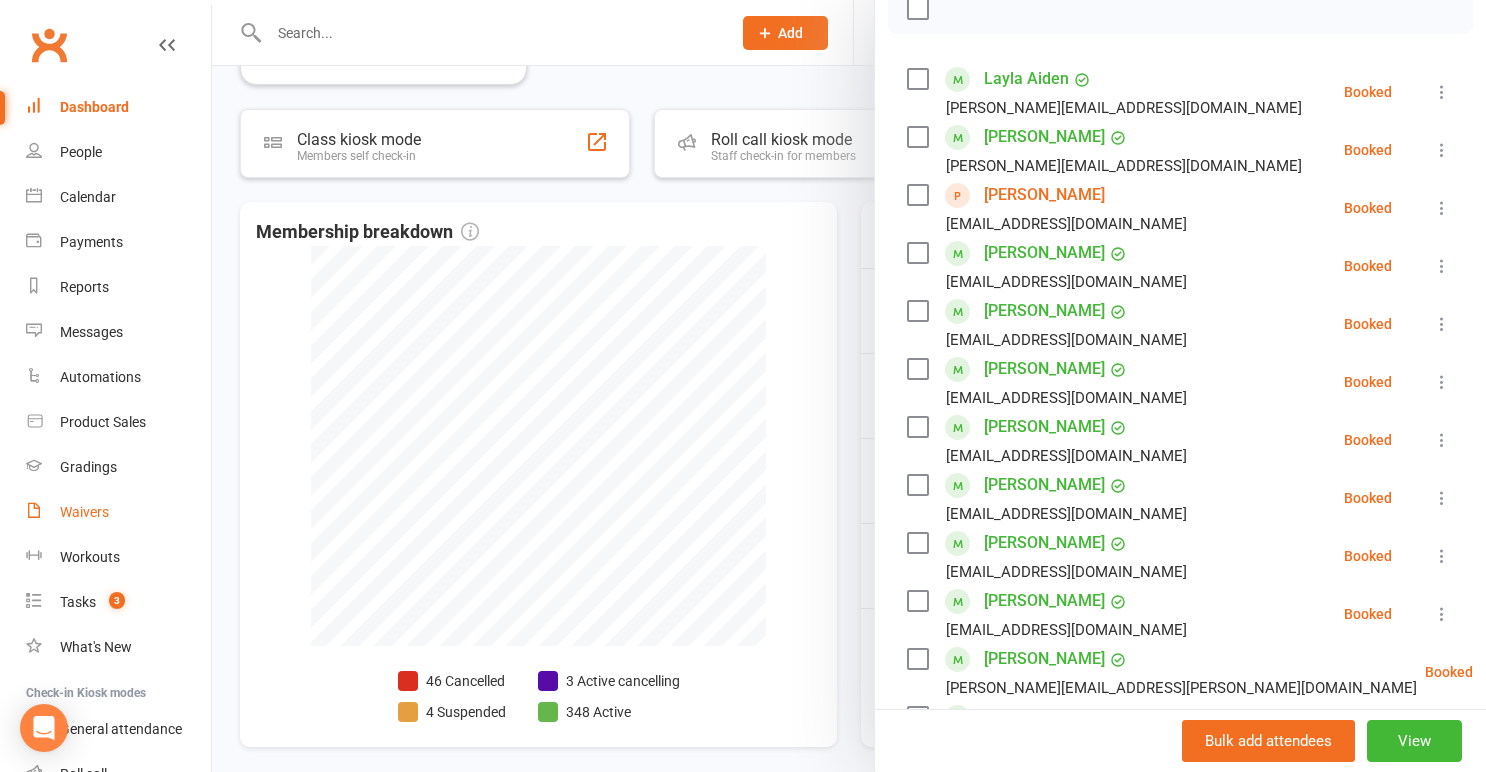 click on "Waivers" at bounding box center (84, 512) 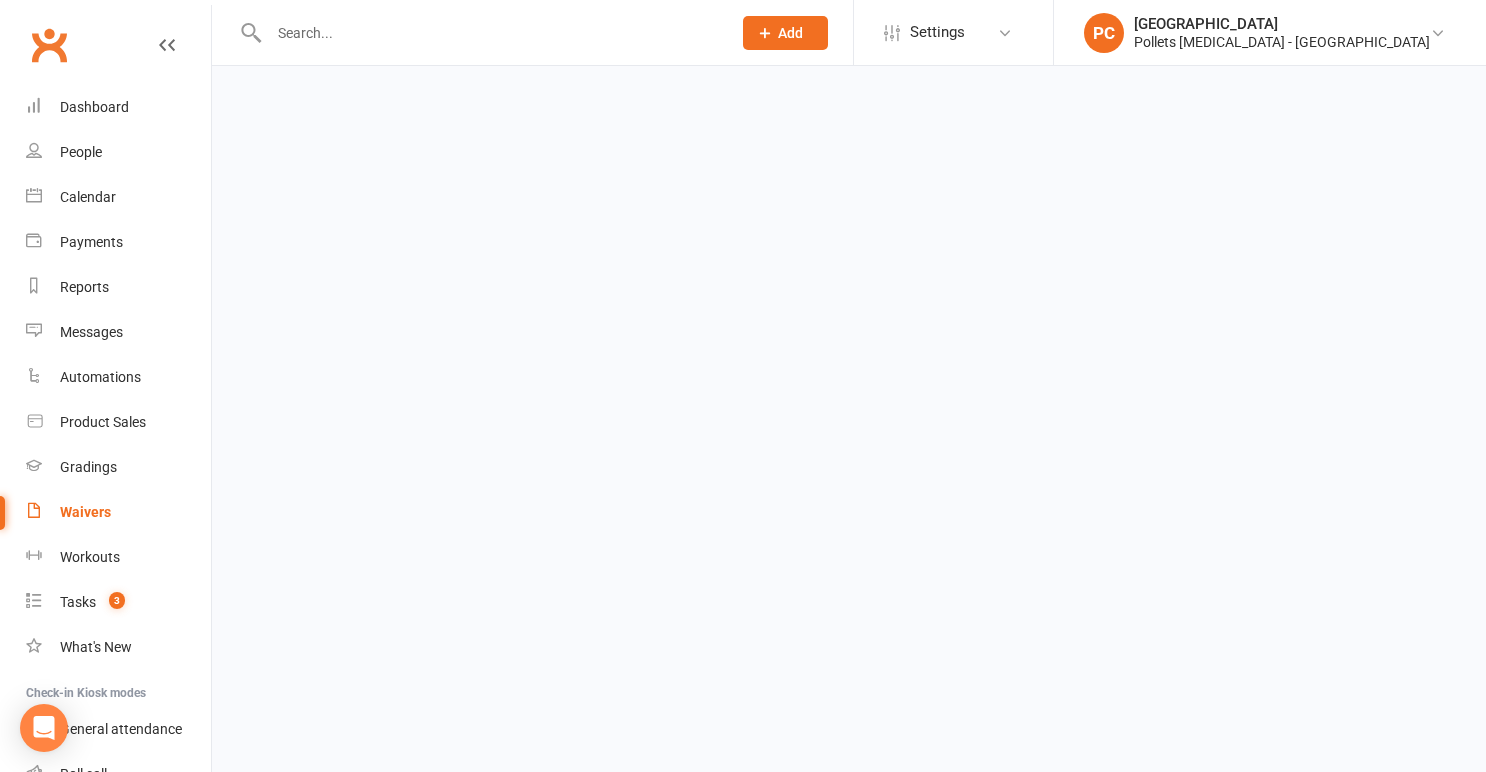 scroll, scrollTop: 0, scrollLeft: 0, axis: both 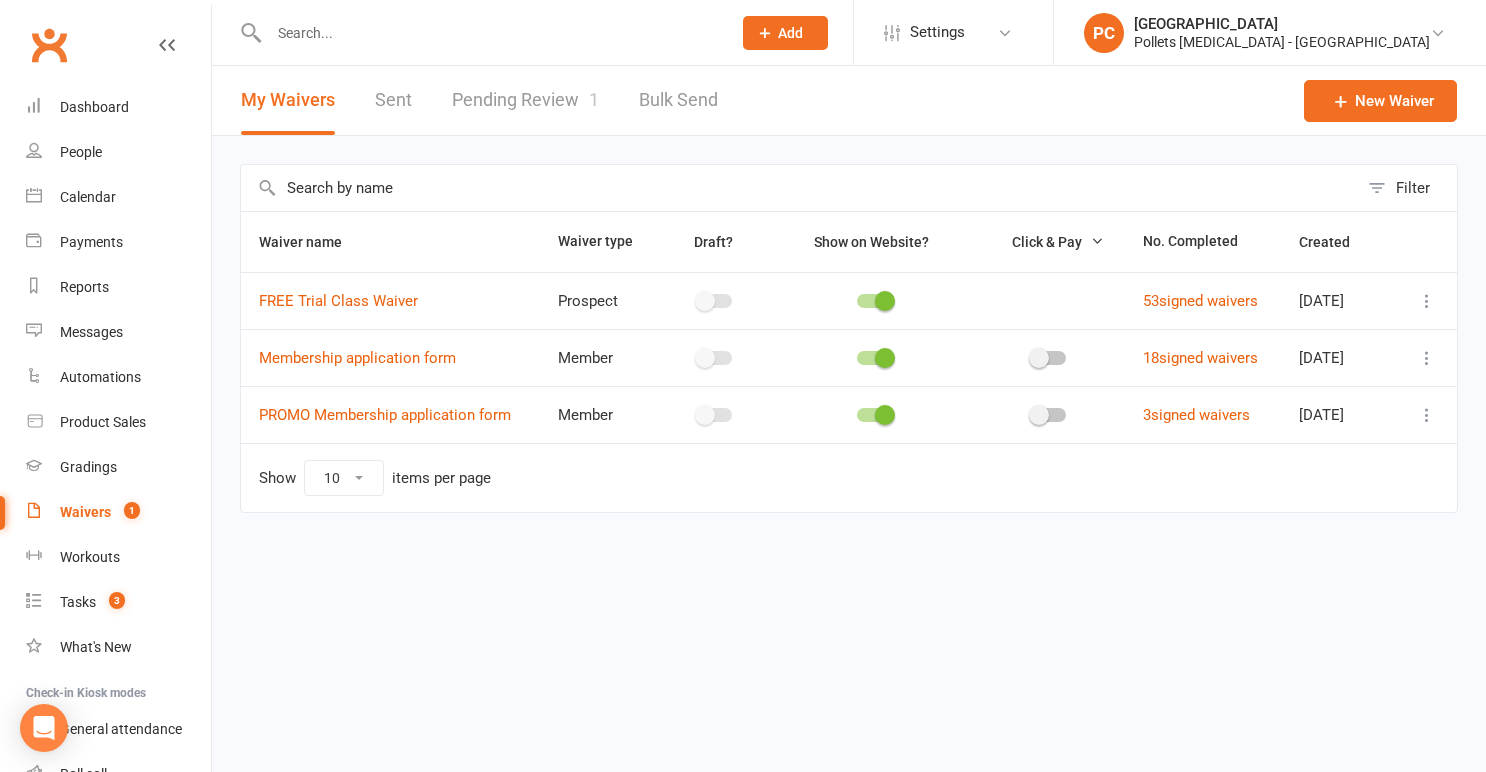 click on "Pending Review 1" at bounding box center [525, 100] 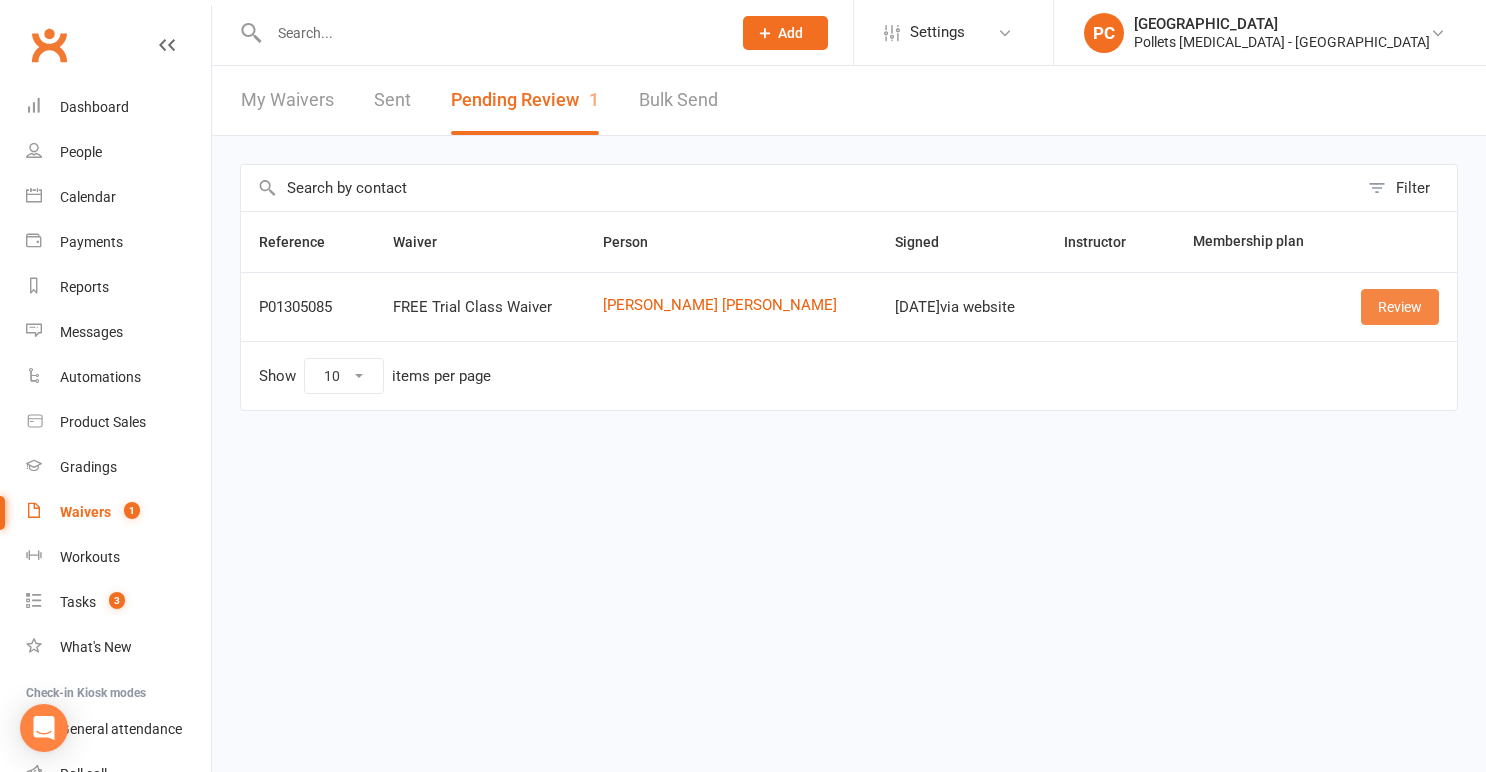 click on "Review" at bounding box center (1400, 307) 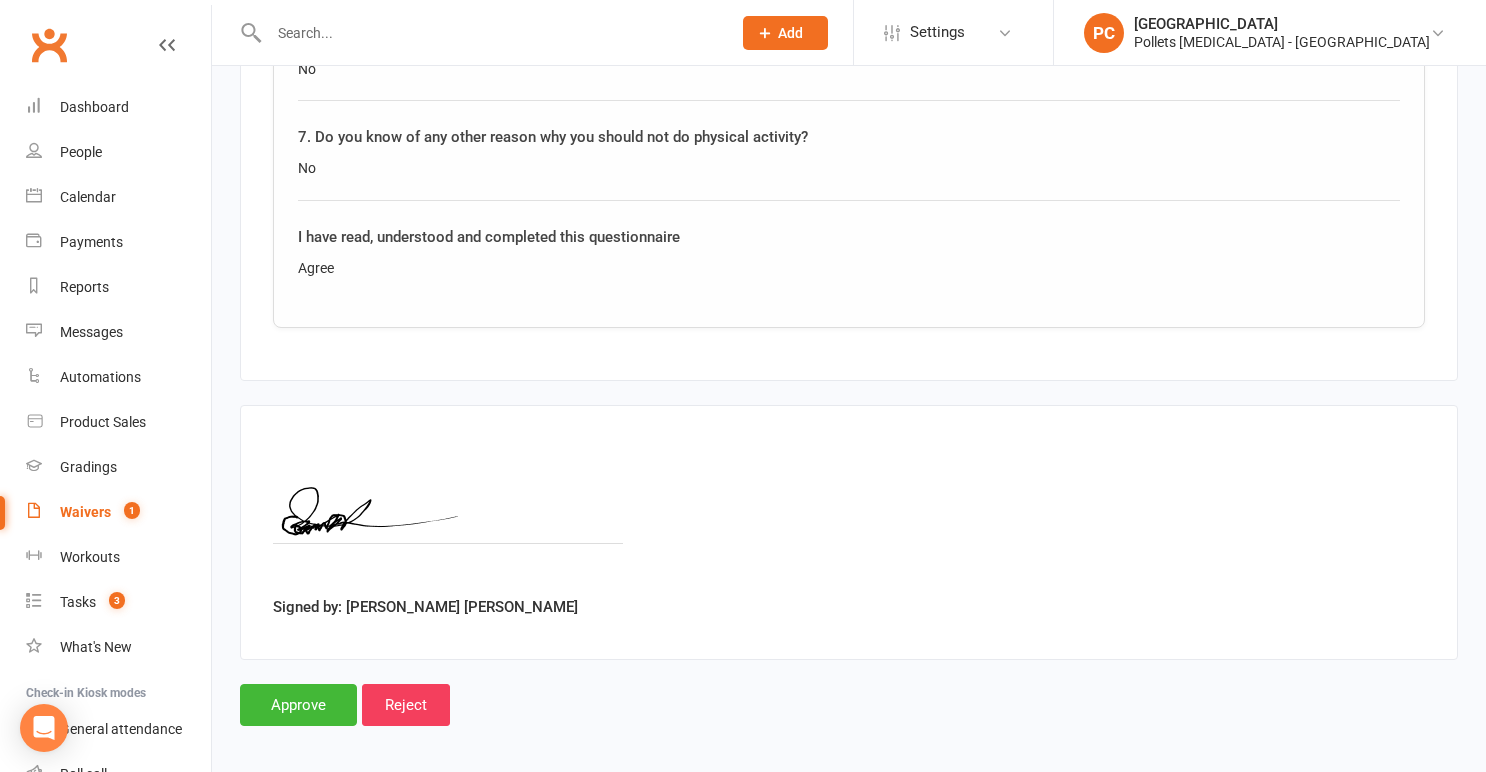 scroll, scrollTop: 2074, scrollLeft: 0, axis: vertical 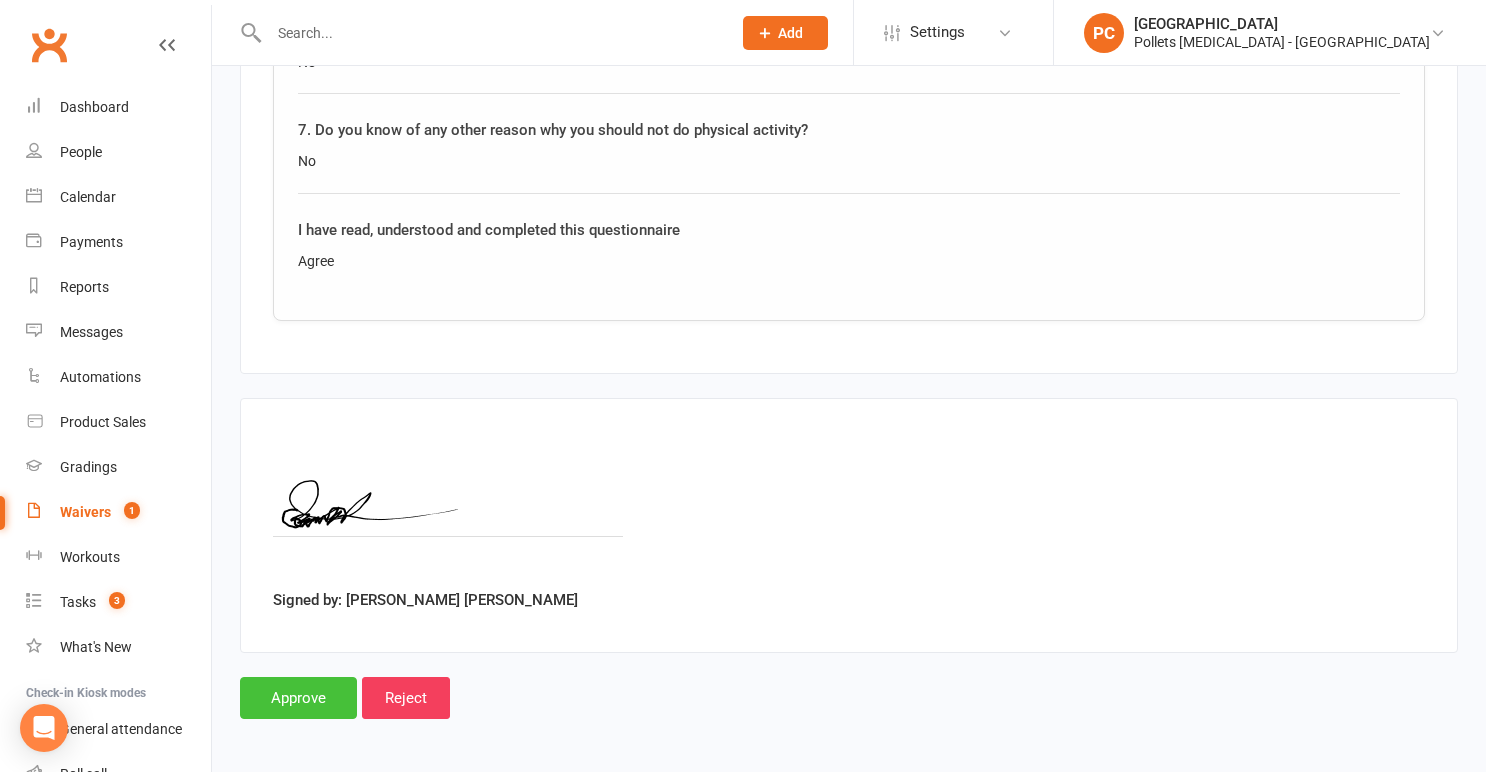 click on "Approve" at bounding box center (298, 698) 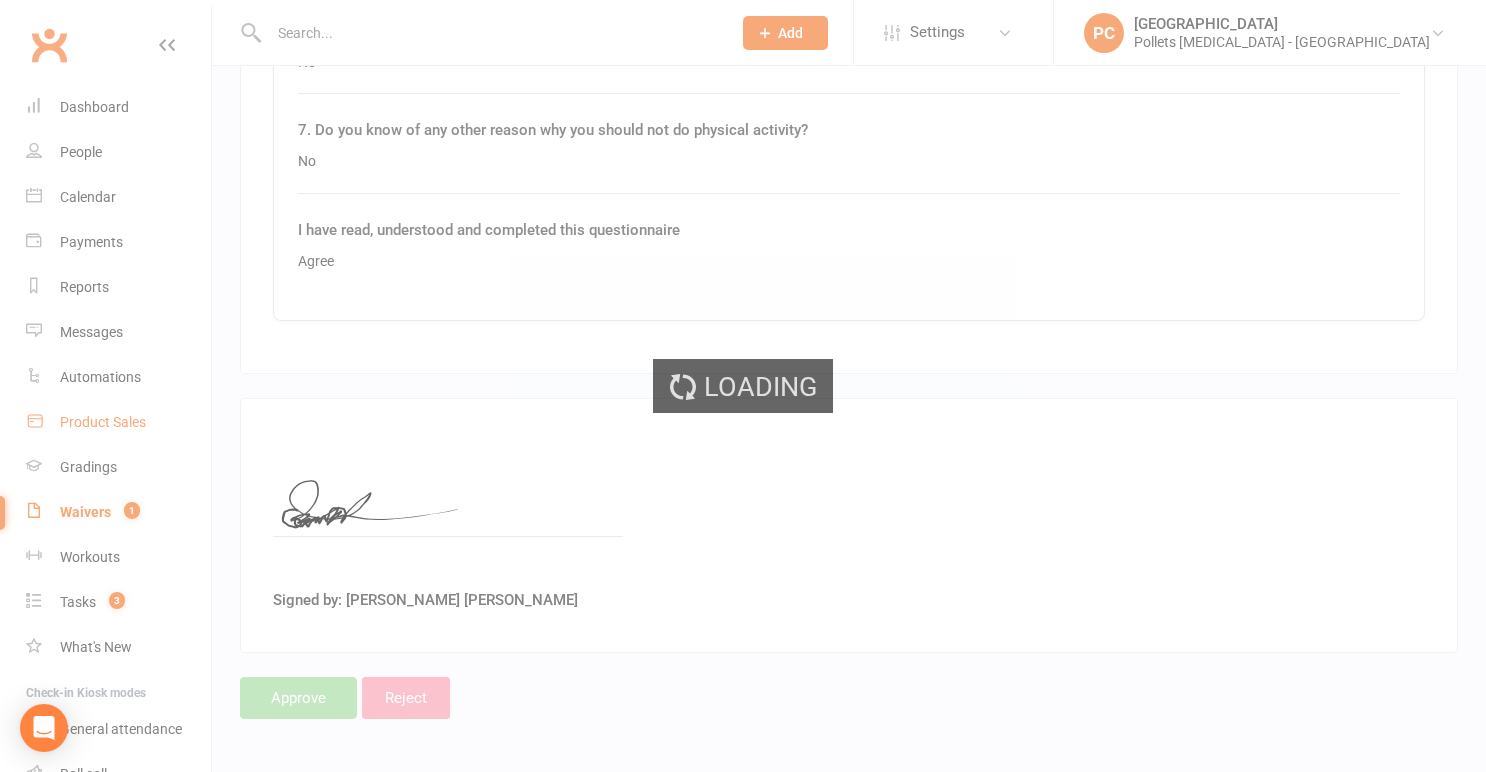 scroll, scrollTop: 0, scrollLeft: 0, axis: both 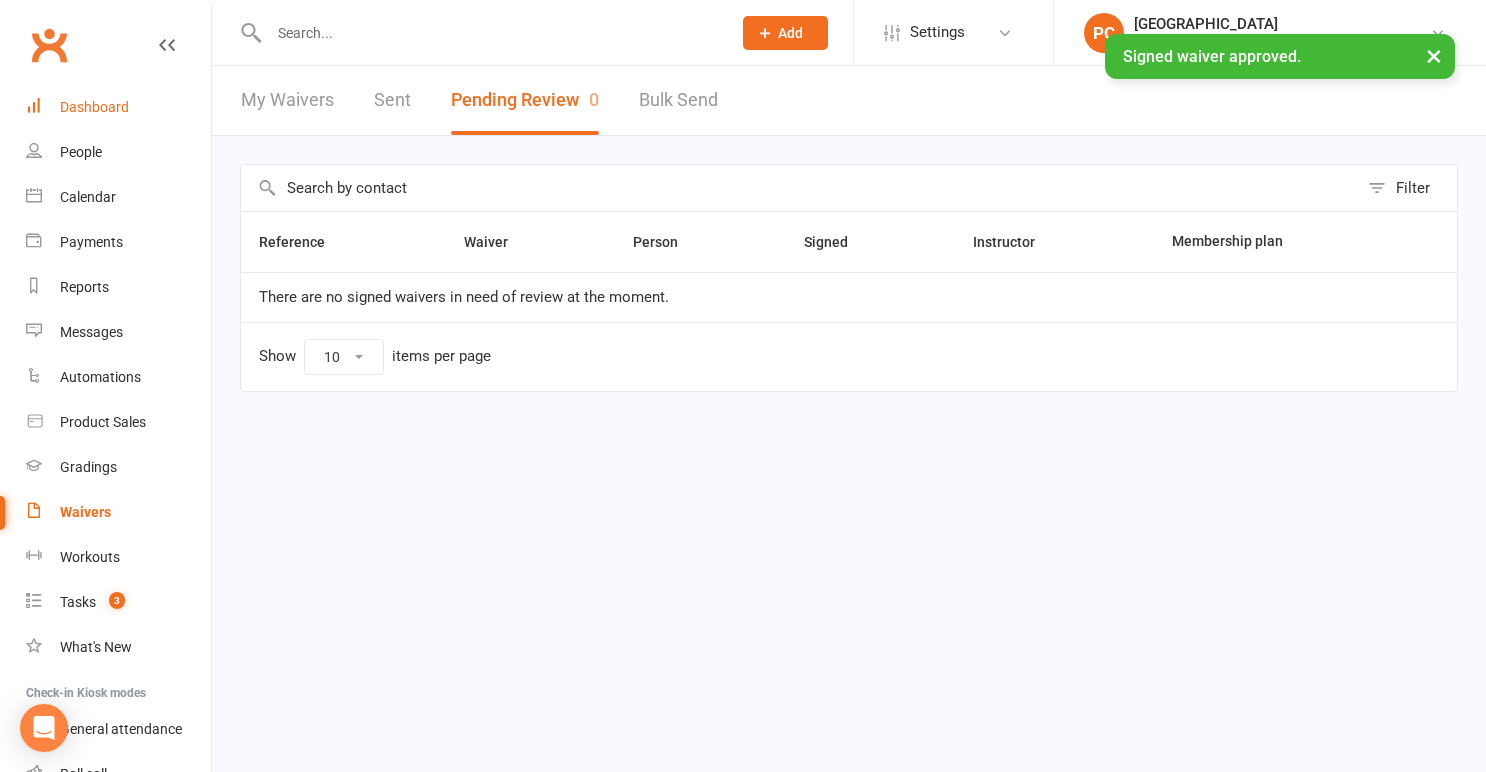 click on "Dashboard" at bounding box center [94, 107] 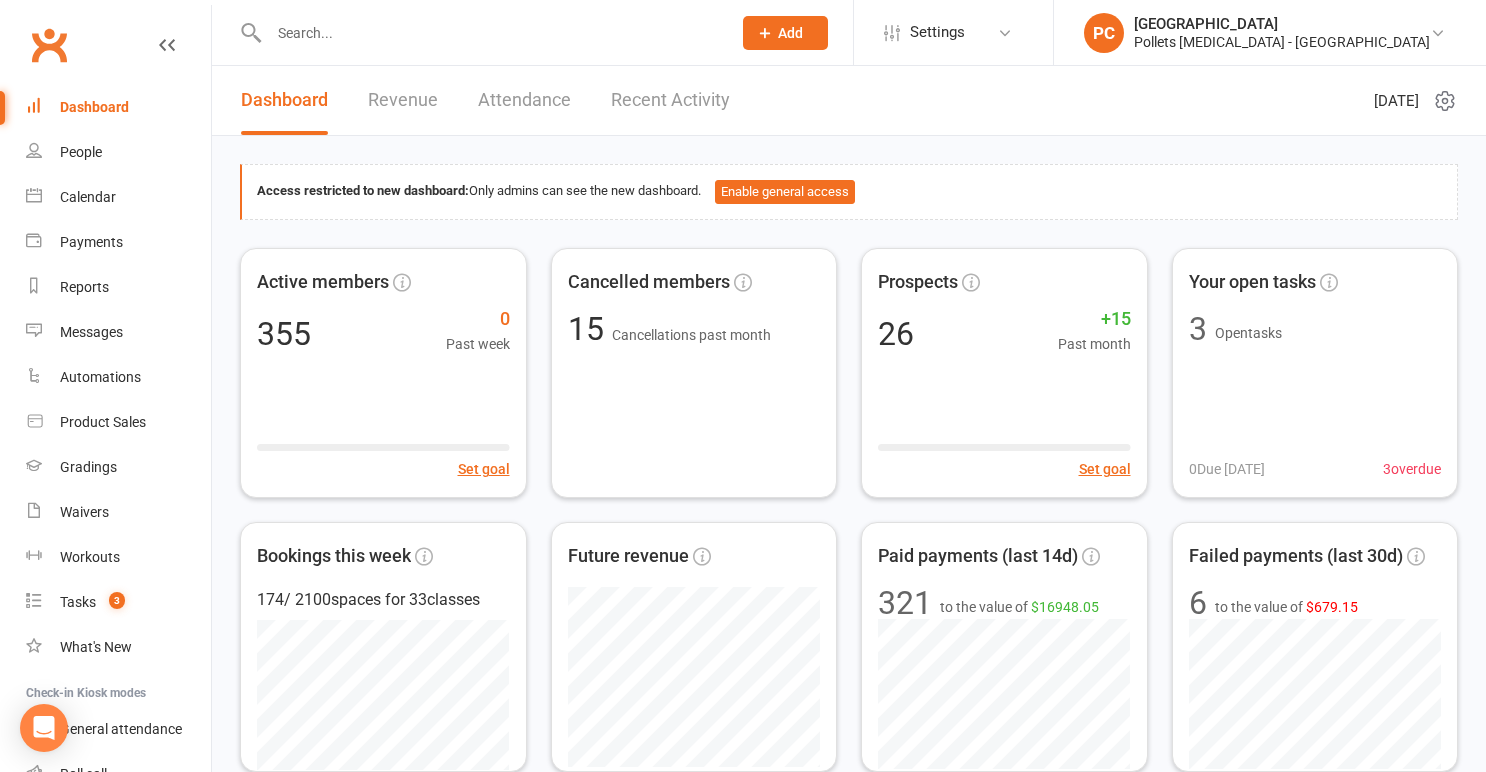 click on "Dashboard" at bounding box center (118, 107) 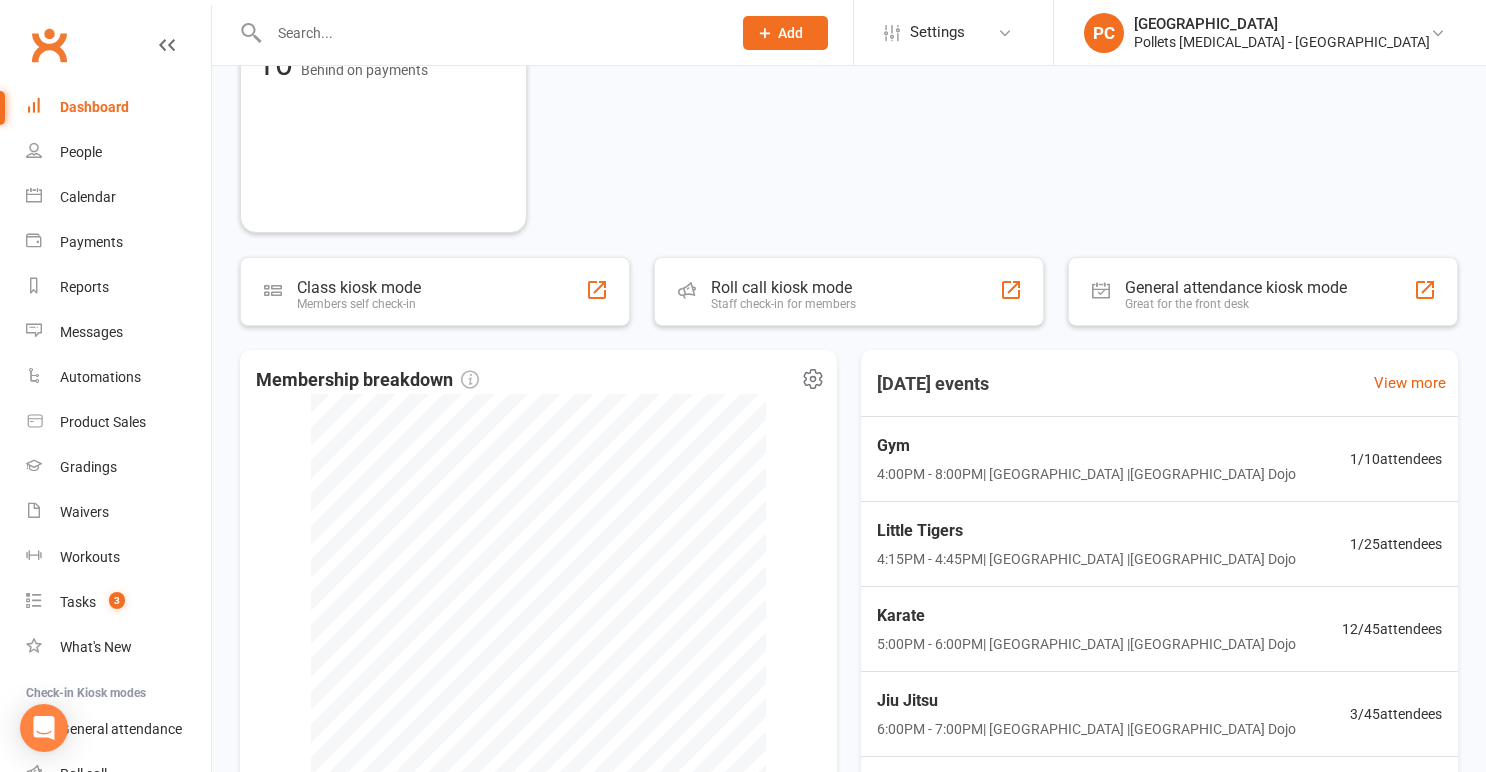 scroll, scrollTop: 806, scrollLeft: 0, axis: vertical 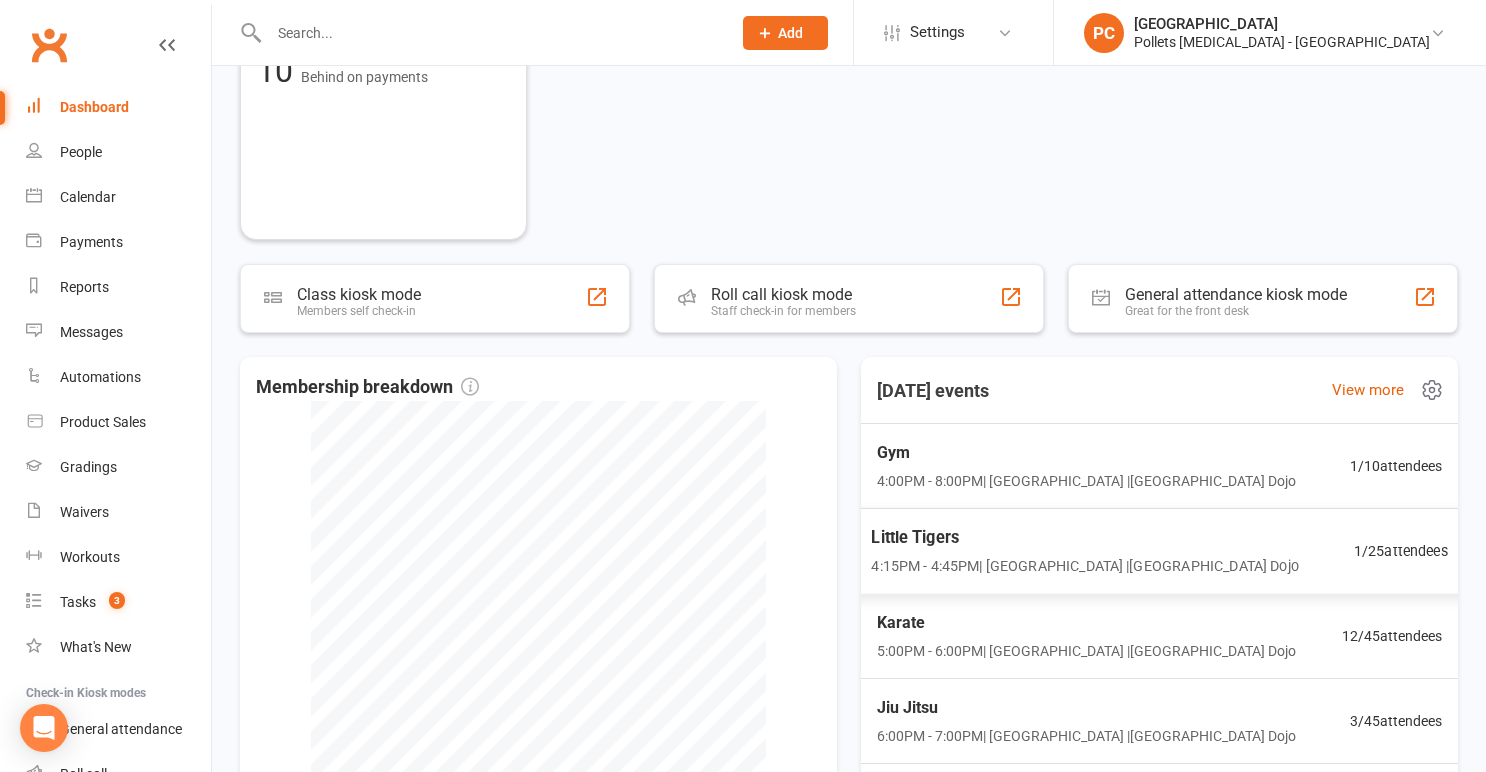 click on "4:15PM - 4:45PM  |   [GEOGRAPHIC_DATA] |  [GEOGRAPHIC_DATA]" at bounding box center (1084, 566) 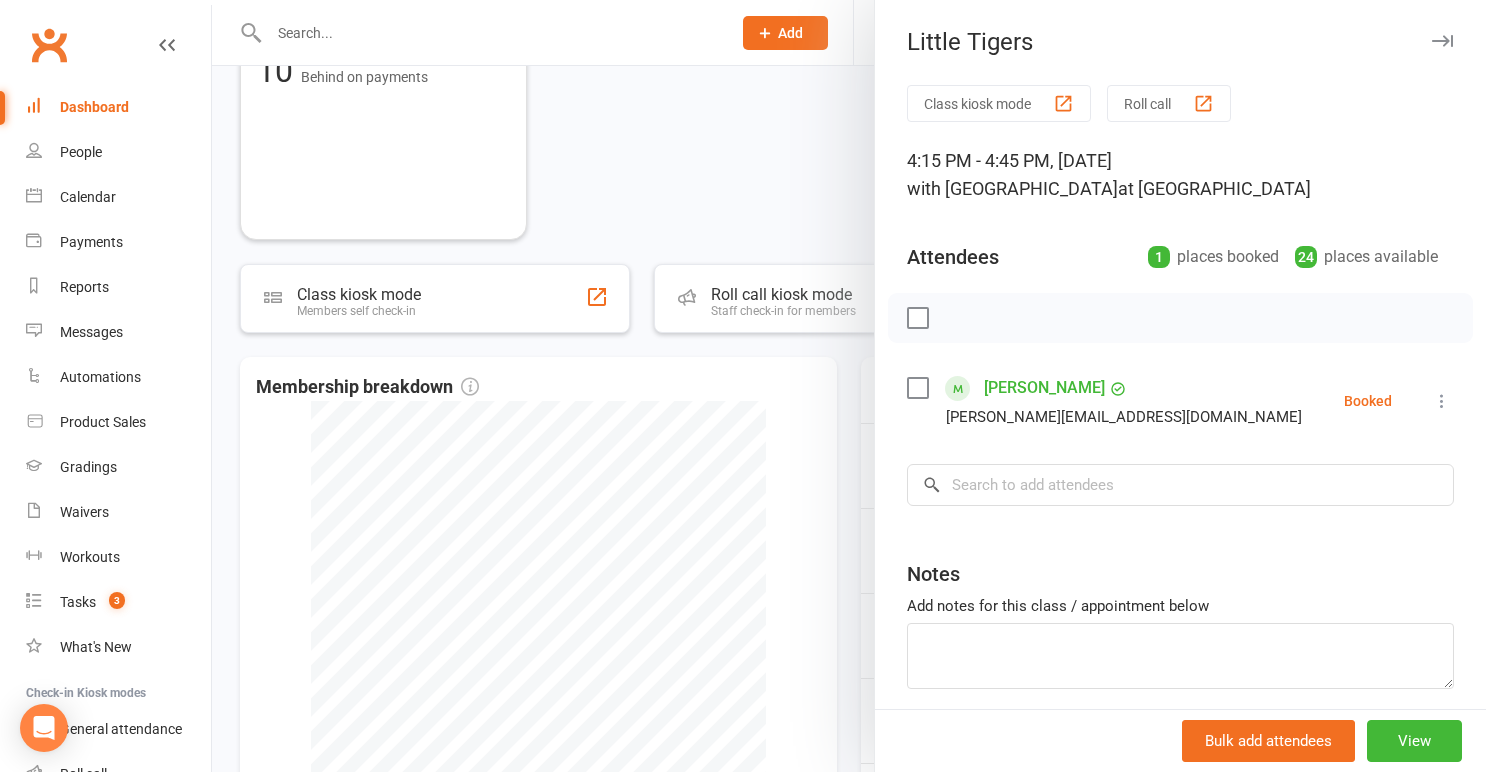 click at bounding box center [917, 388] 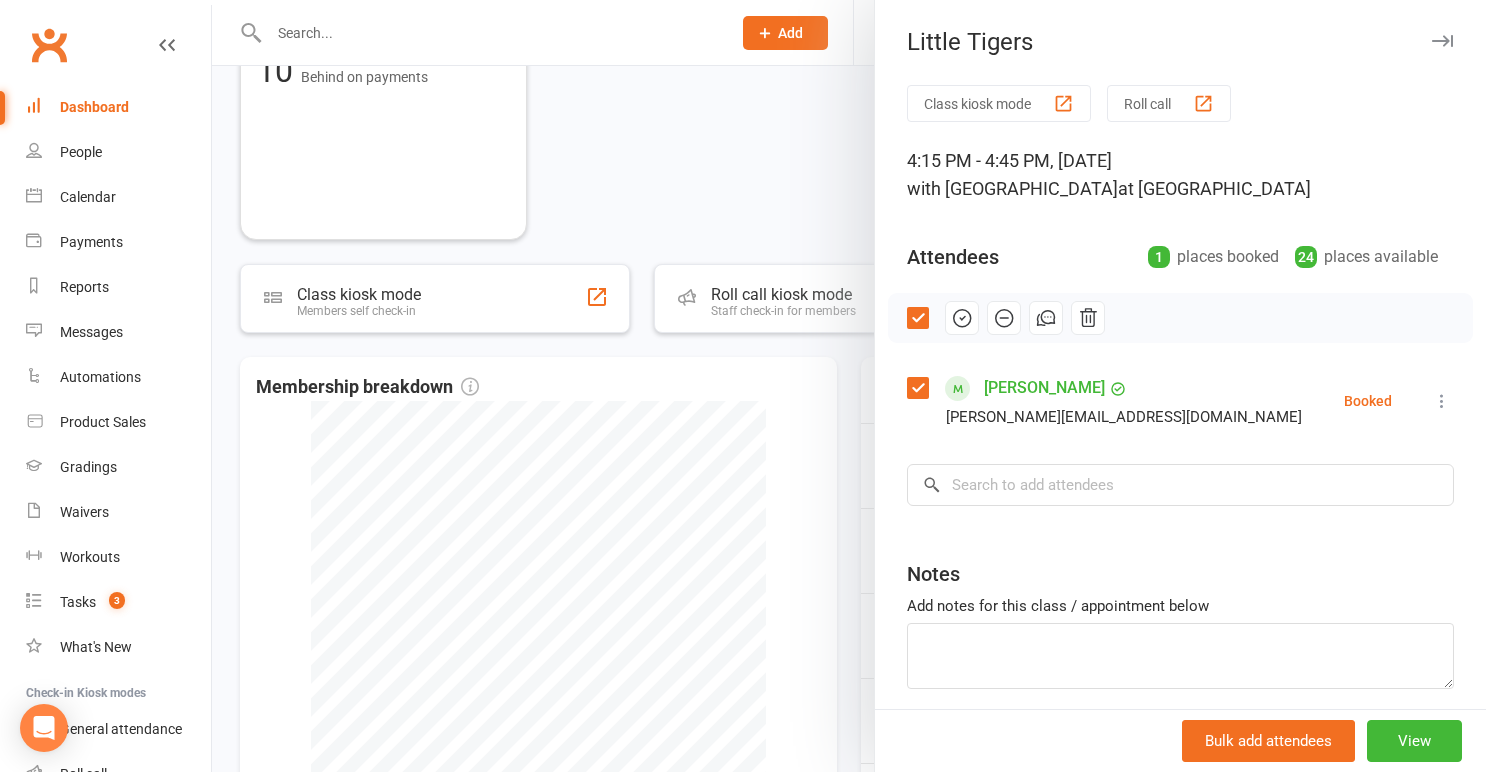 click 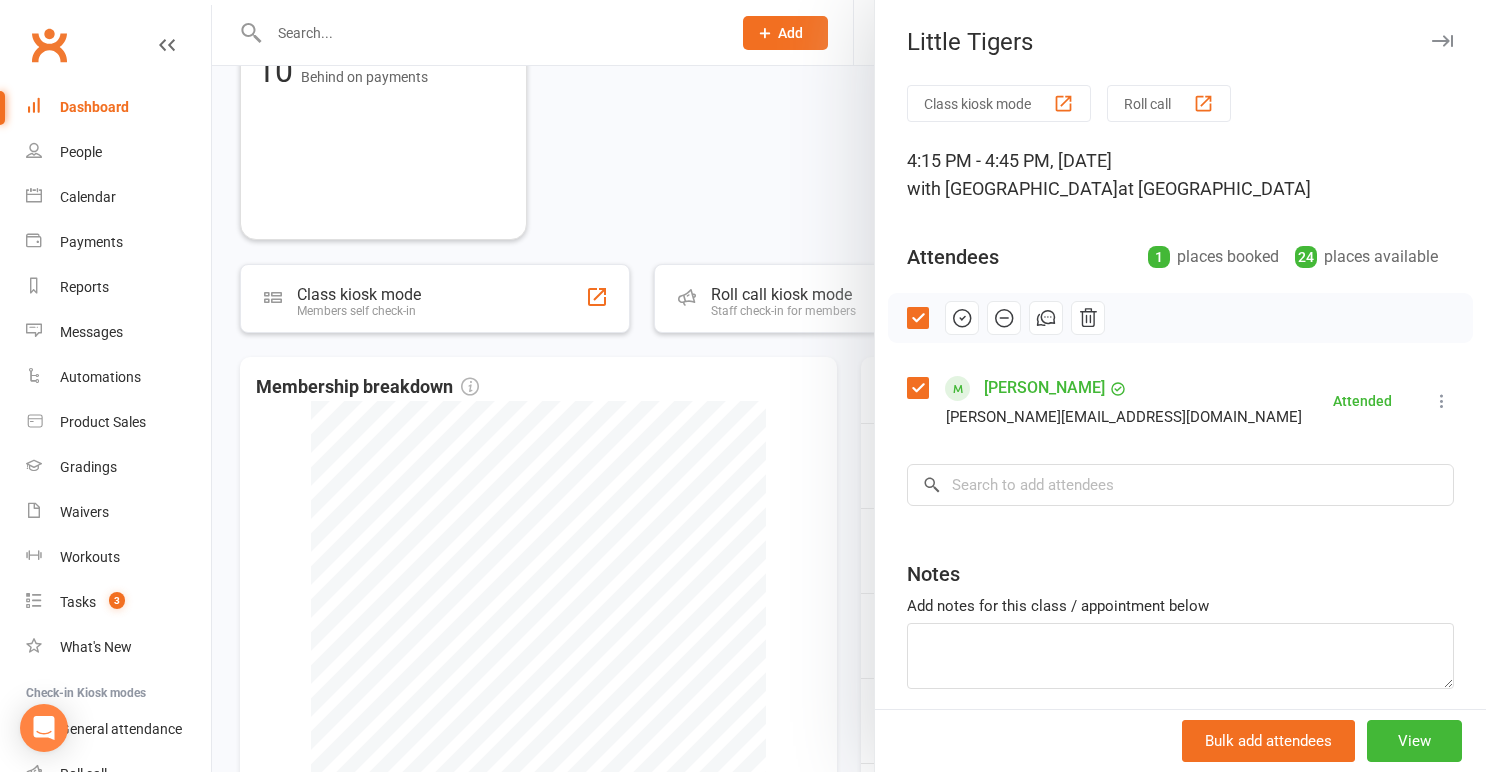 click at bounding box center (849, 386) 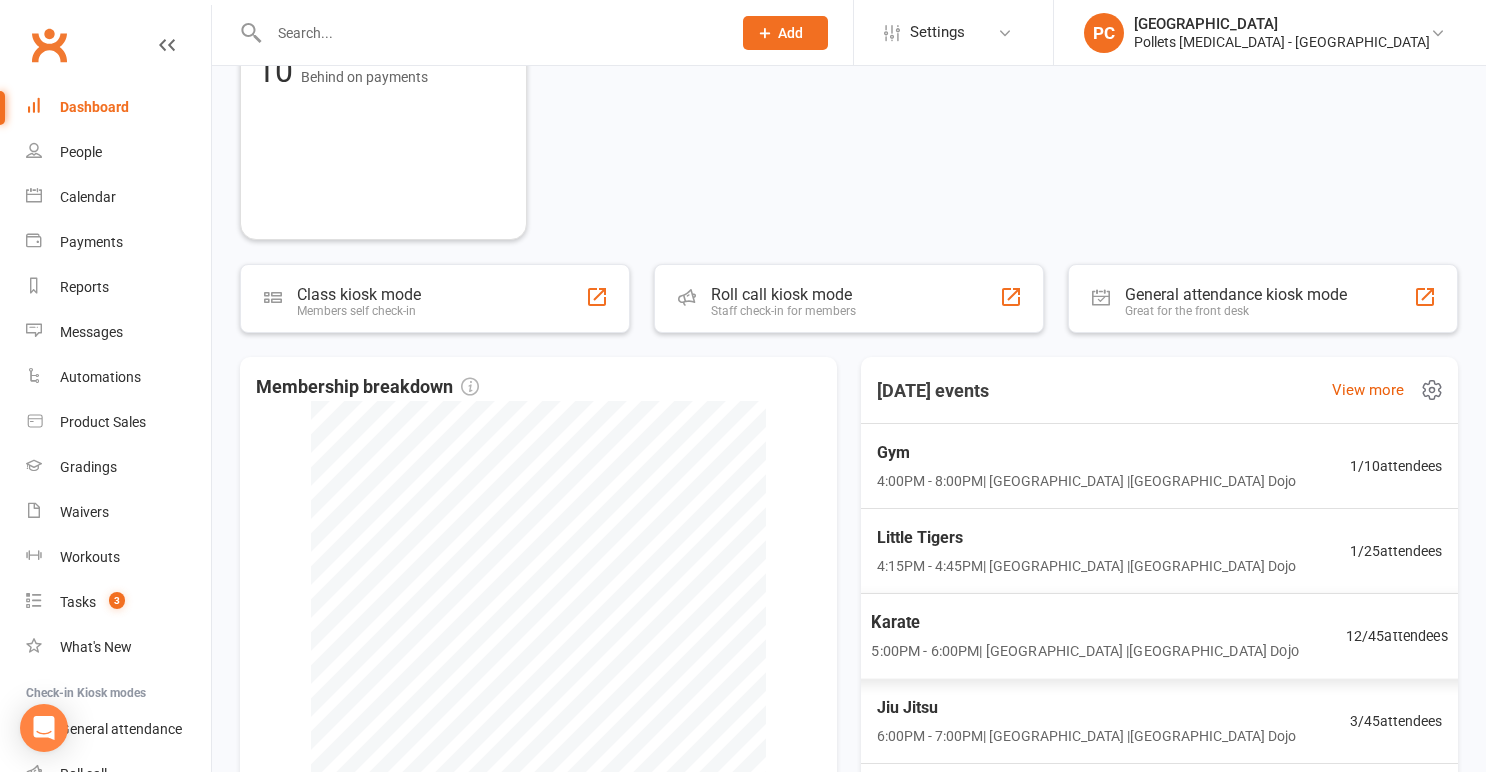 click on "Karate" at bounding box center (1084, 623) 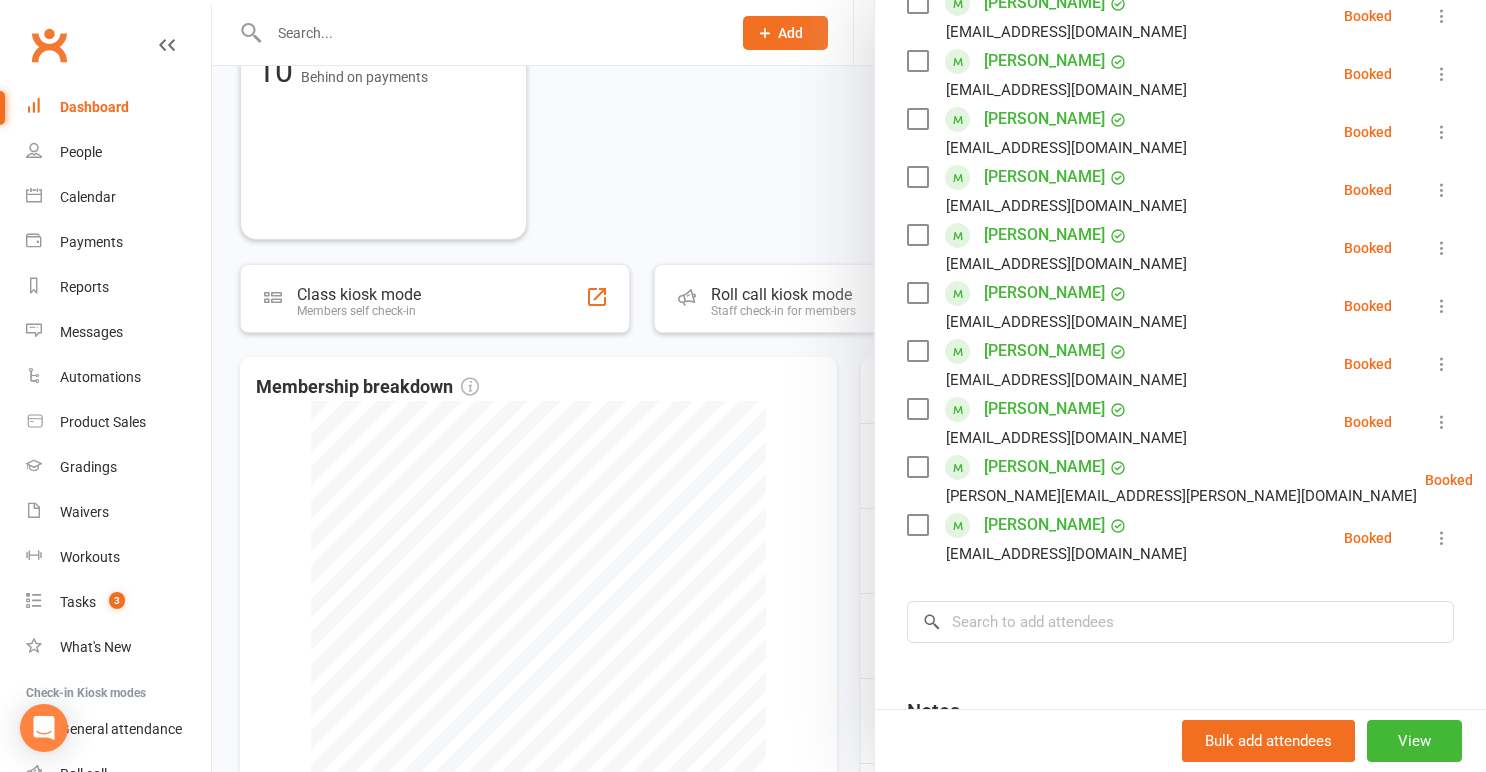 scroll, scrollTop: 551, scrollLeft: 0, axis: vertical 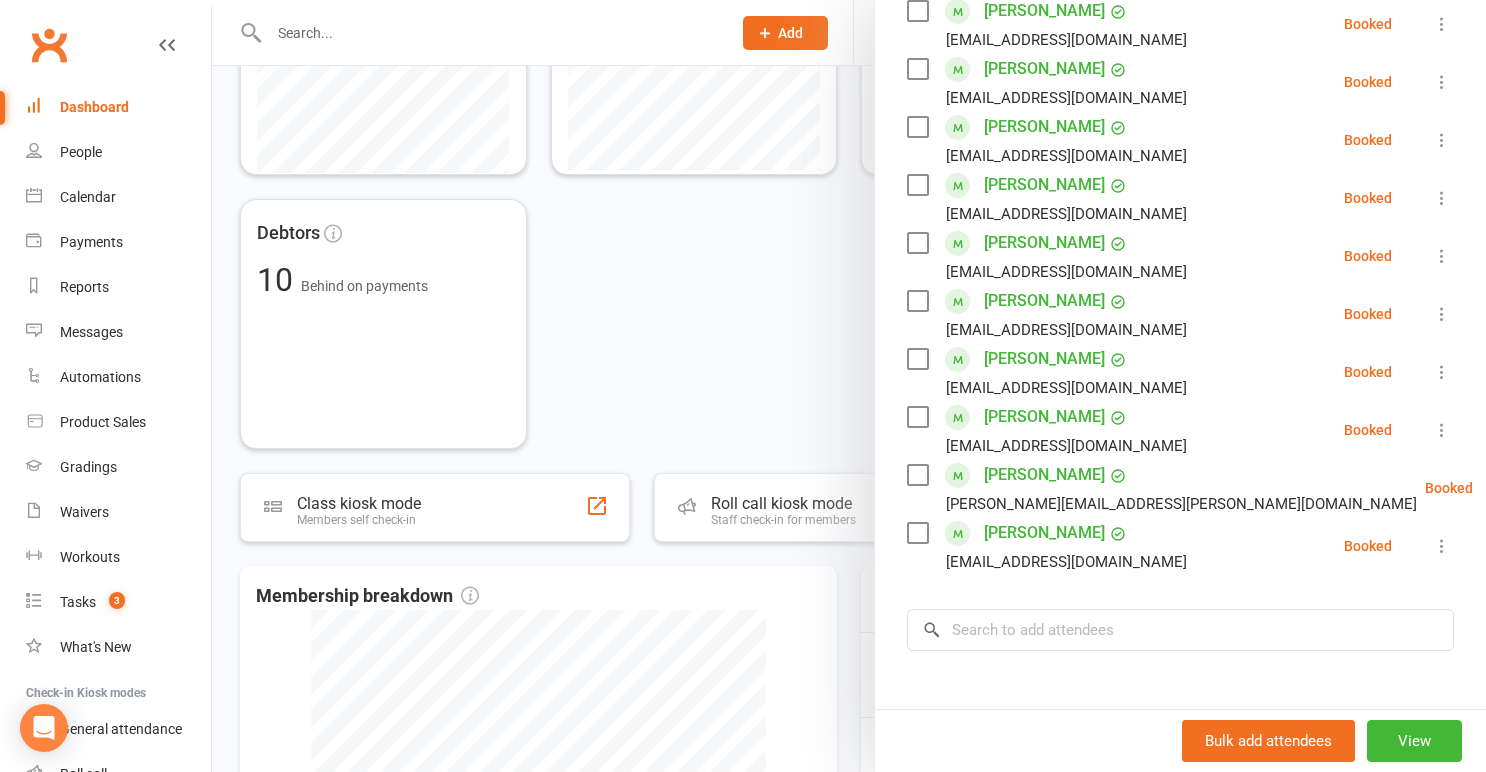 click at bounding box center (849, 386) 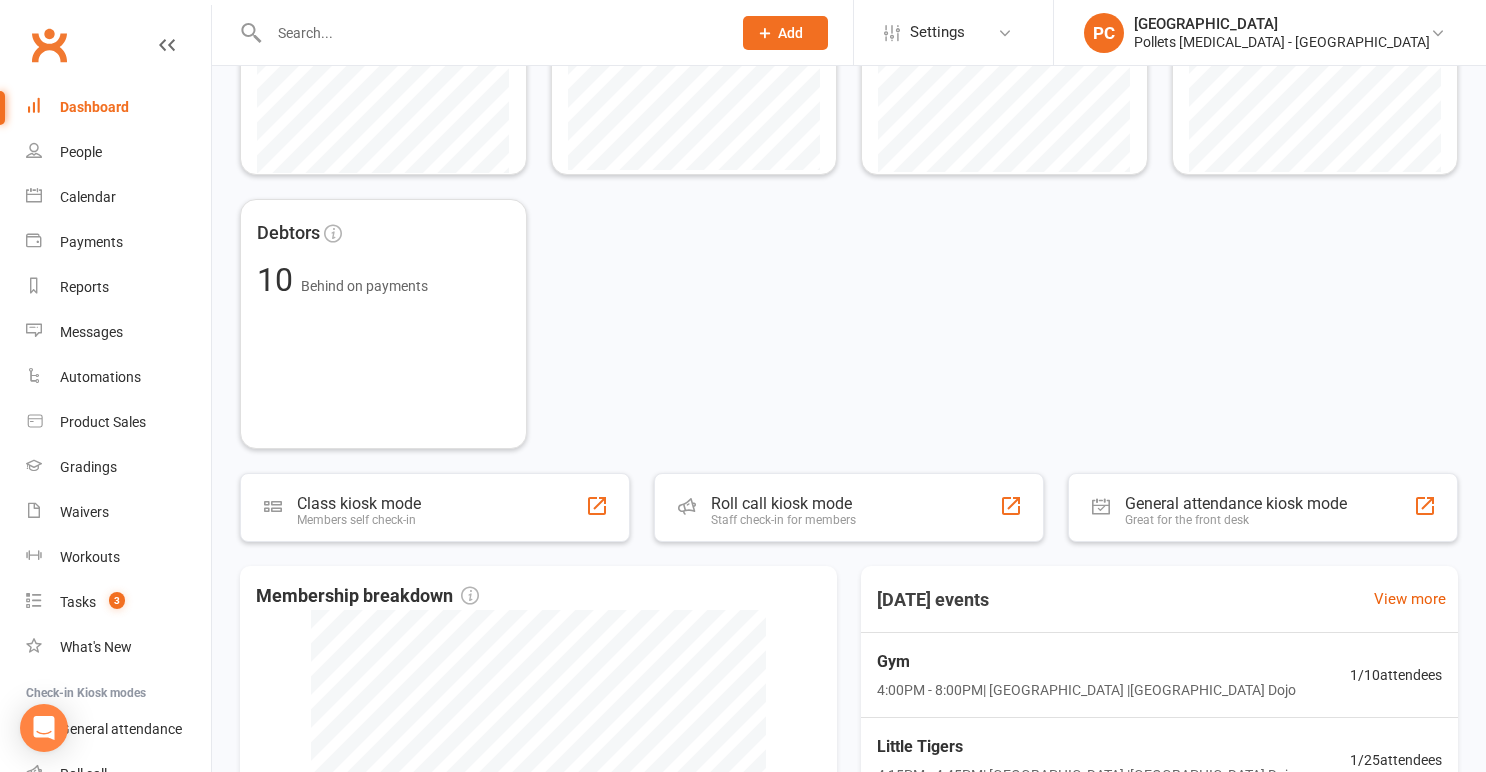 click at bounding box center [490, 33] 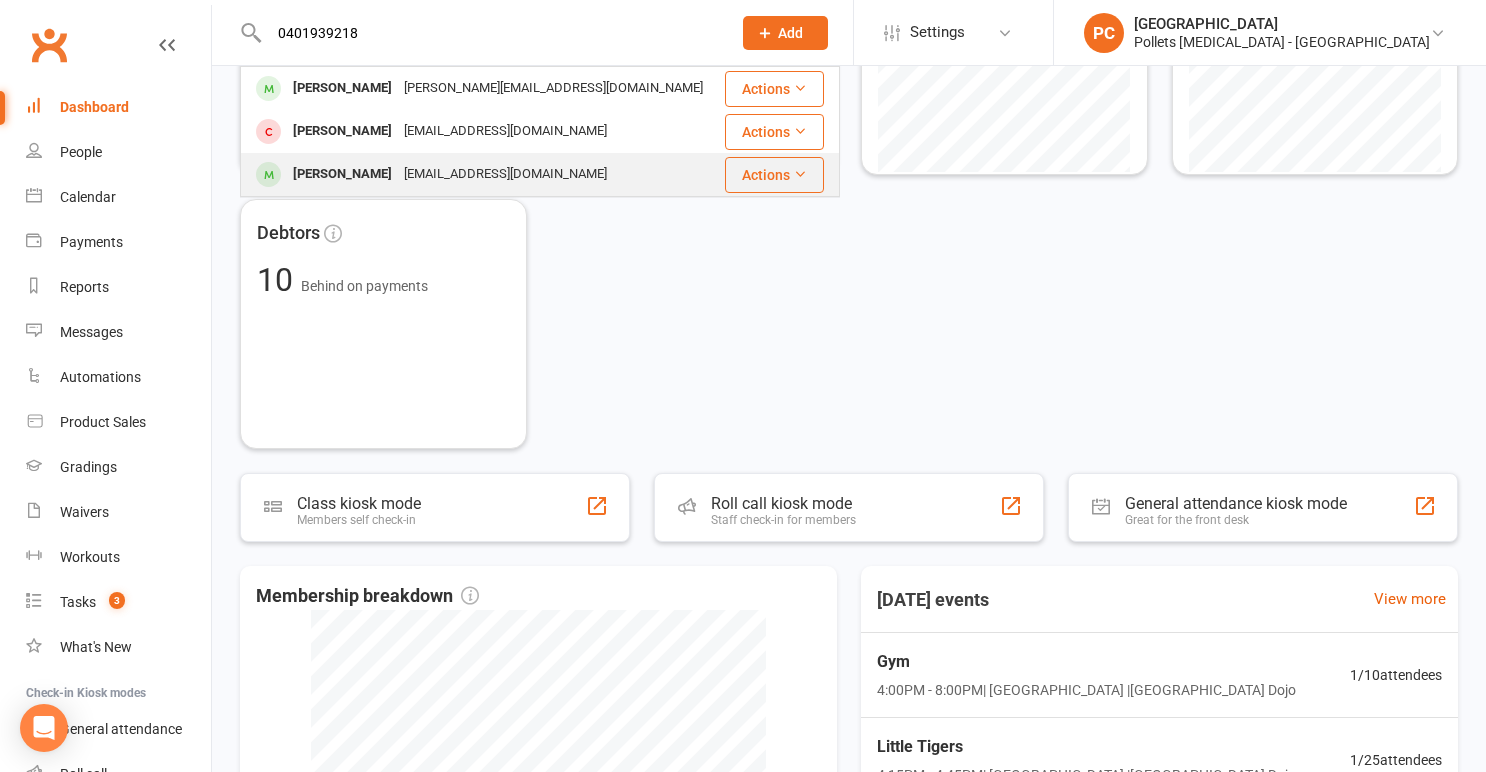 type on "0401939218" 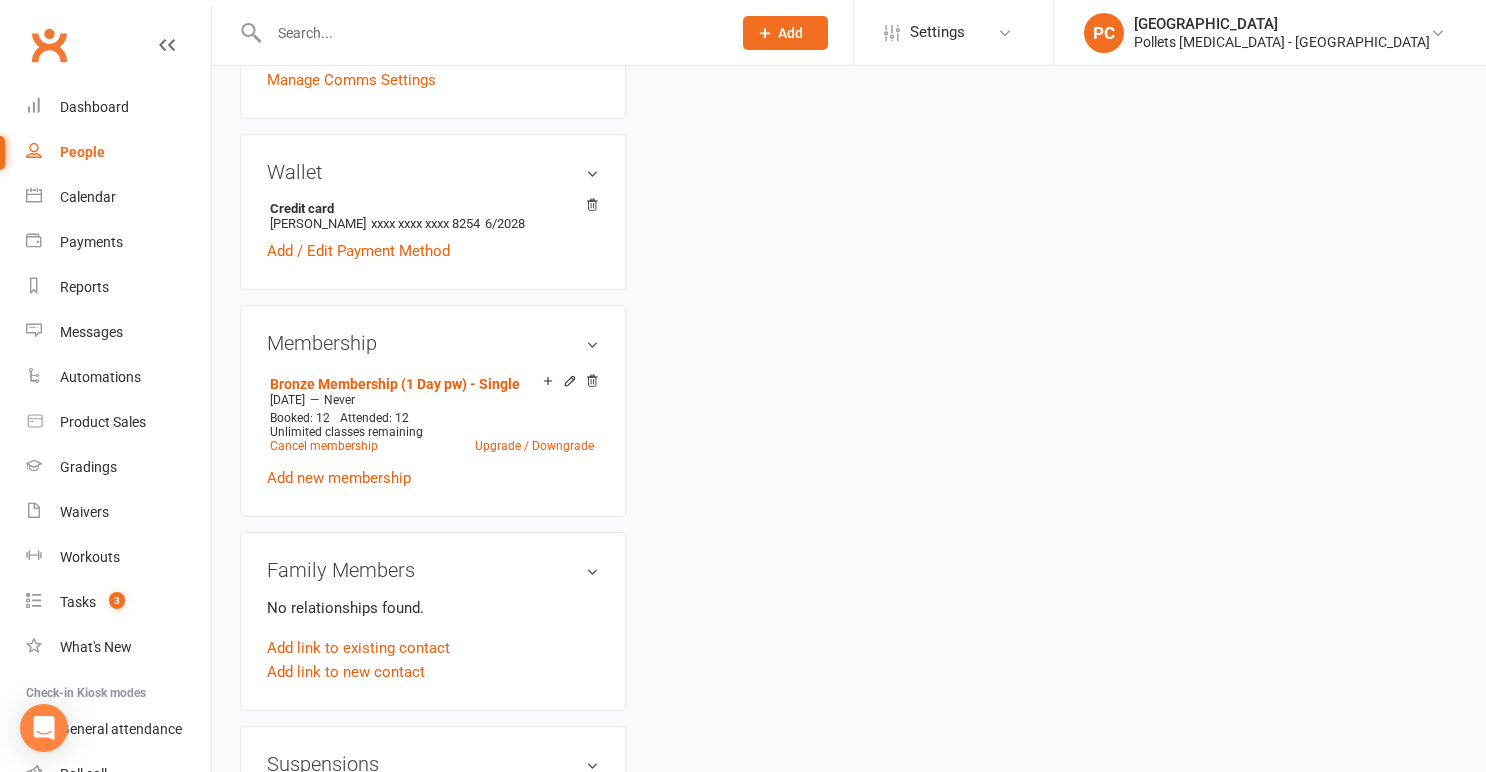 scroll, scrollTop: 0, scrollLeft: 0, axis: both 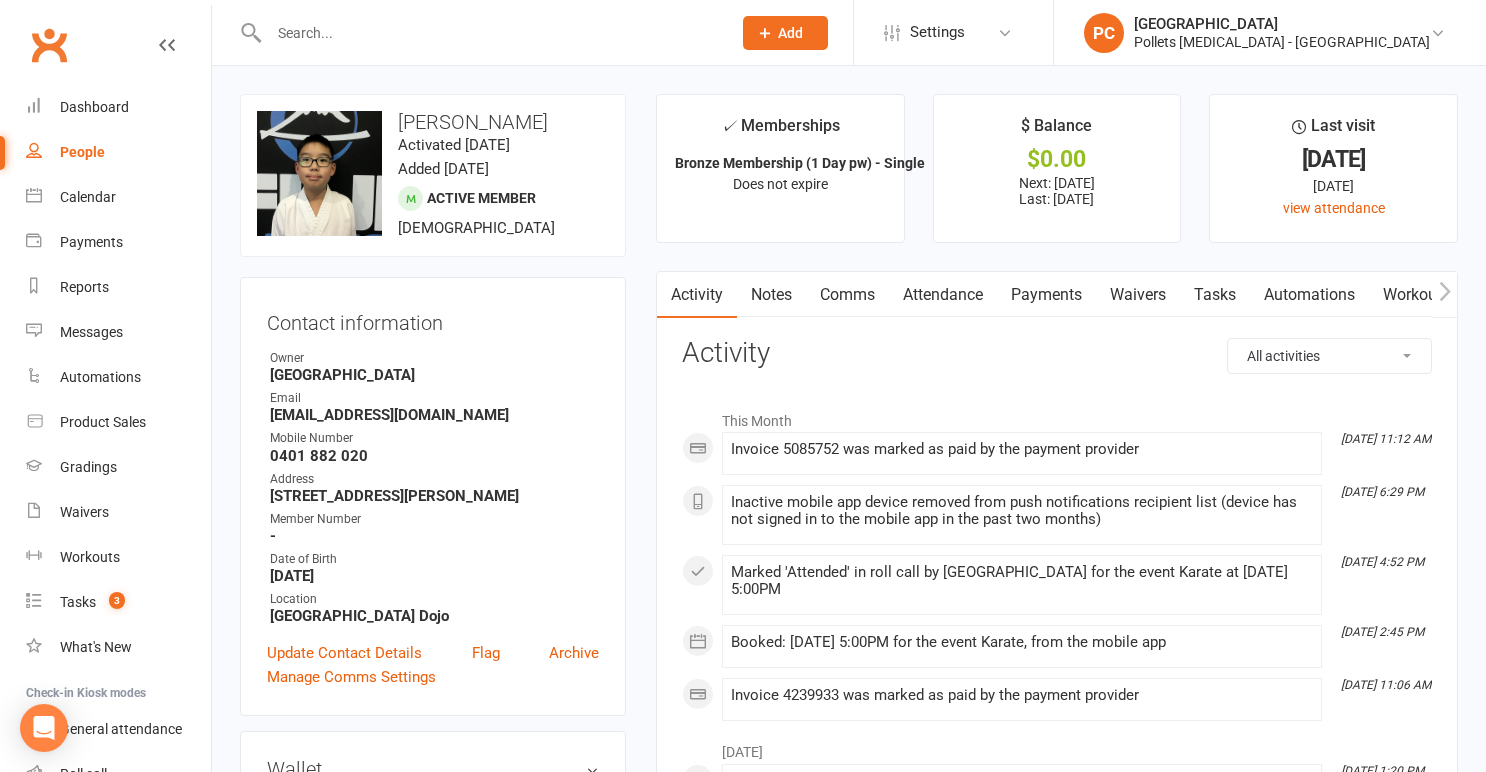click at bounding box center [490, 33] 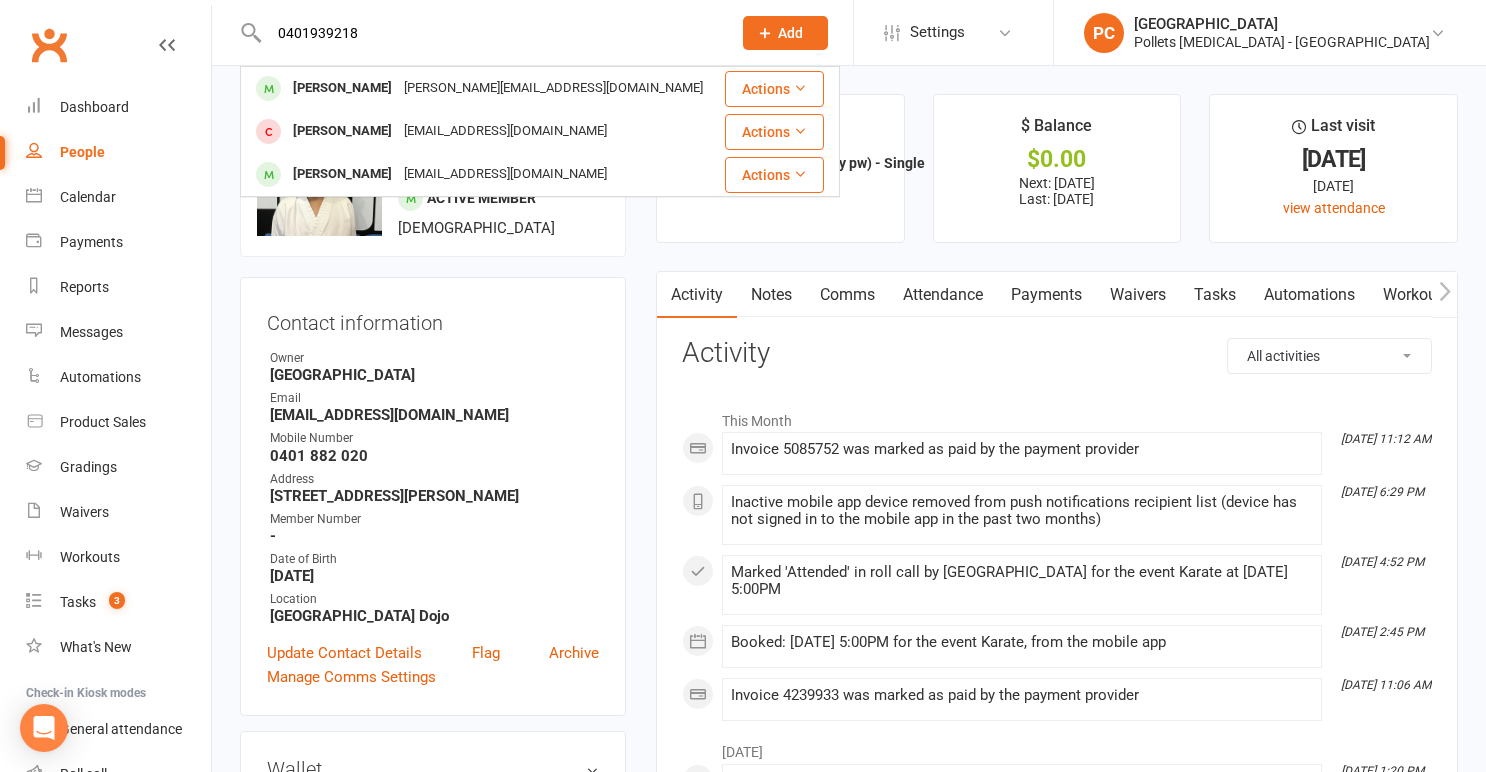 type on "0401939218" 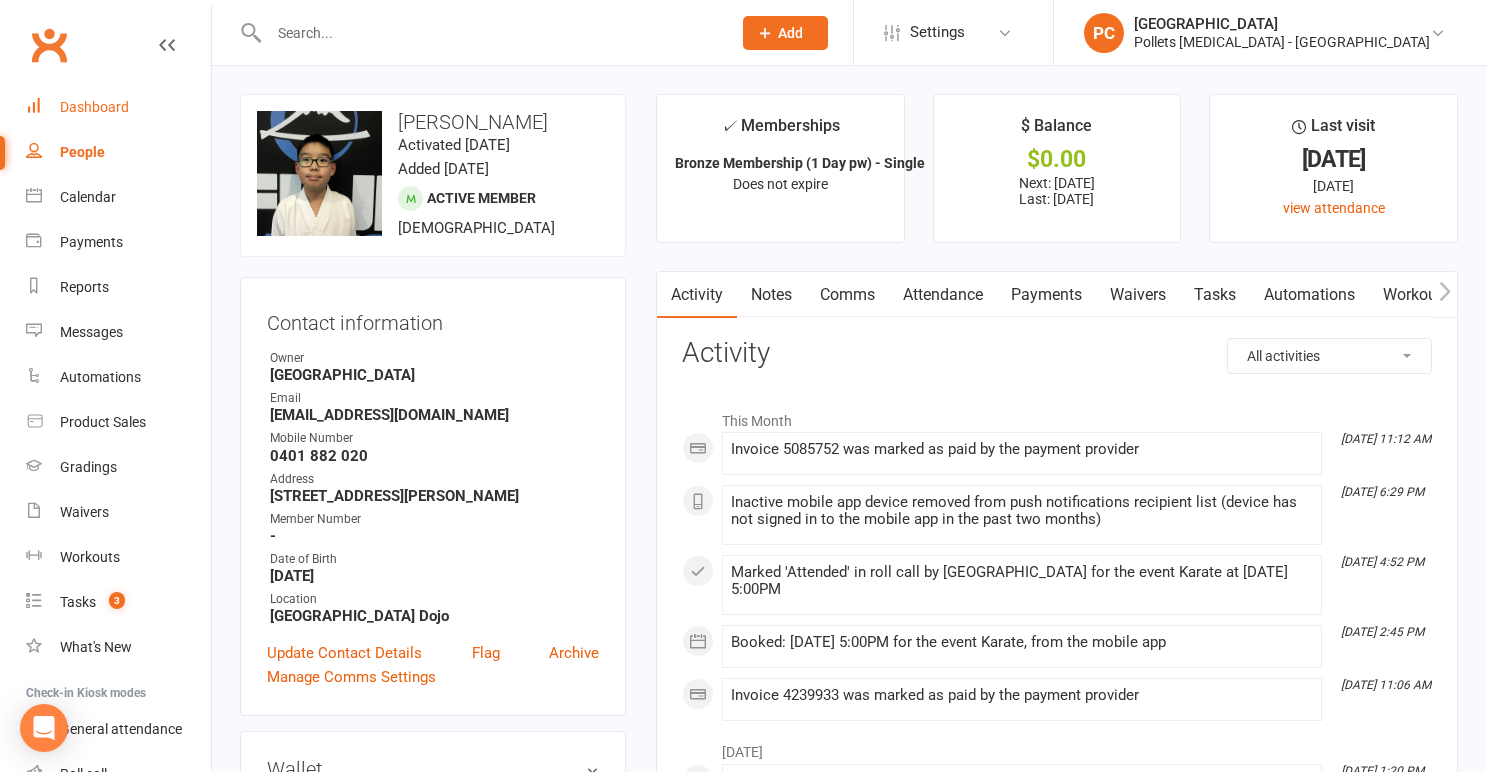 click on "Dashboard" at bounding box center [94, 107] 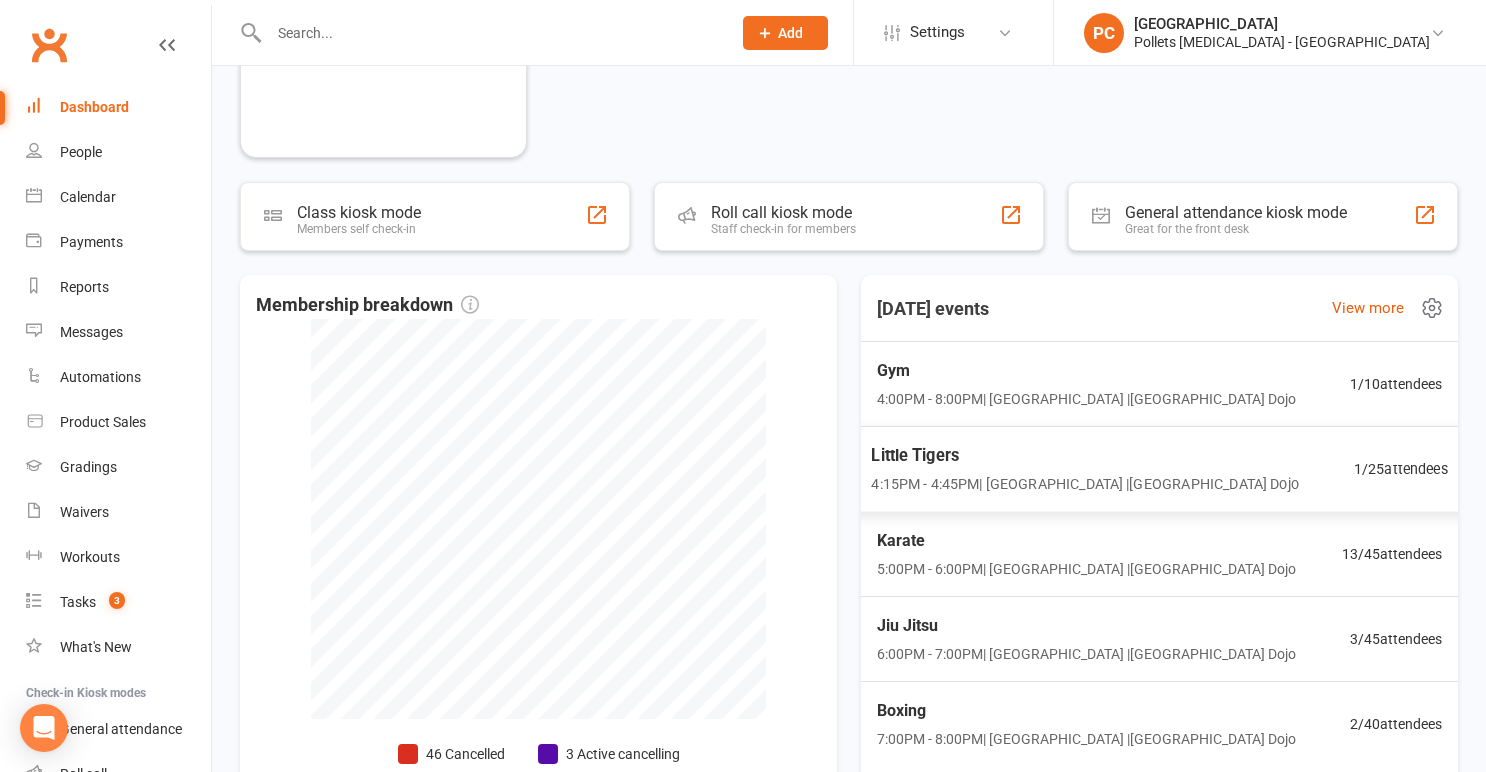 scroll, scrollTop: 891, scrollLeft: 0, axis: vertical 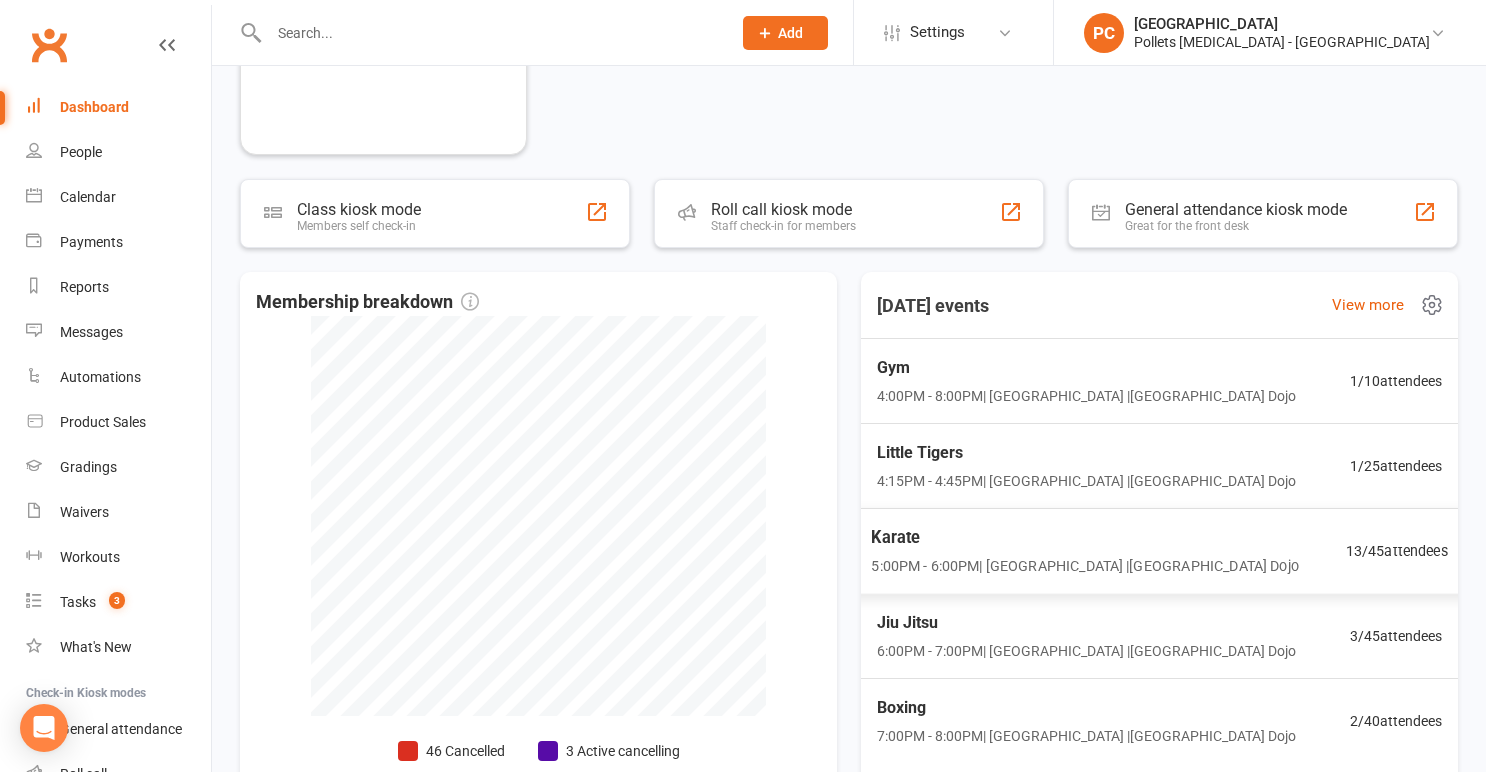 click on "Karate 5:00PM - 6:00PM  |   Pollets Castle Hill |  Castle Hill Dojo" at bounding box center [1084, 551] 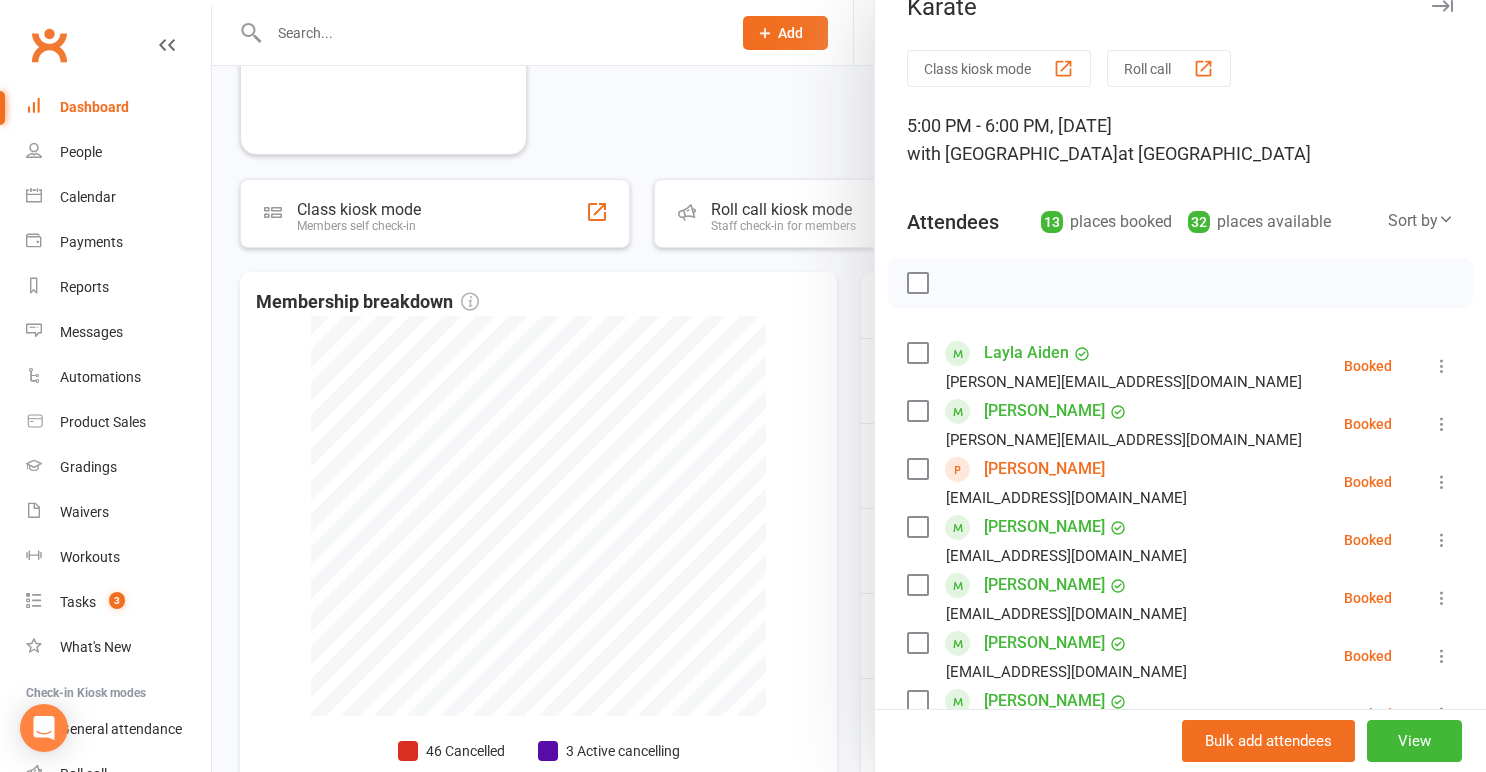 scroll, scrollTop: 0, scrollLeft: 0, axis: both 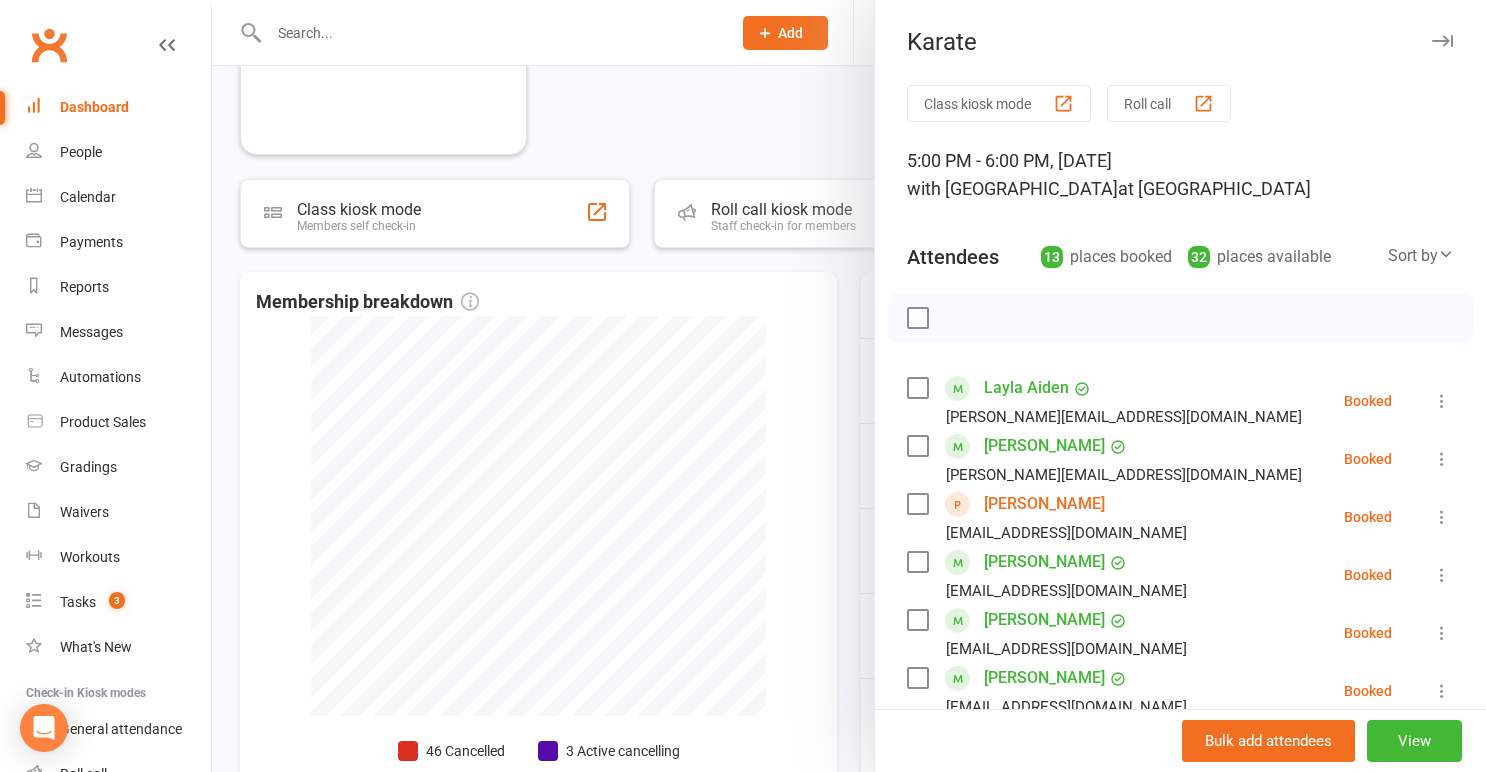 click at bounding box center [849, 386] 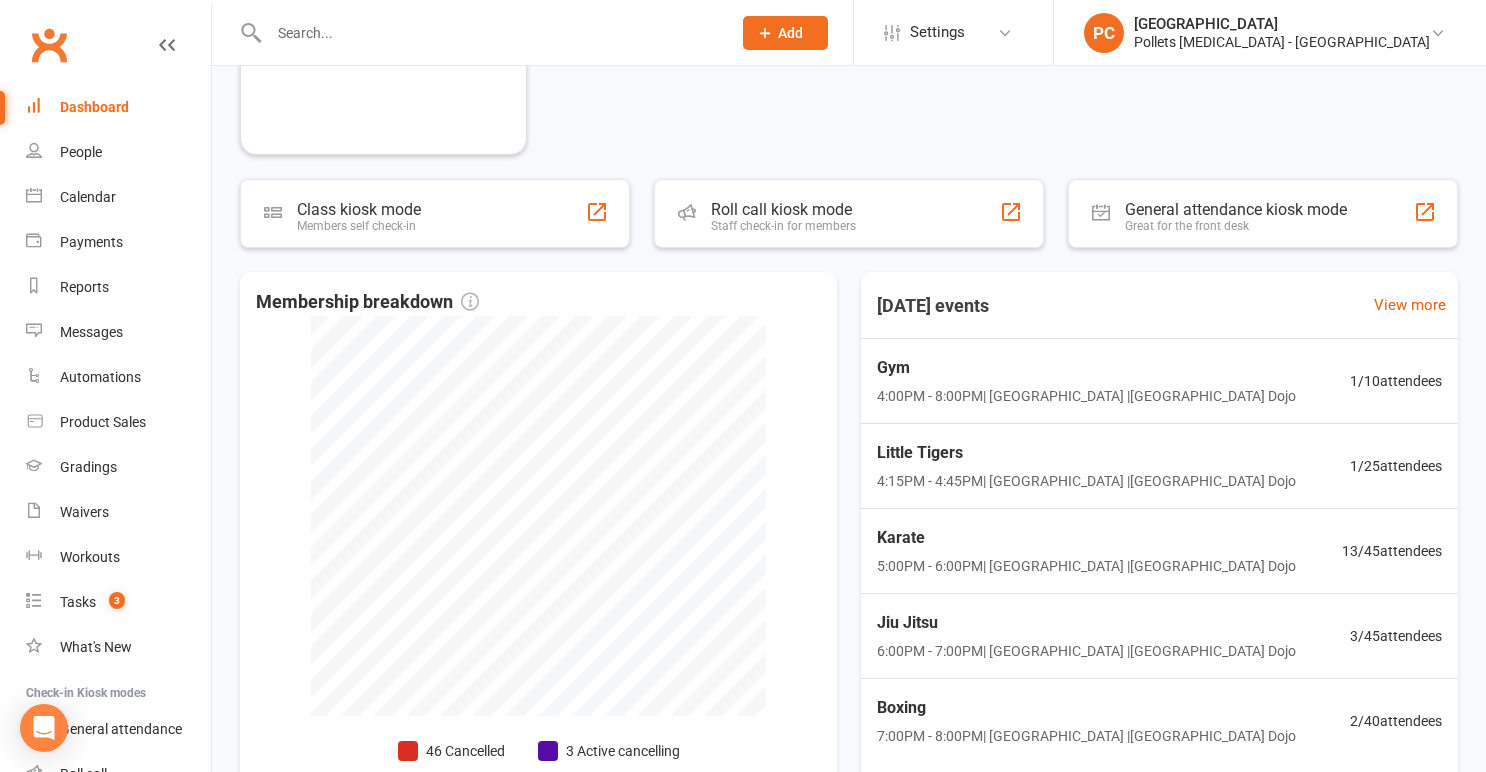 click at bounding box center (490, 33) 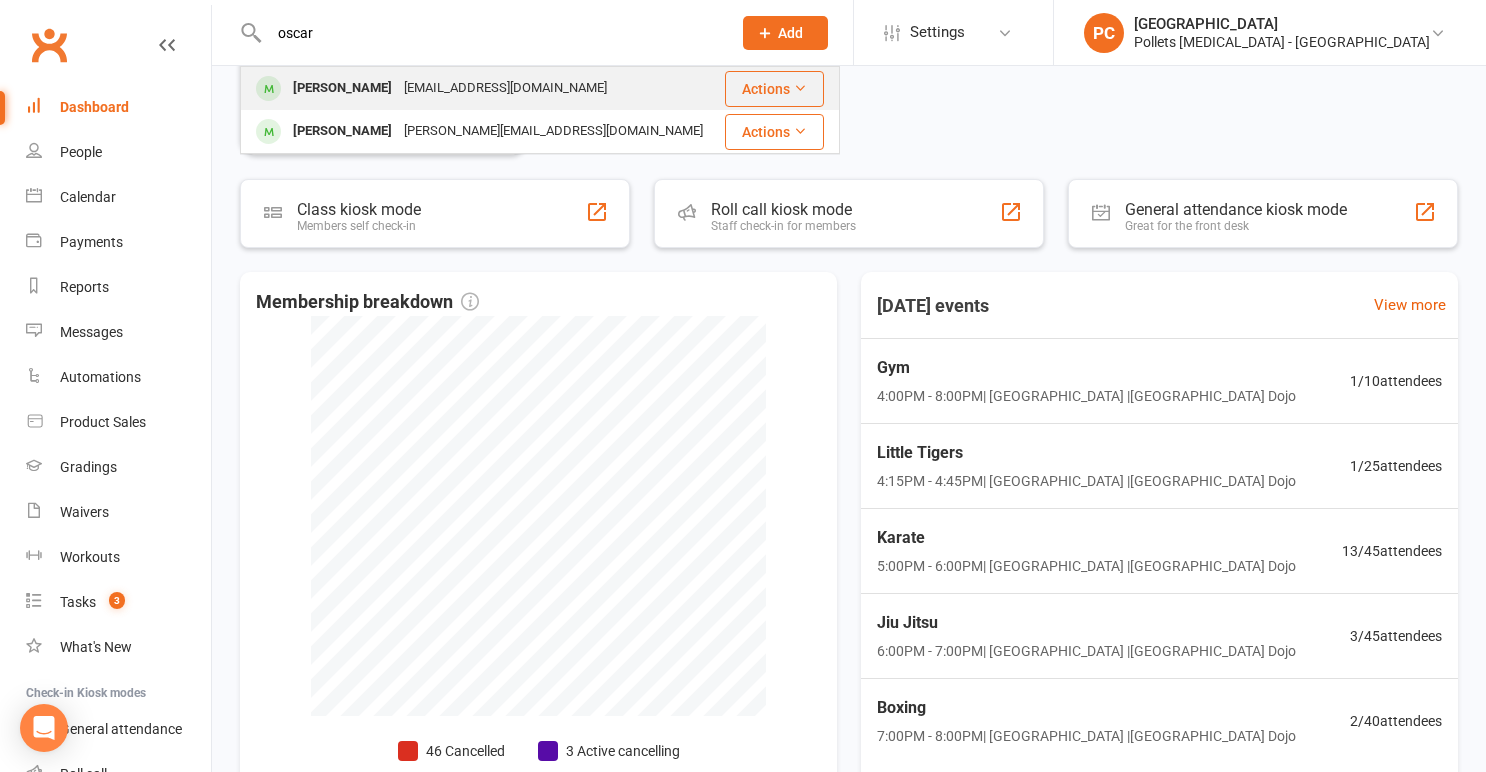 type on "oscar" 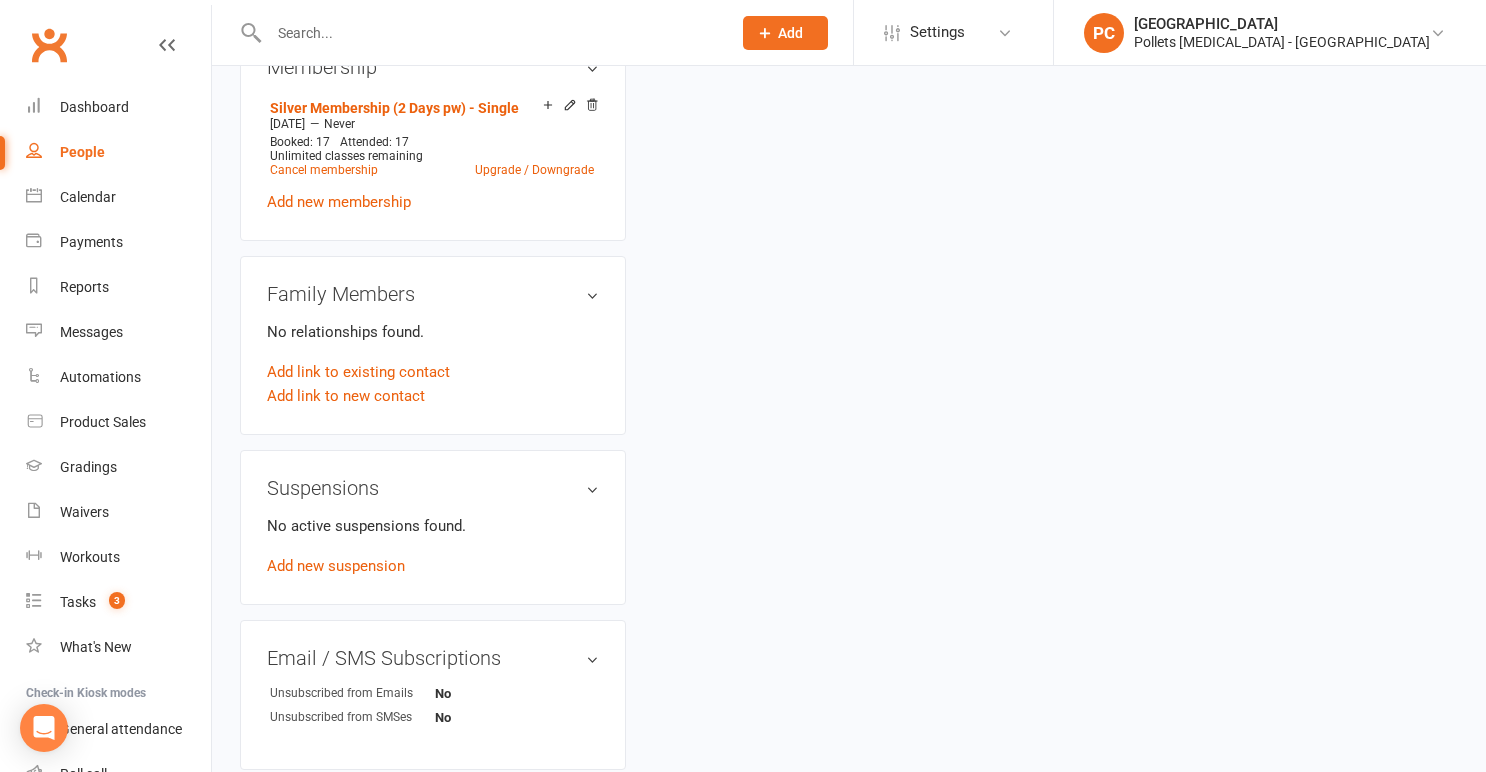 scroll, scrollTop: 0, scrollLeft: 0, axis: both 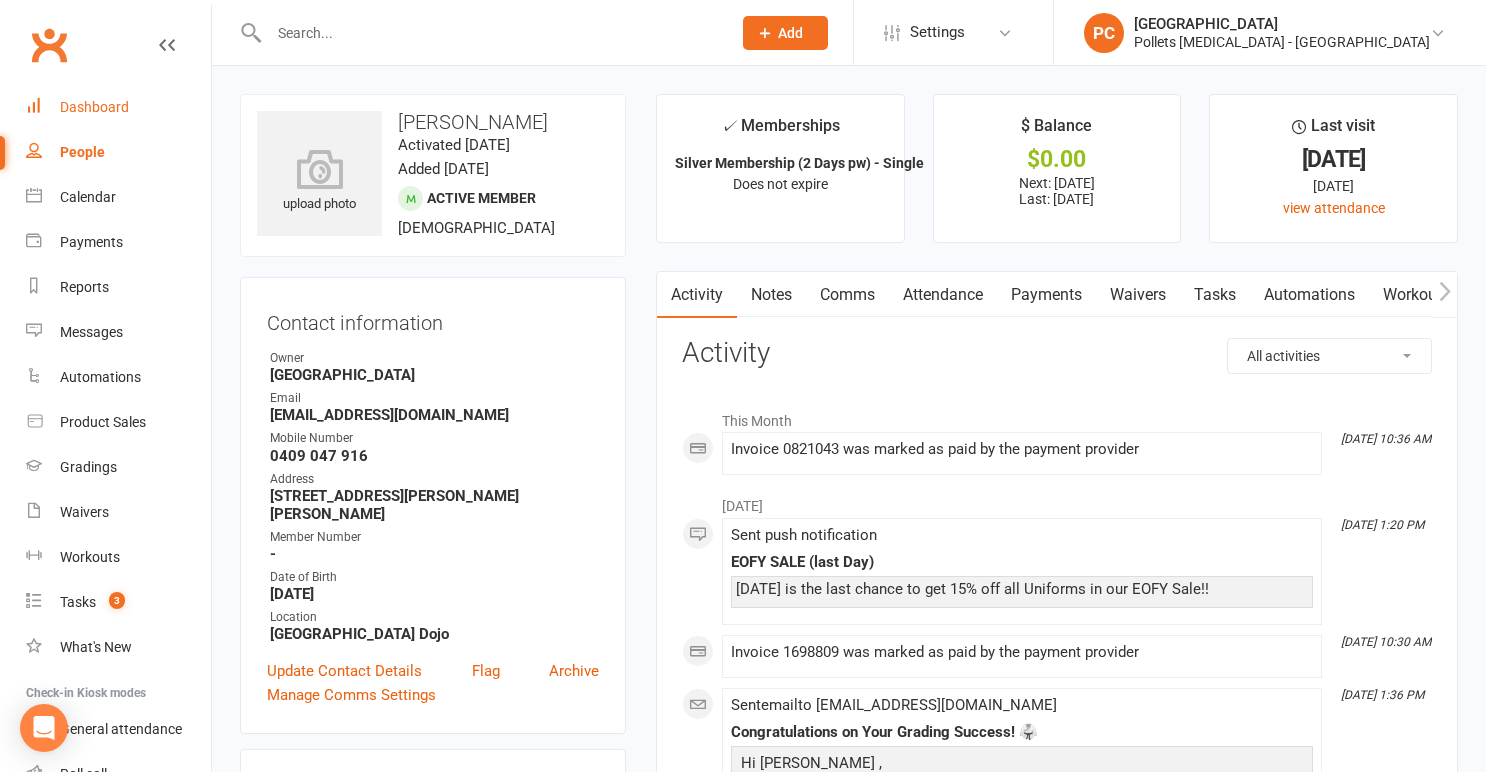 click on "Dashboard" at bounding box center (118, 107) 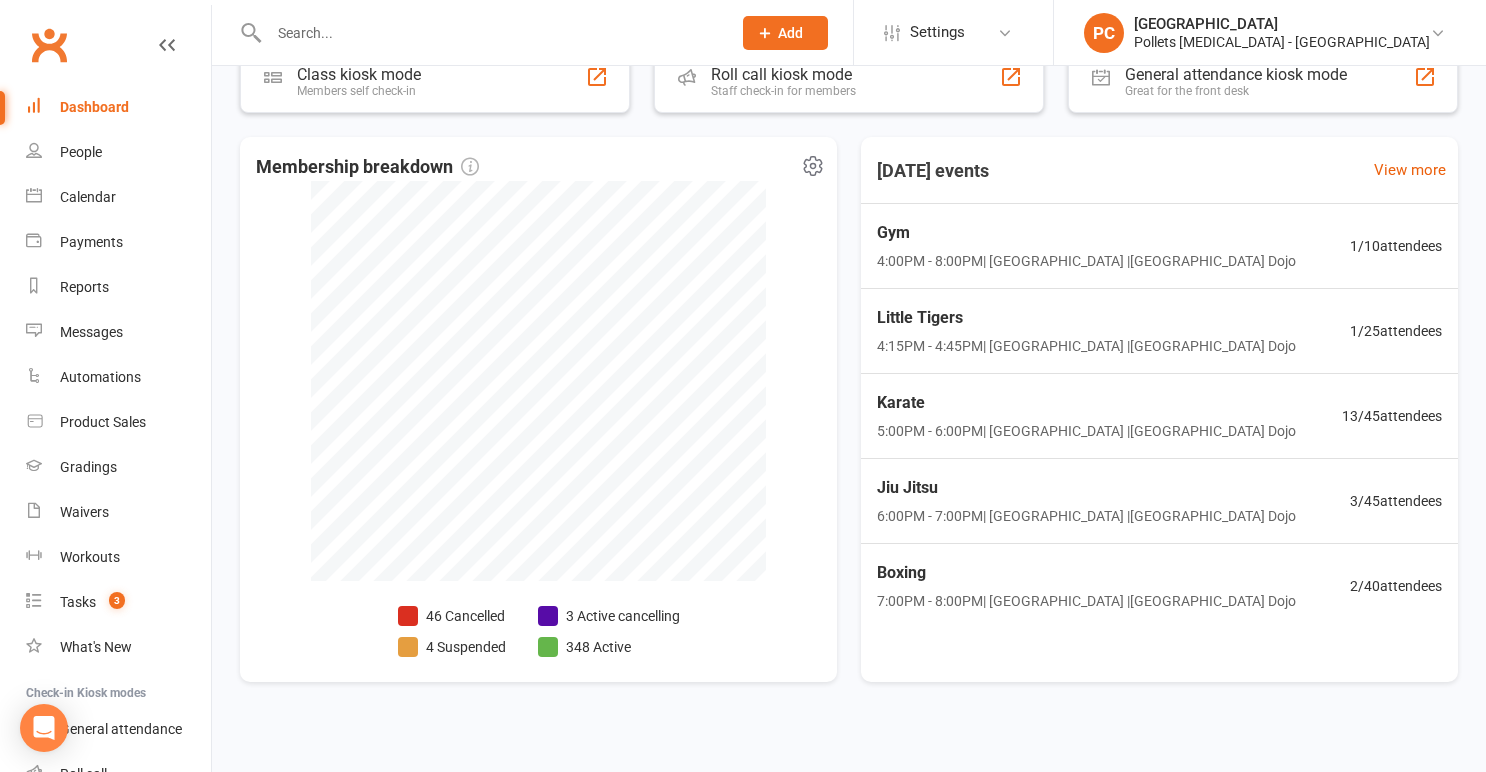 scroll, scrollTop: 1027, scrollLeft: 0, axis: vertical 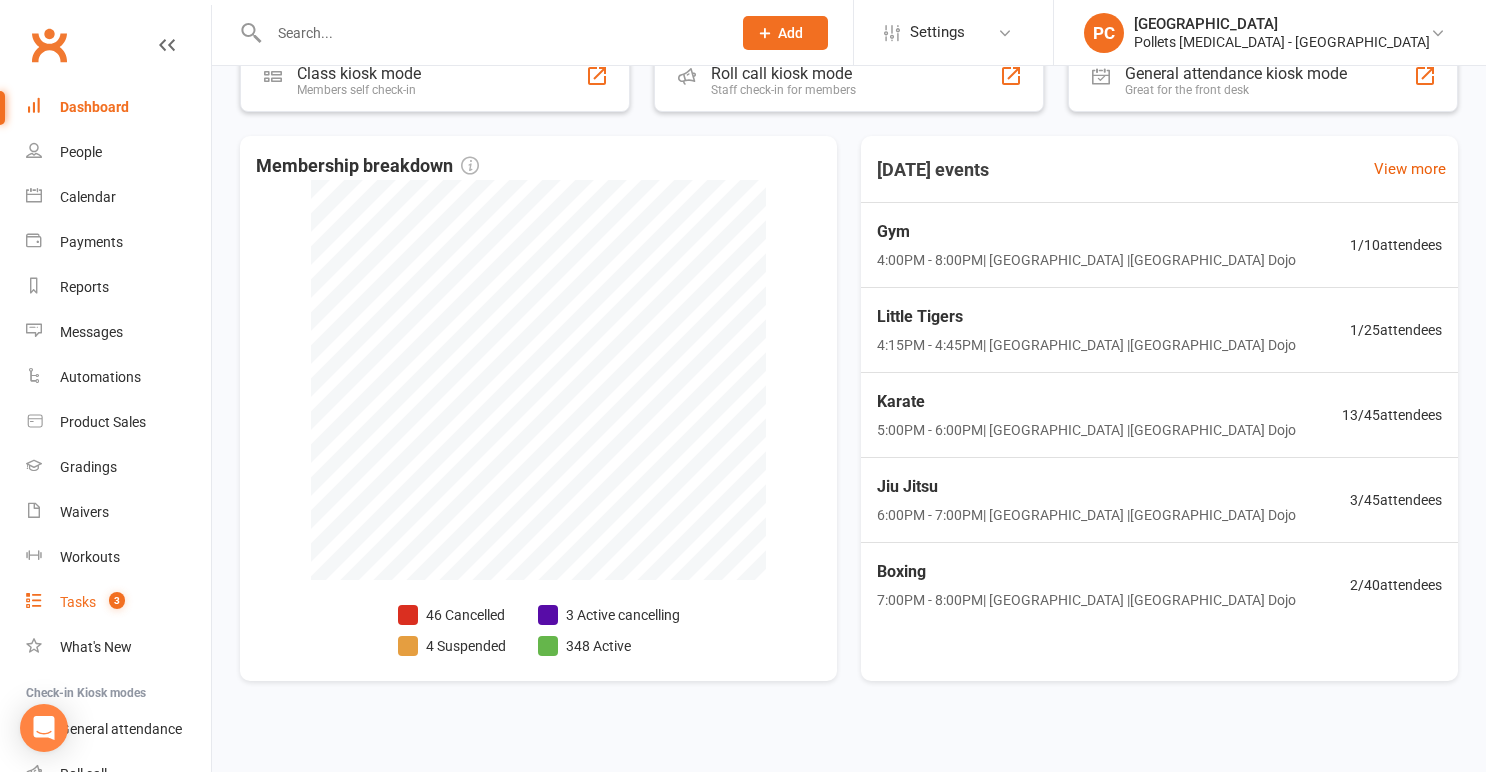 click on "Tasks" at bounding box center (78, 602) 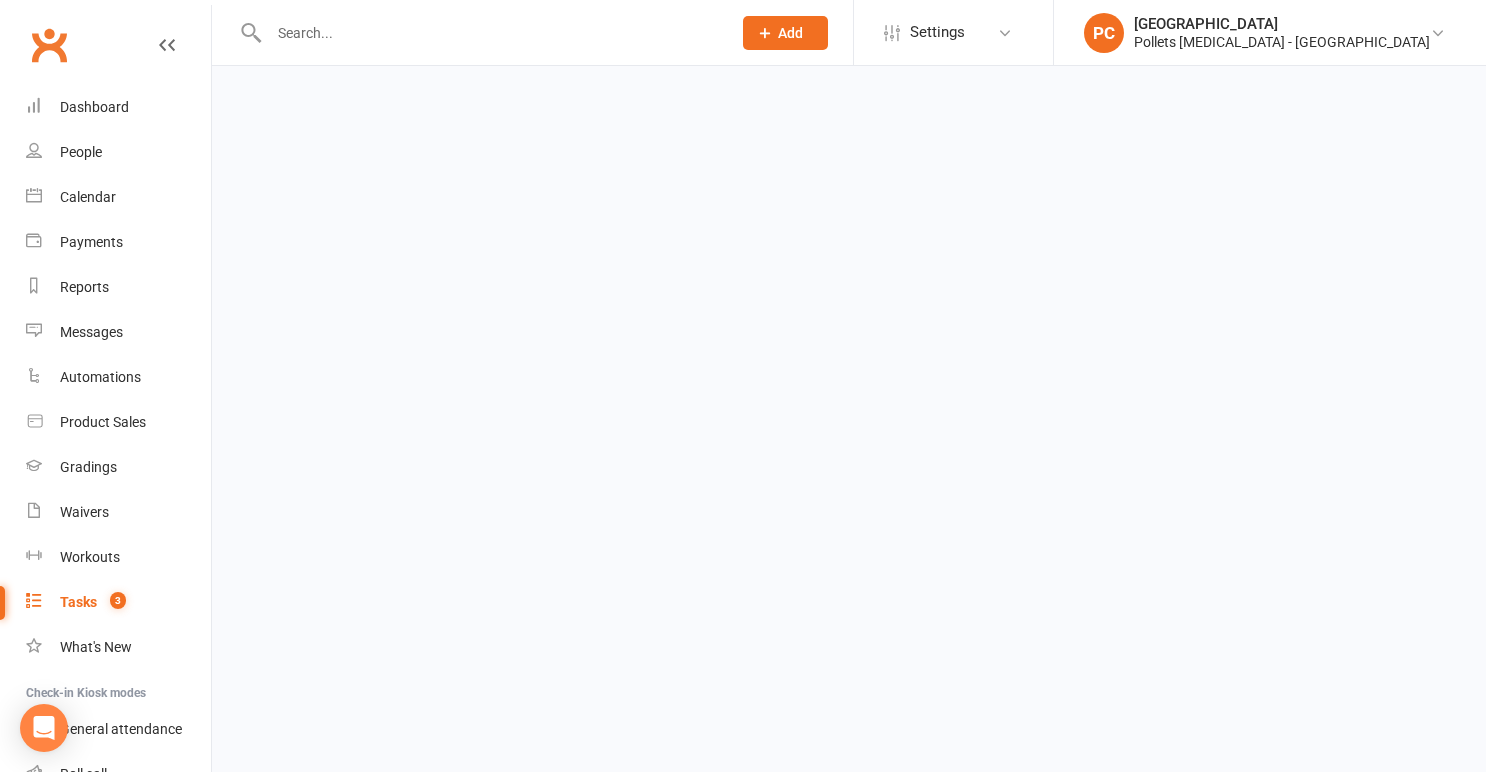 scroll, scrollTop: 0, scrollLeft: 0, axis: both 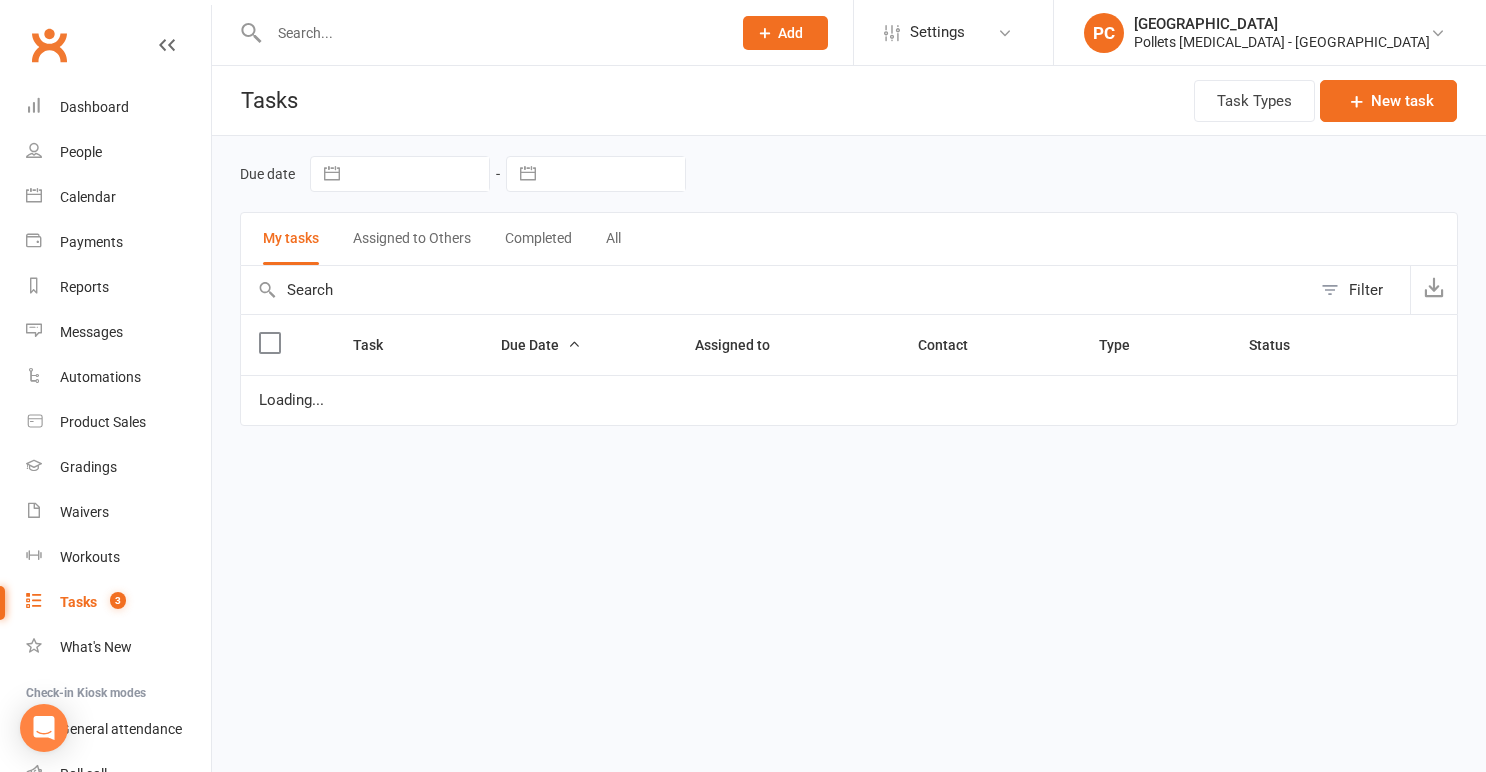 select on "started" 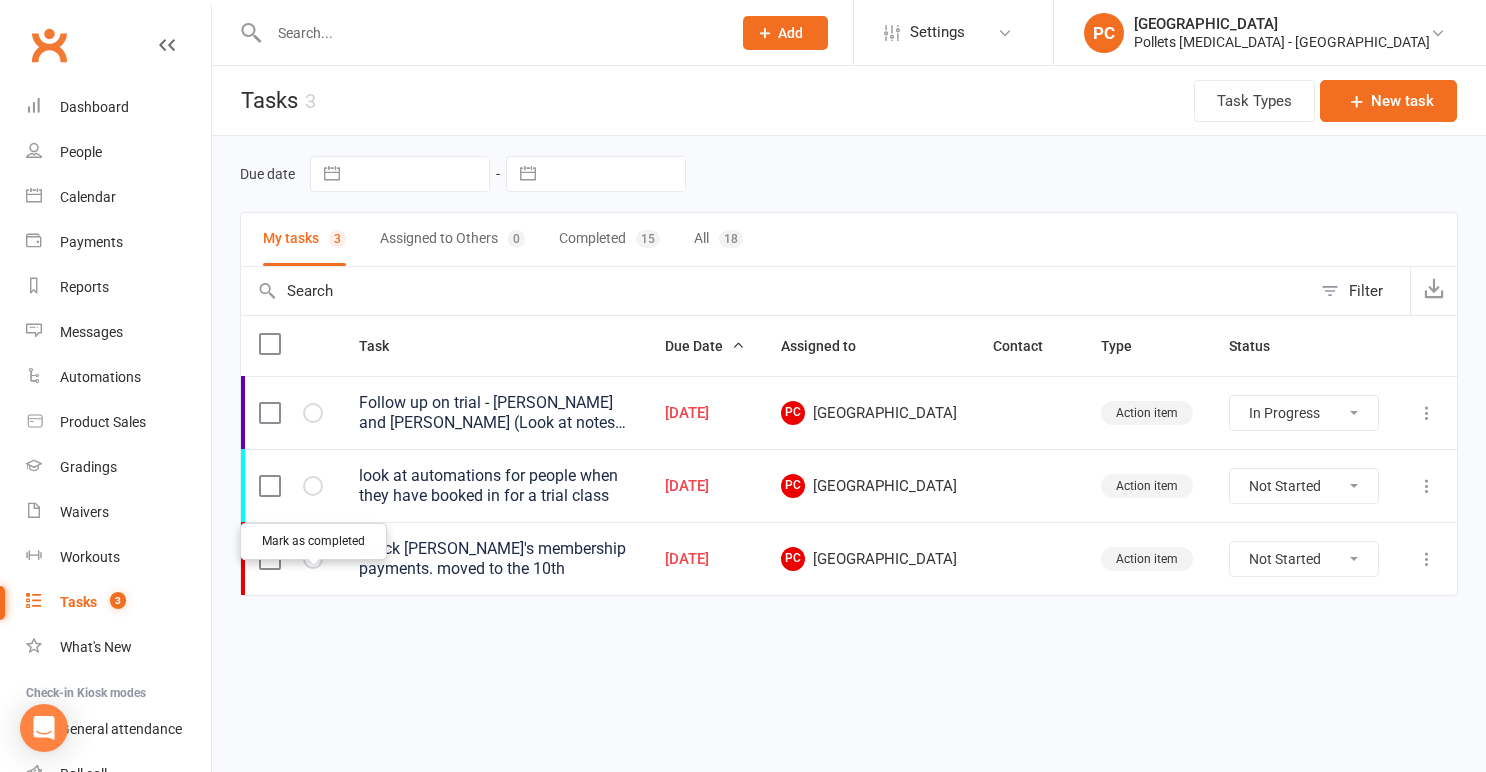 click at bounding box center [0, 0] 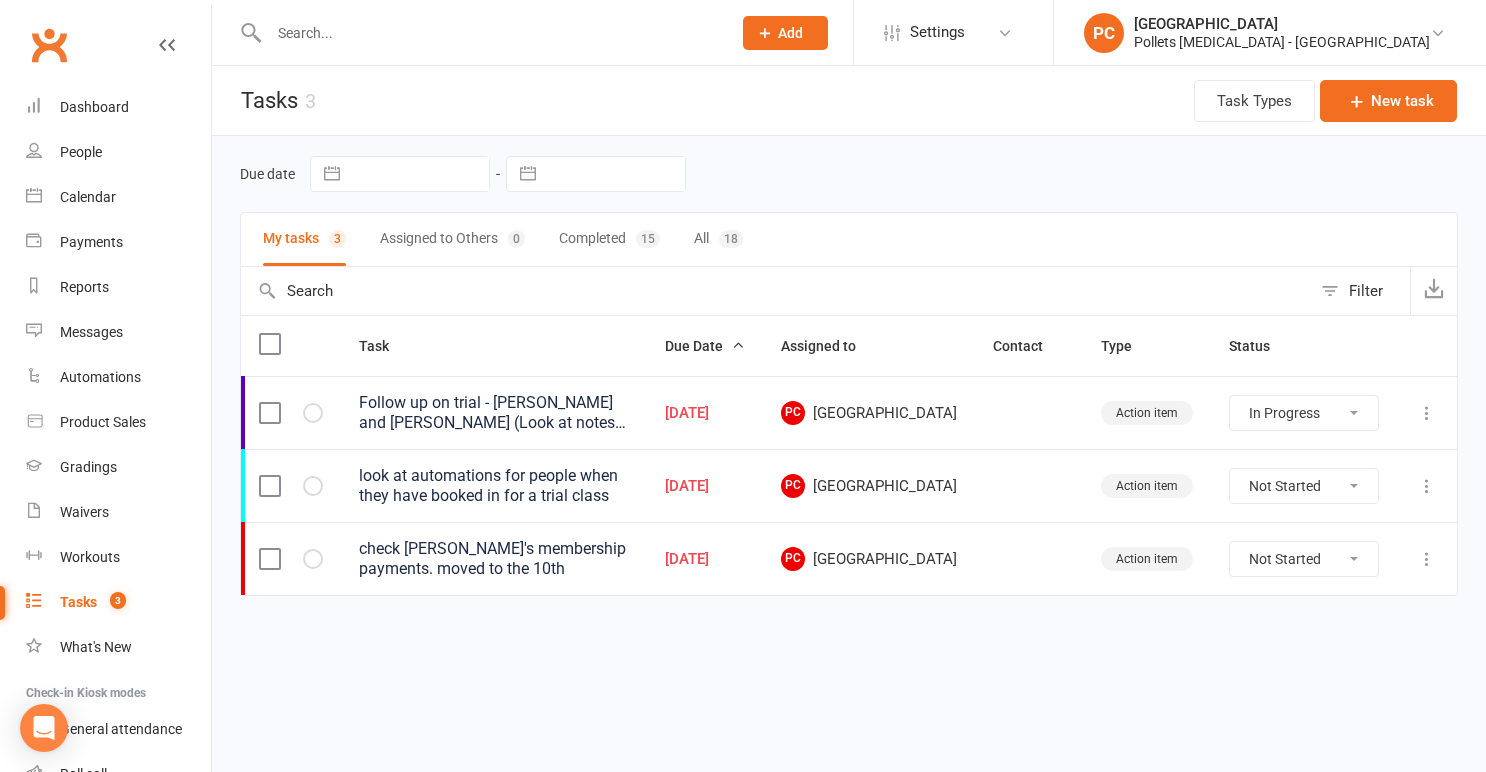 select on "started" 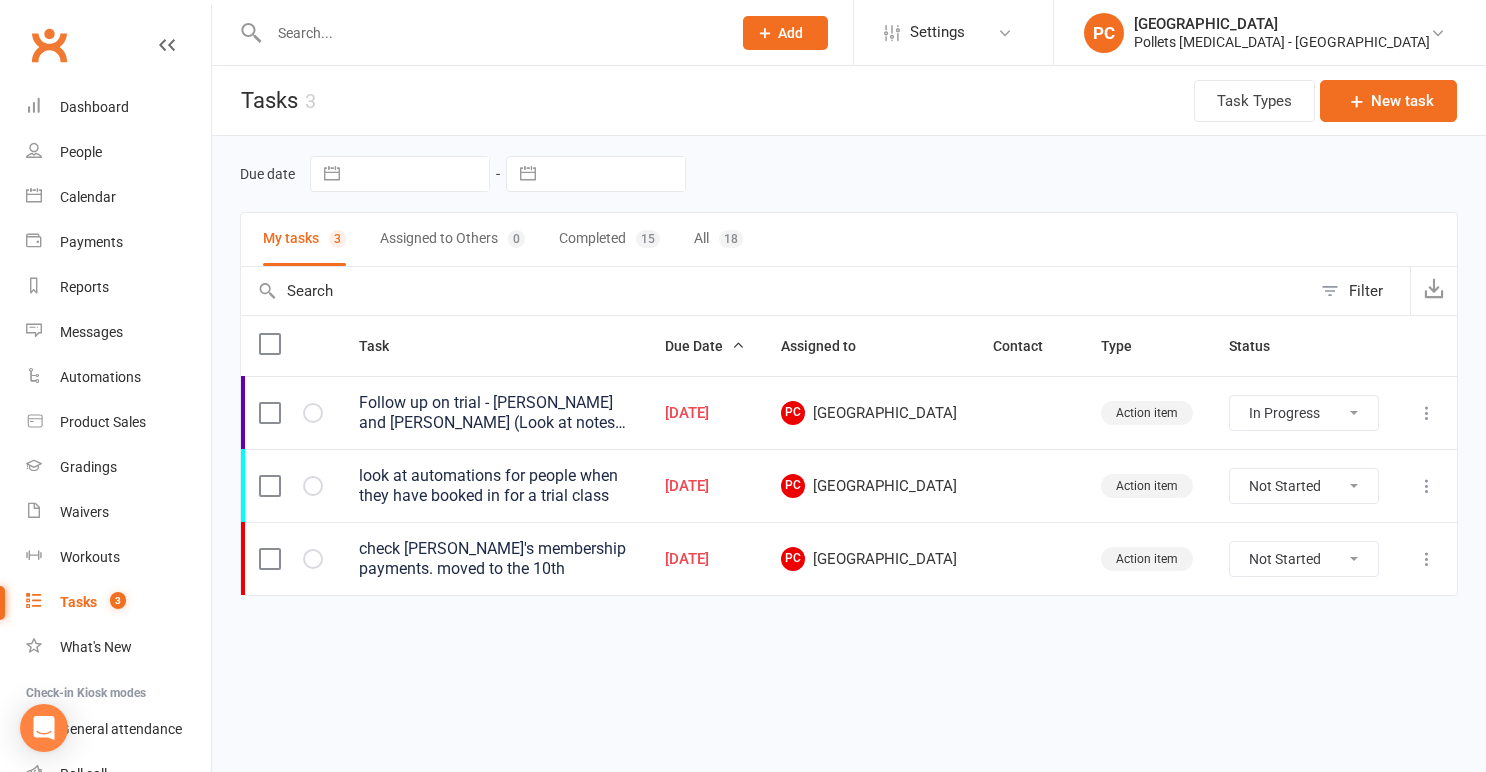 select on "started" 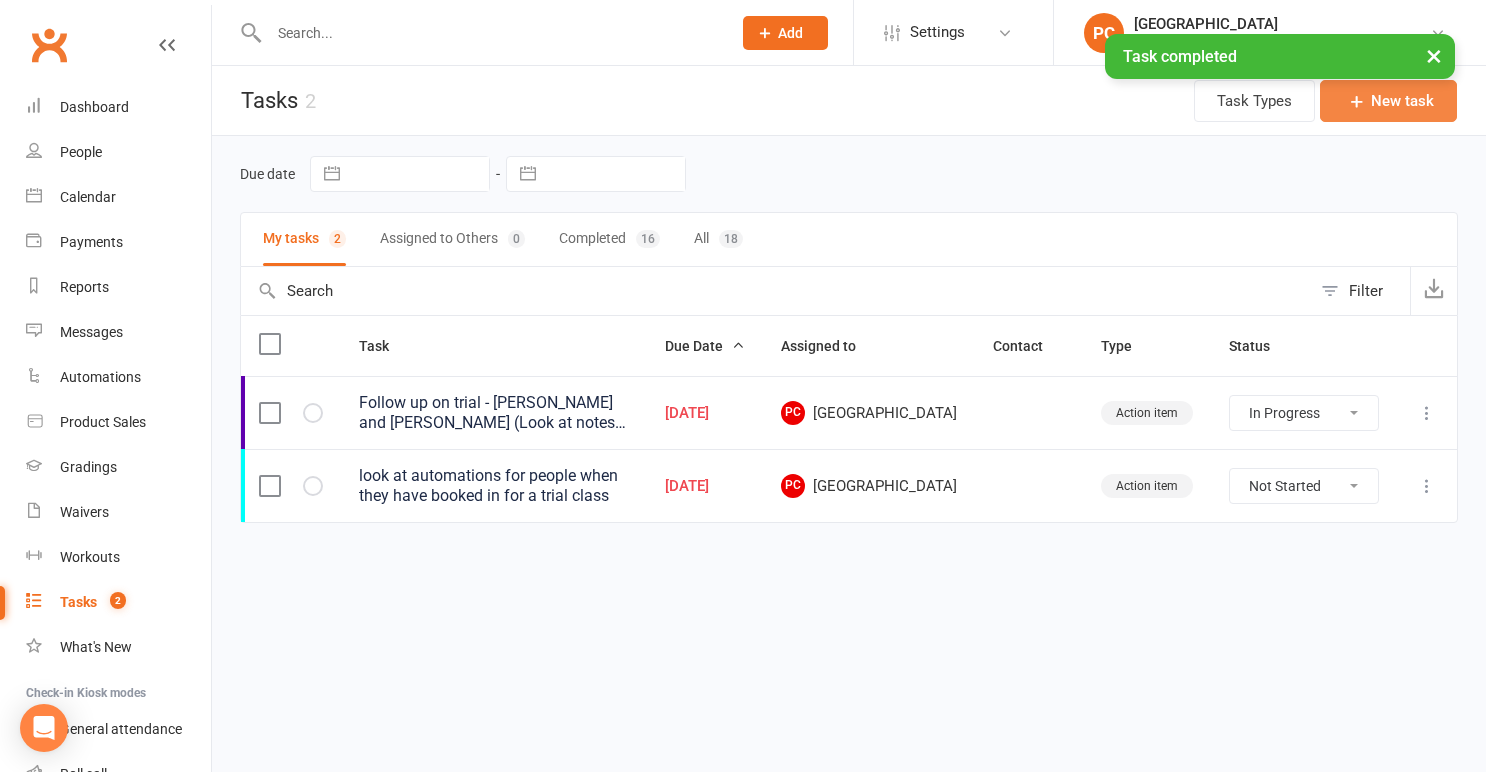 click on "New task" at bounding box center [1388, 101] 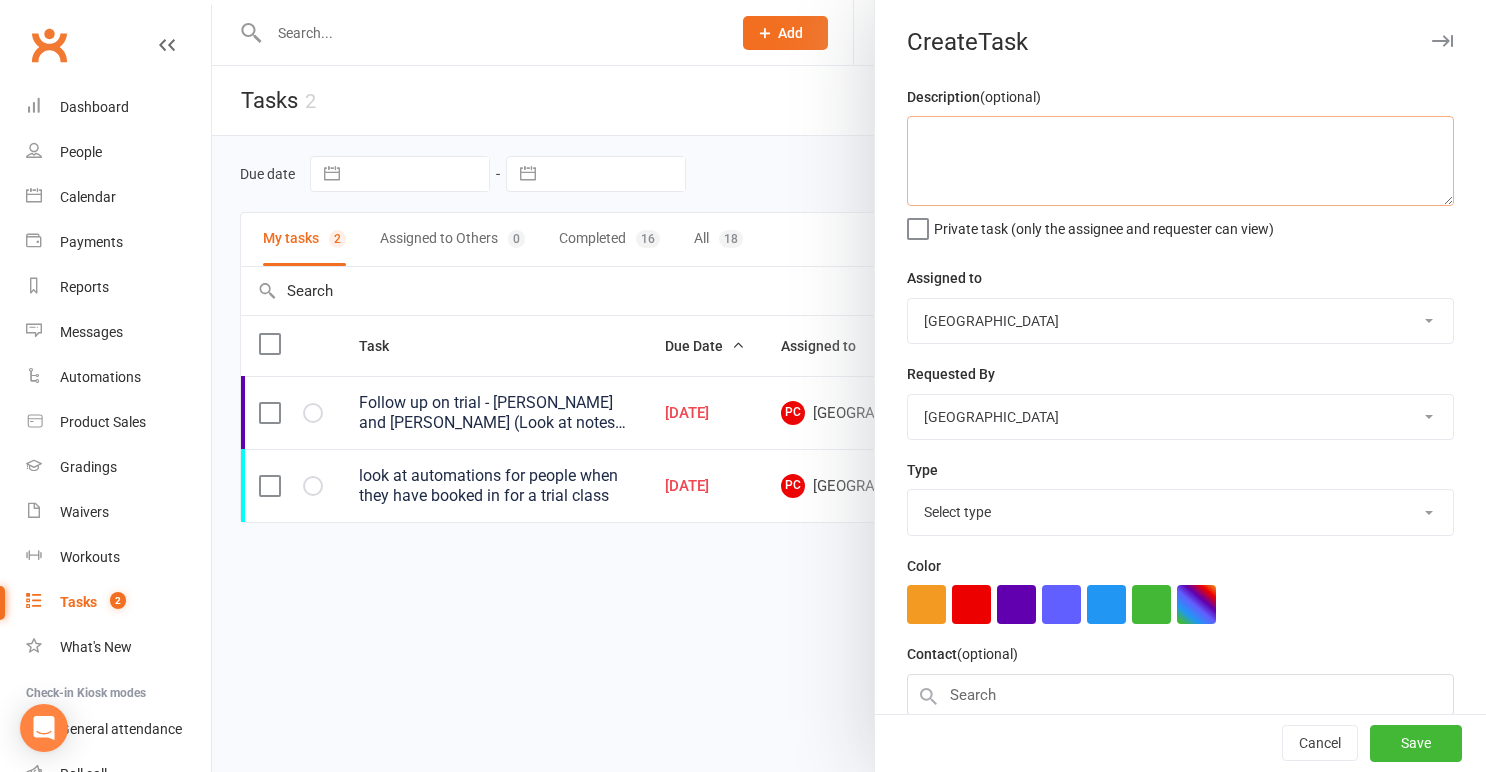 click at bounding box center [1180, 161] 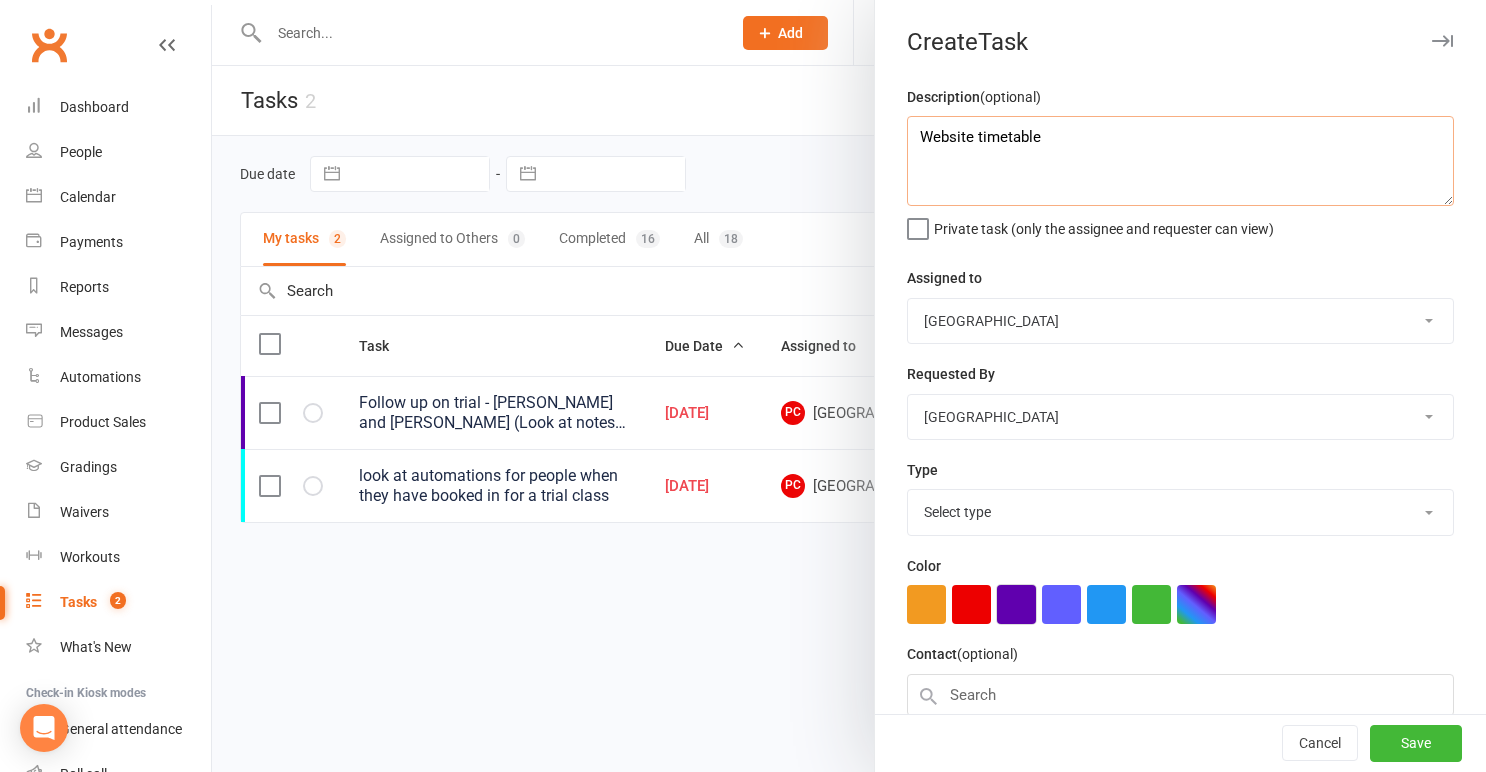 type on "Website timetable" 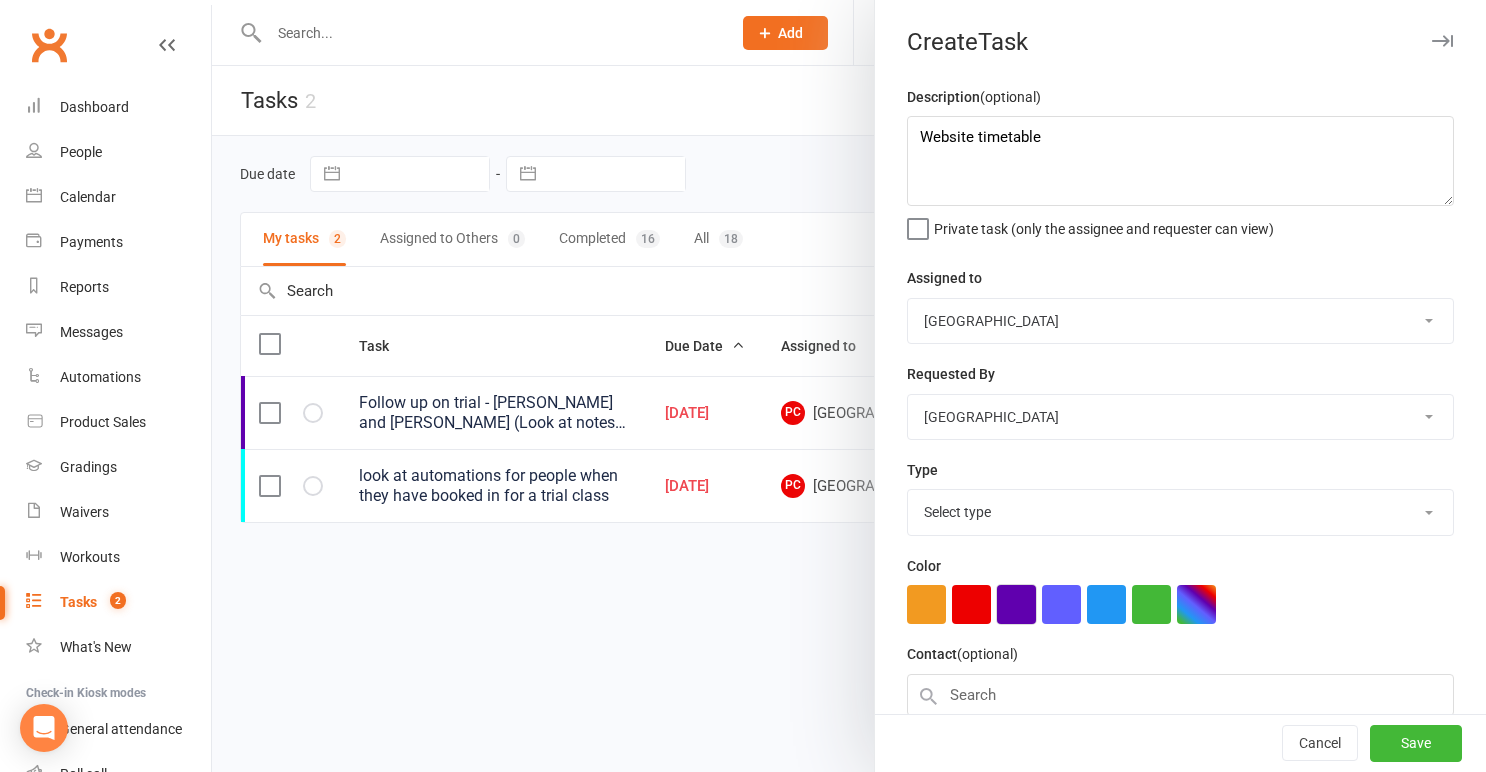 click at bounding box center (1016, 604) 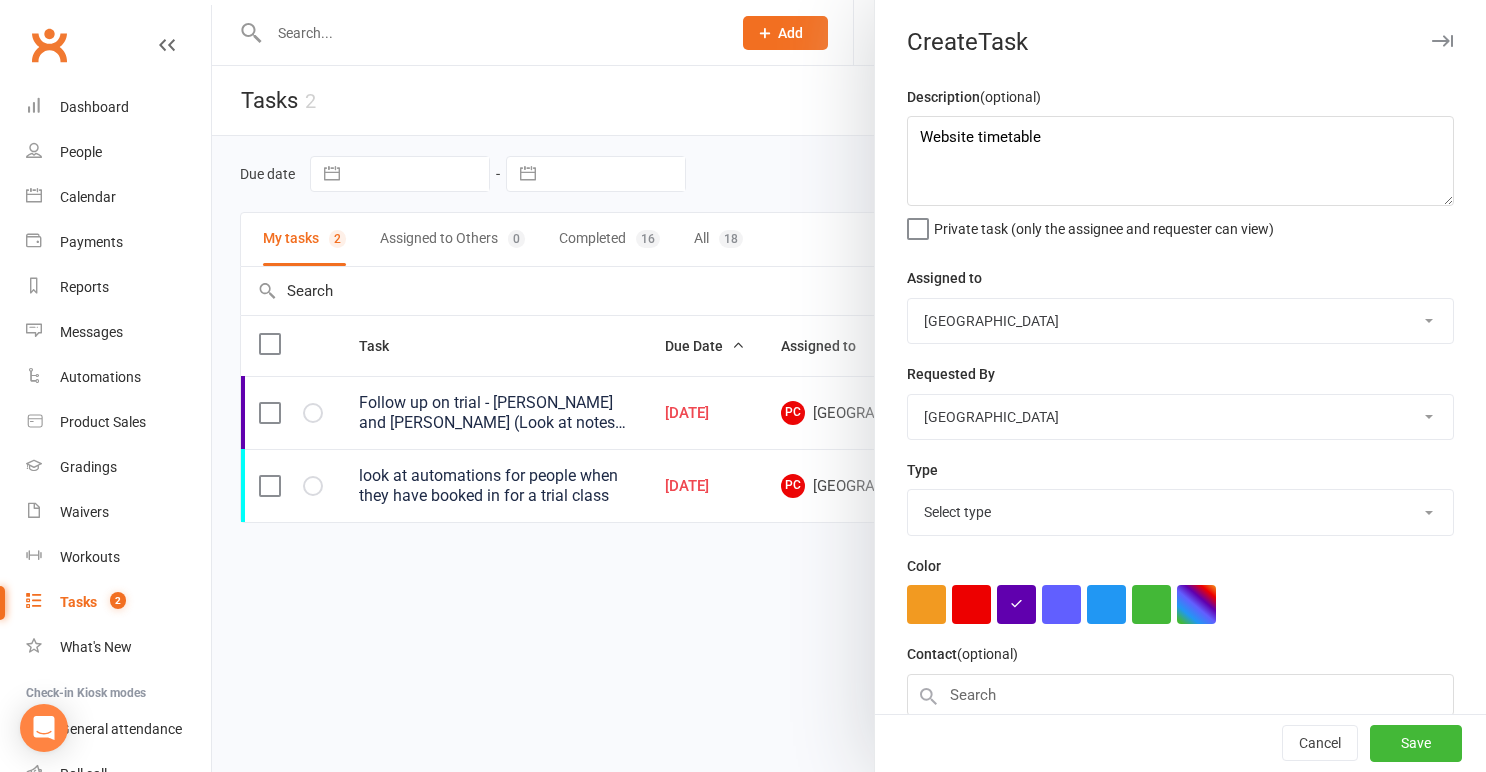 click on "Select type Action item E-mail Meeting Phone call Private session Add new task type" at bounding box center [1180, 512] 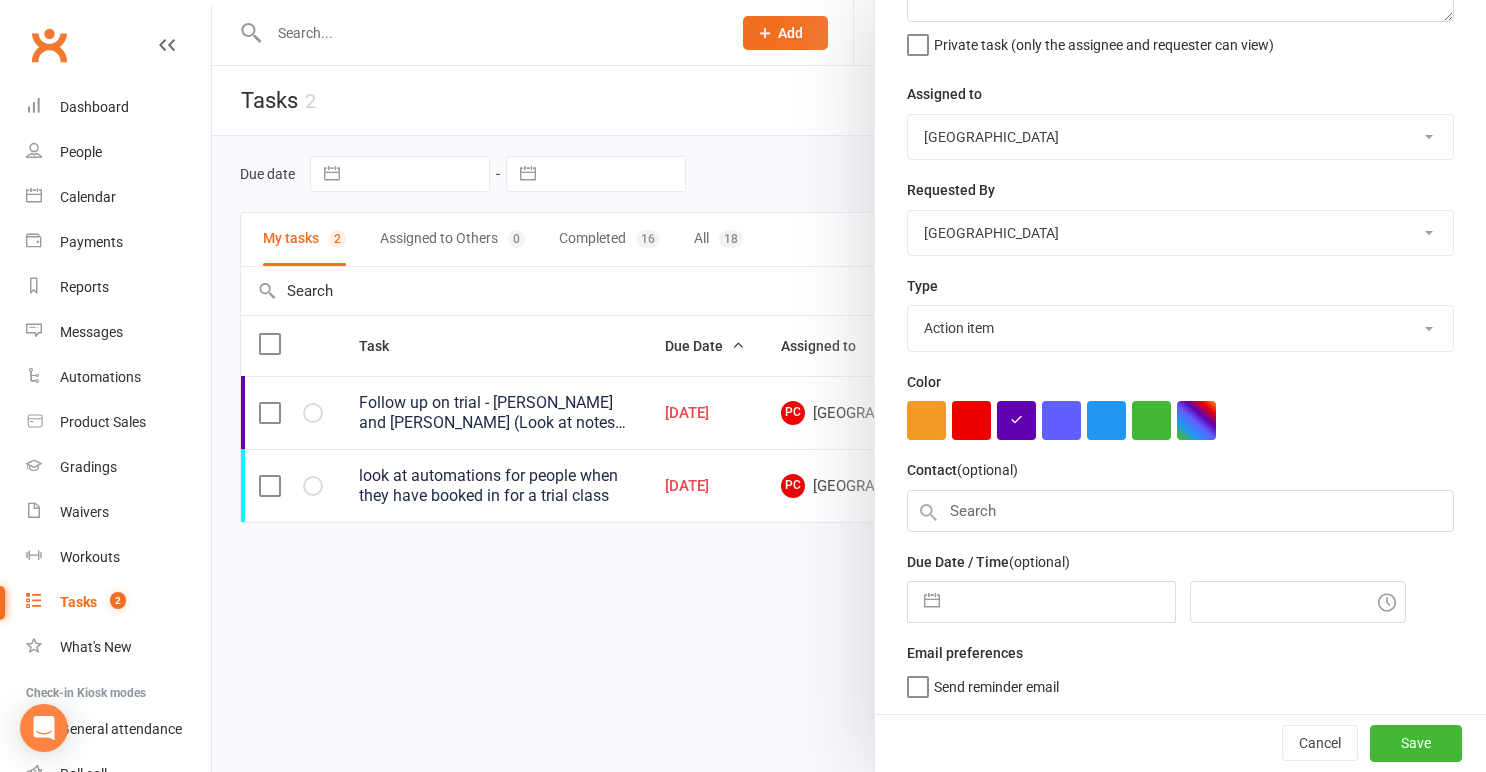 scroll, scrollTop: 188, scrollLeft: 0, axis: vertical 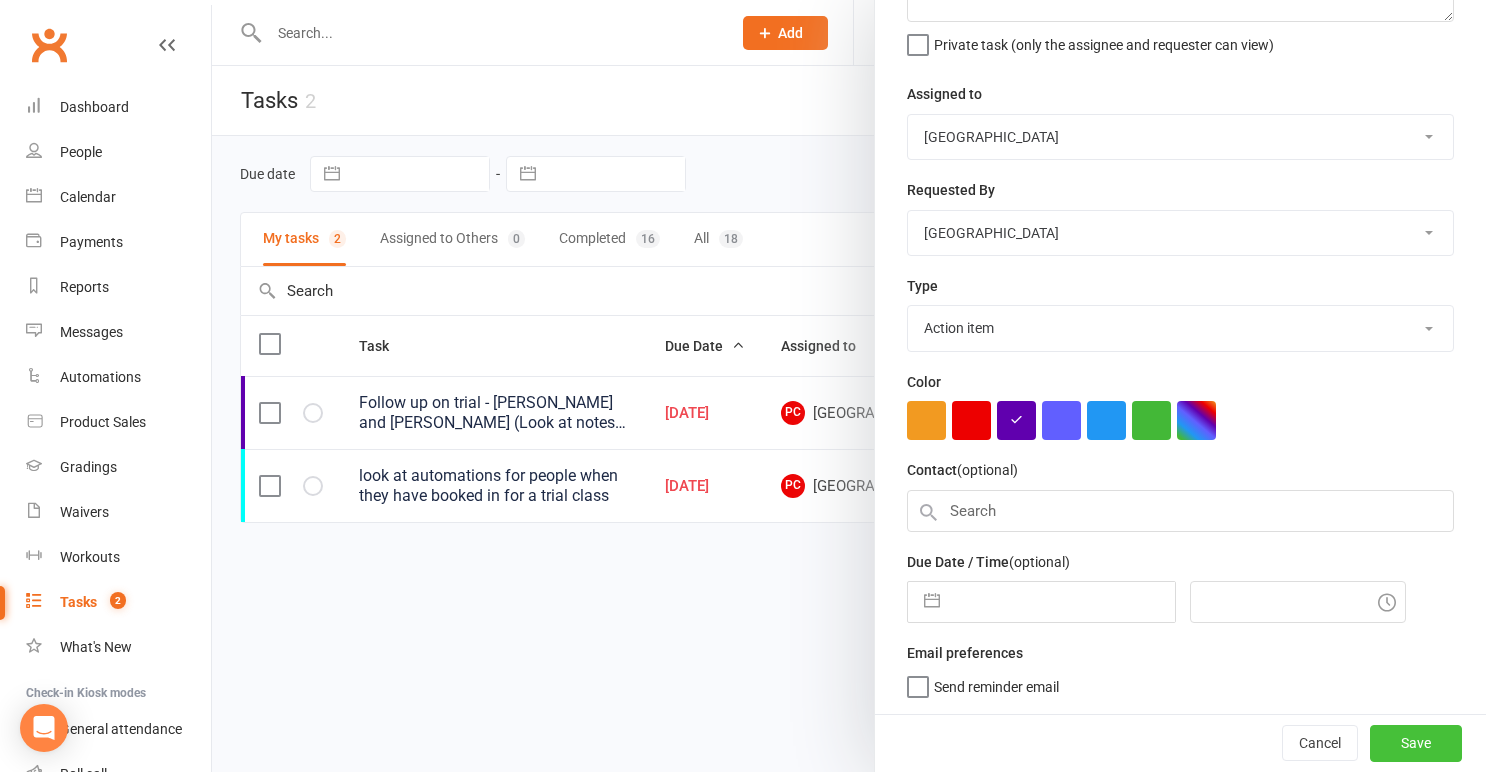 click on "Save" at bounding box center [1416, 743] 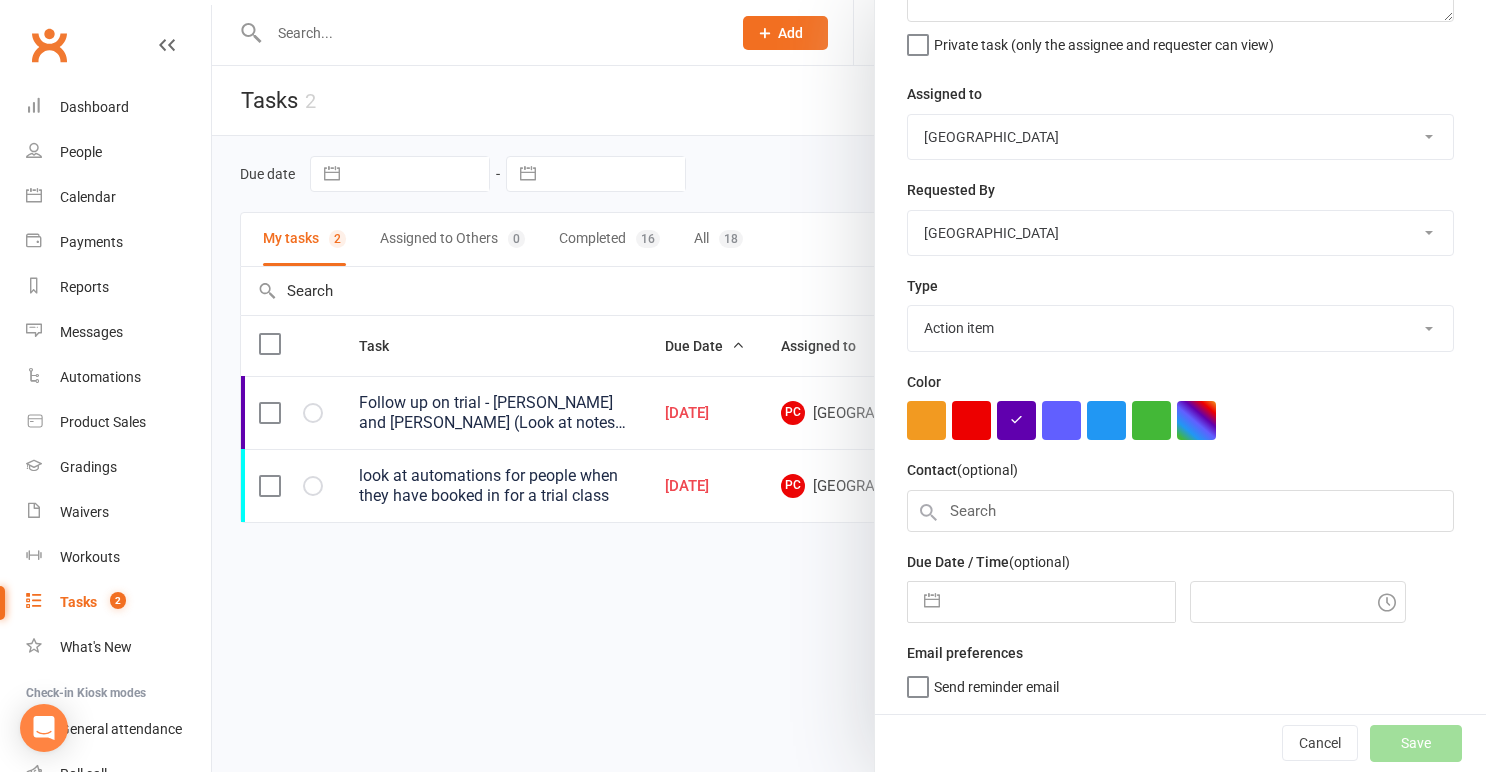 select on "started" 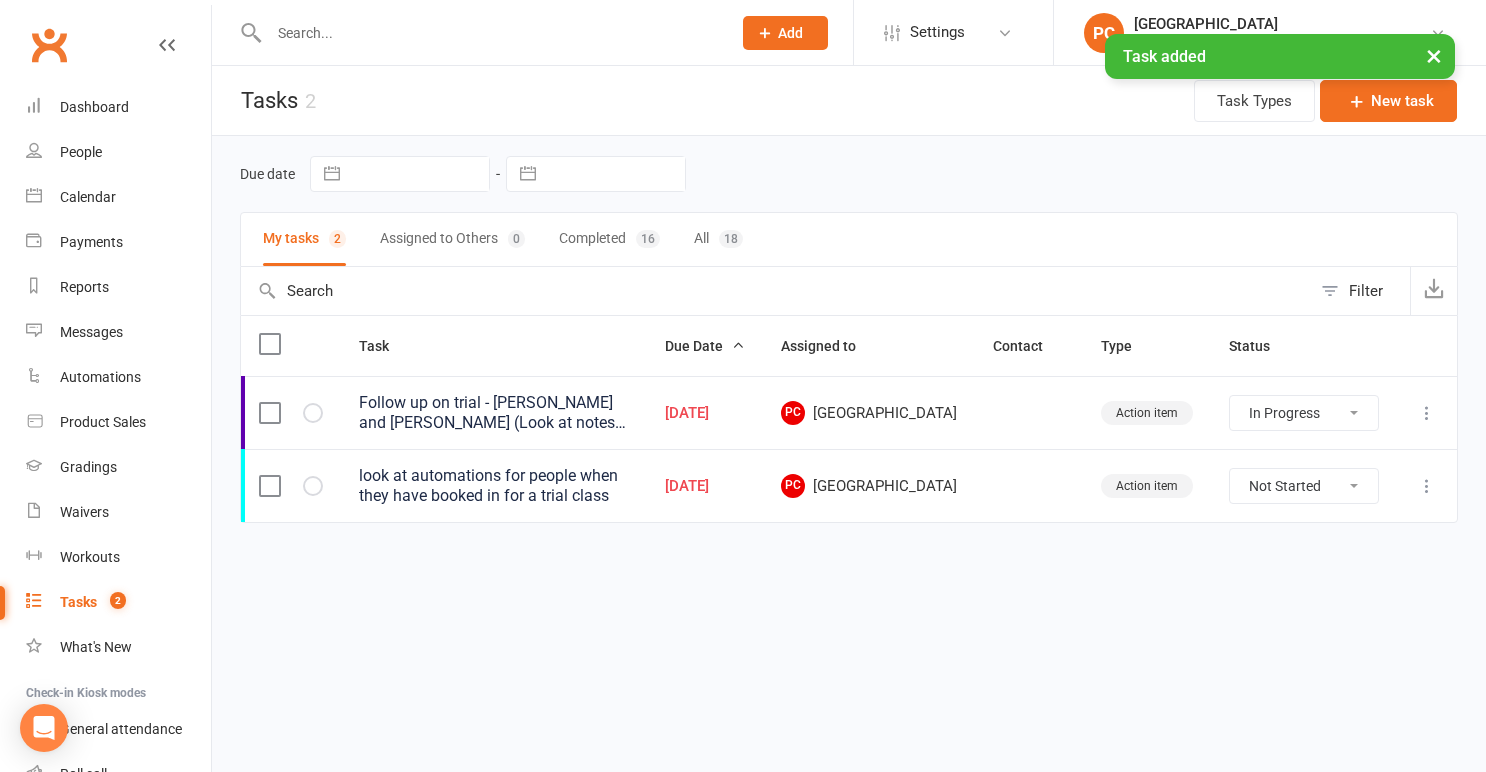 select on "started" 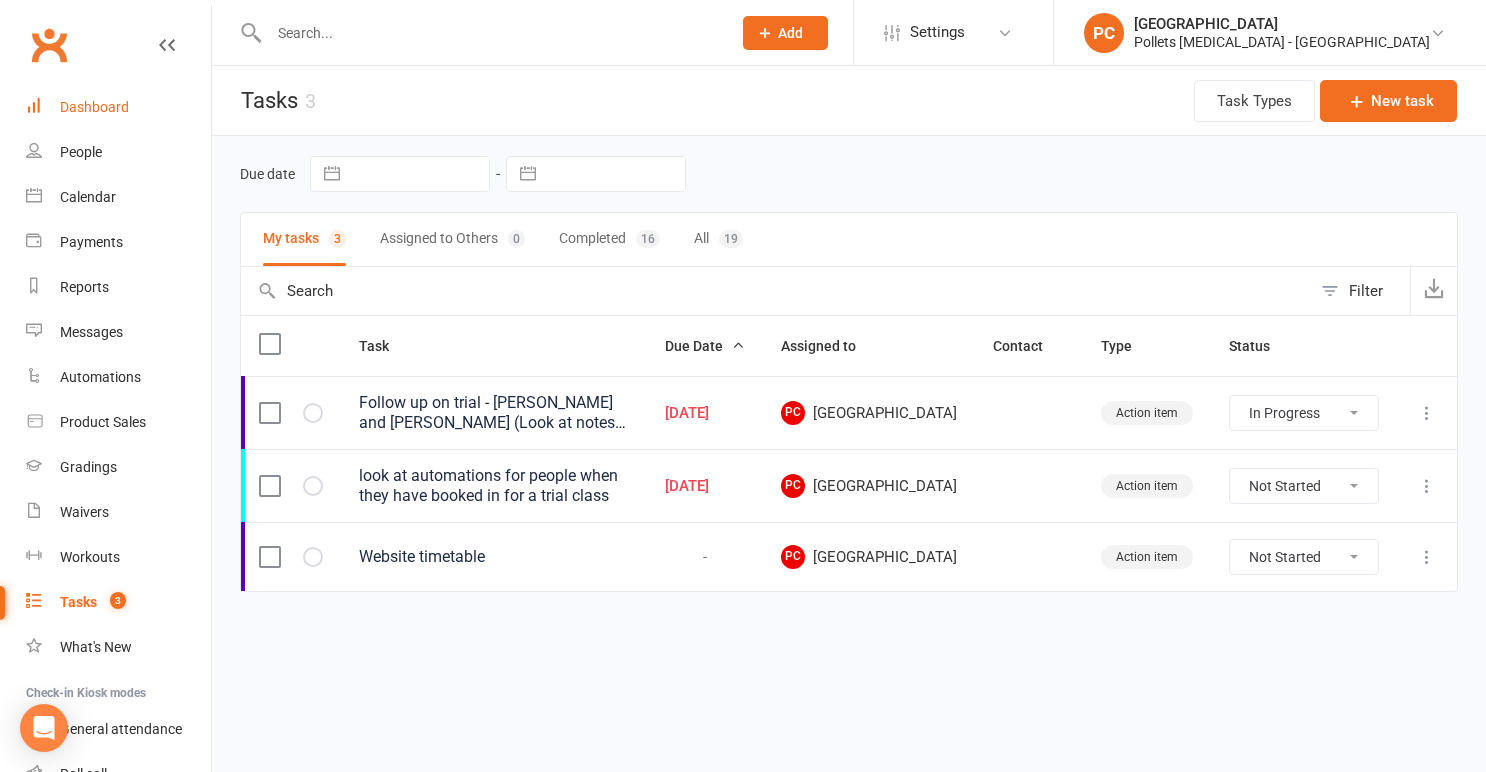 click on "Dashboard" at bounding box center (94, 107) 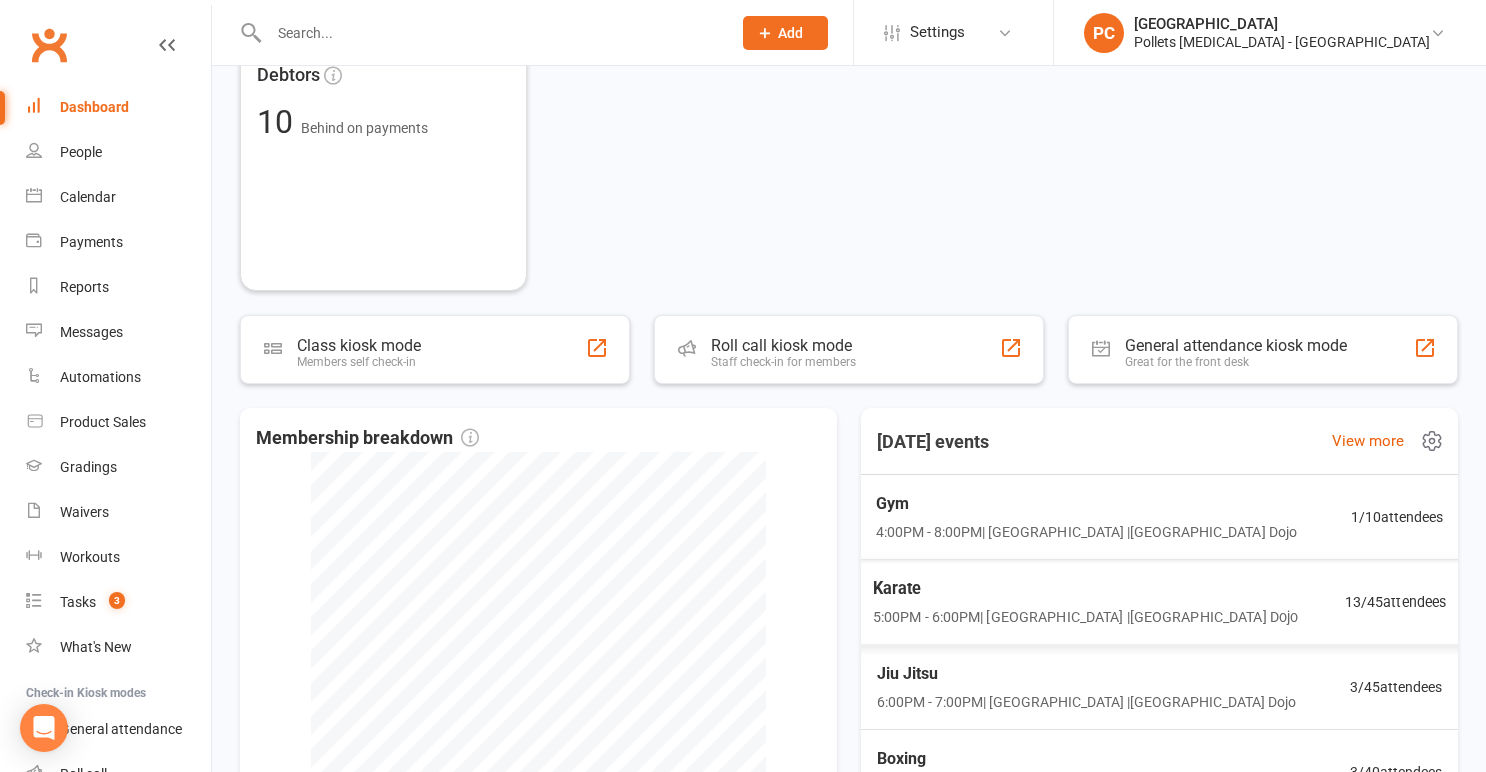 scroll, scrollTop: 848, scrollLeft: 0, axis: vertical 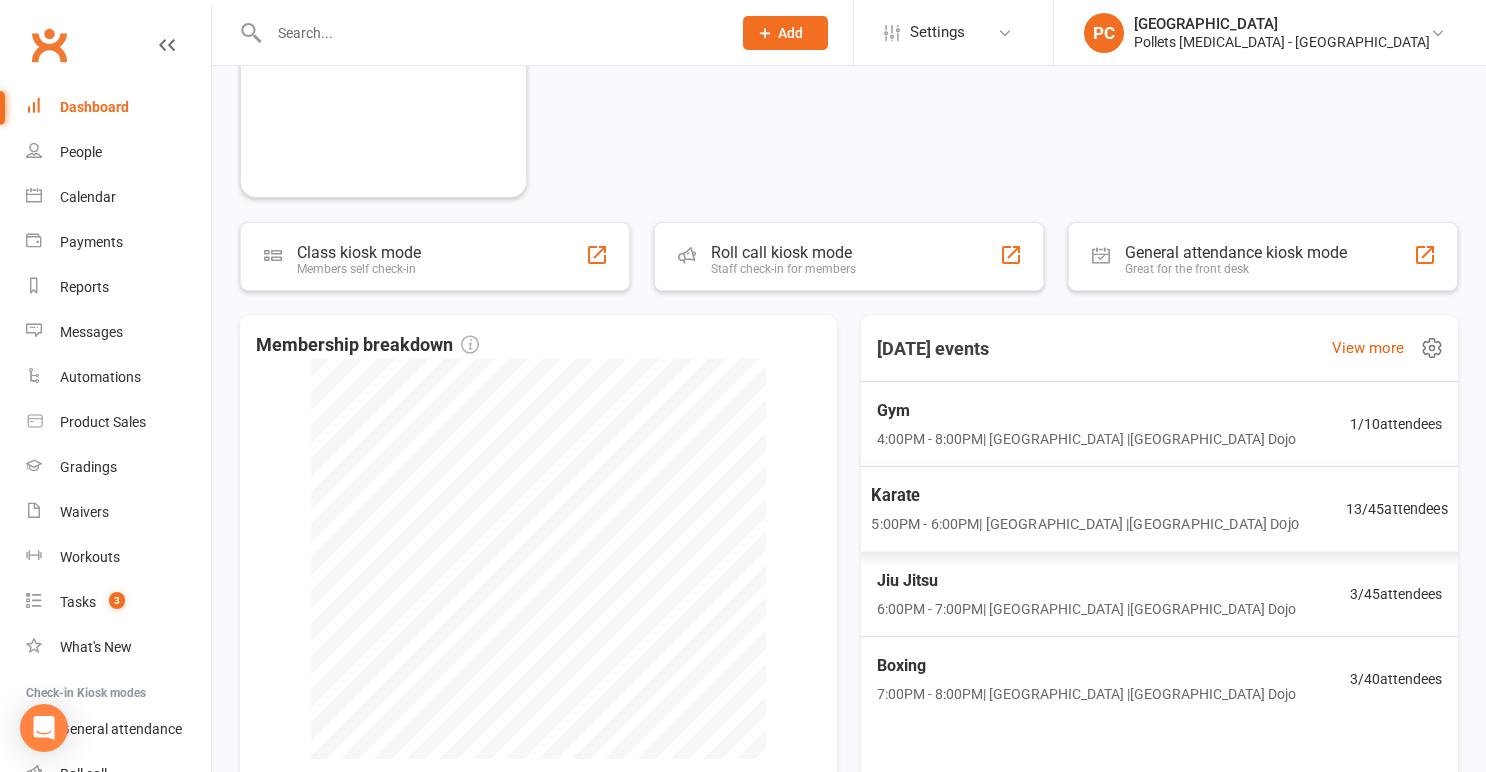 click on "5:00PM - 6:00PM  |   [GEOGRAPHIC_DATA] |  [GEOGRAPHIC_DATA]" at bounding box center (1084, 524) 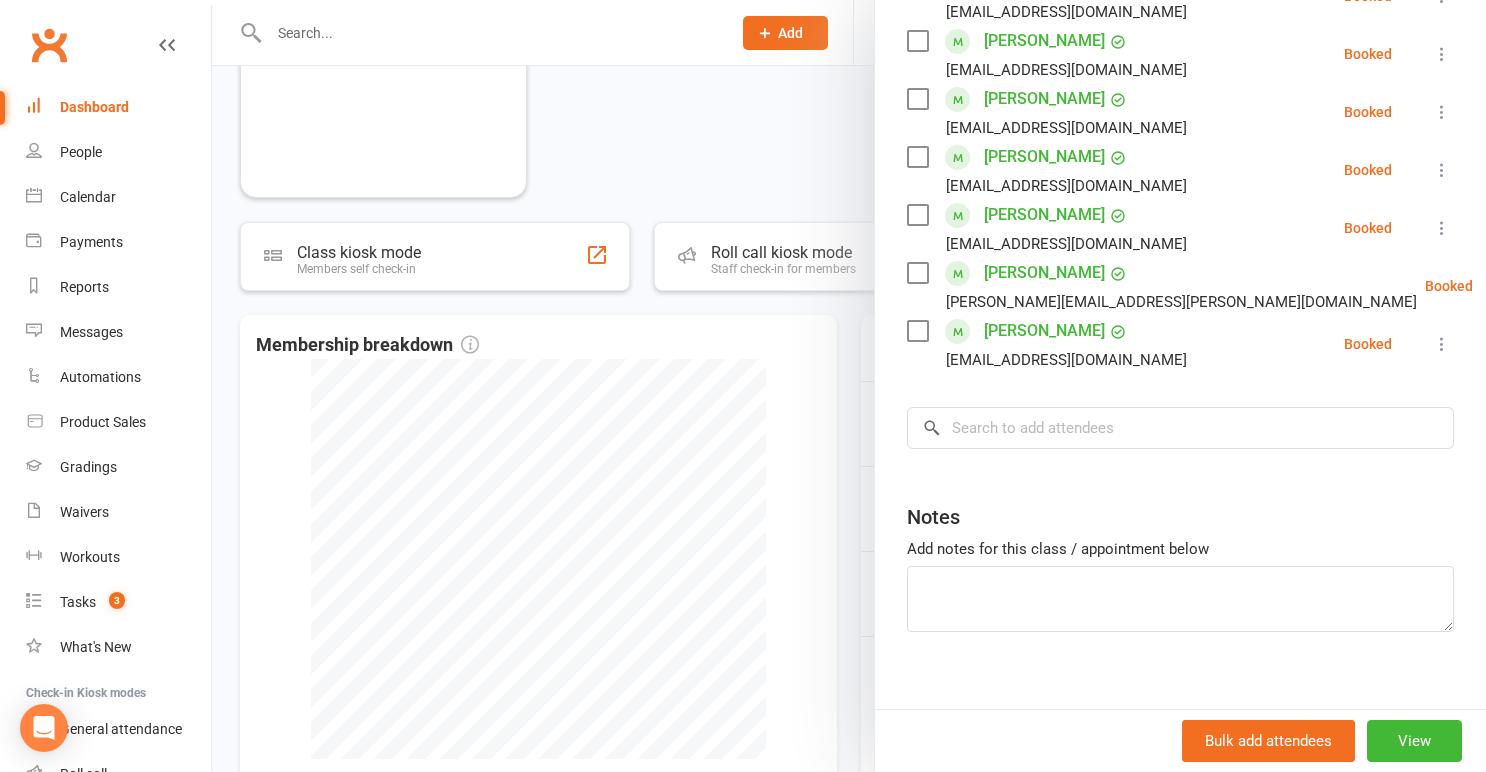 scroll, scrollTop: 776, scrollLeft: 0, axis: vertical 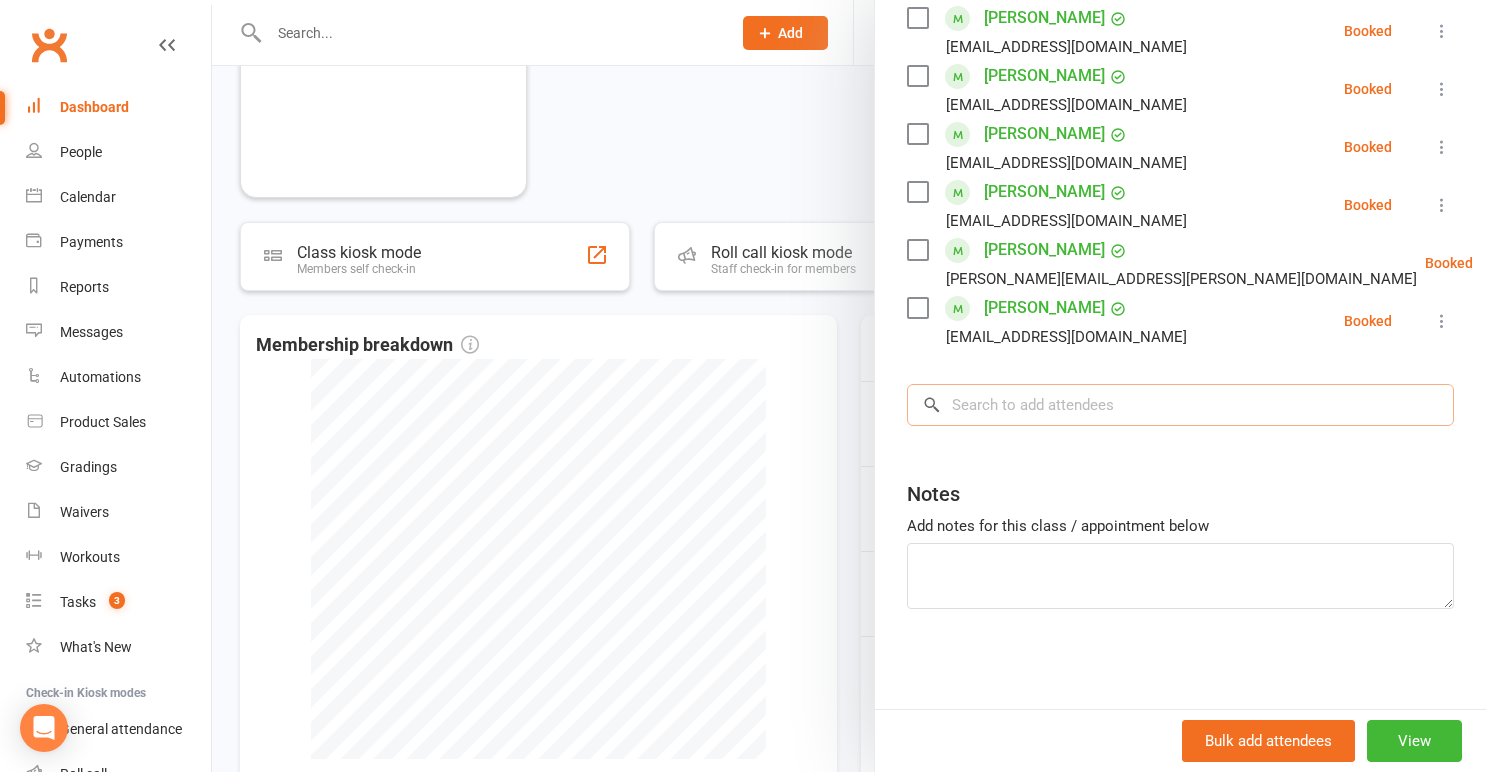 click at bounding box center [1180, 405] 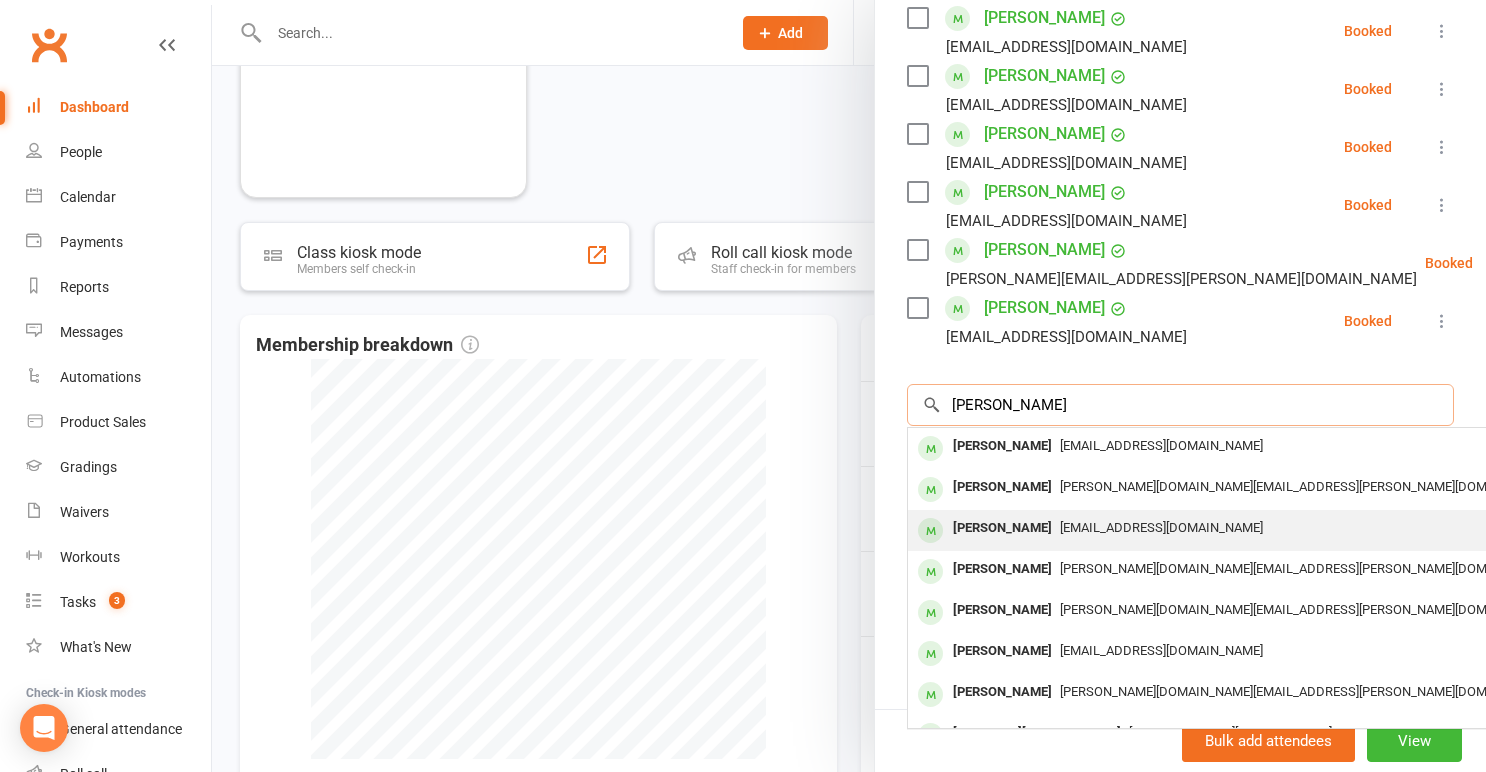 type on "george" 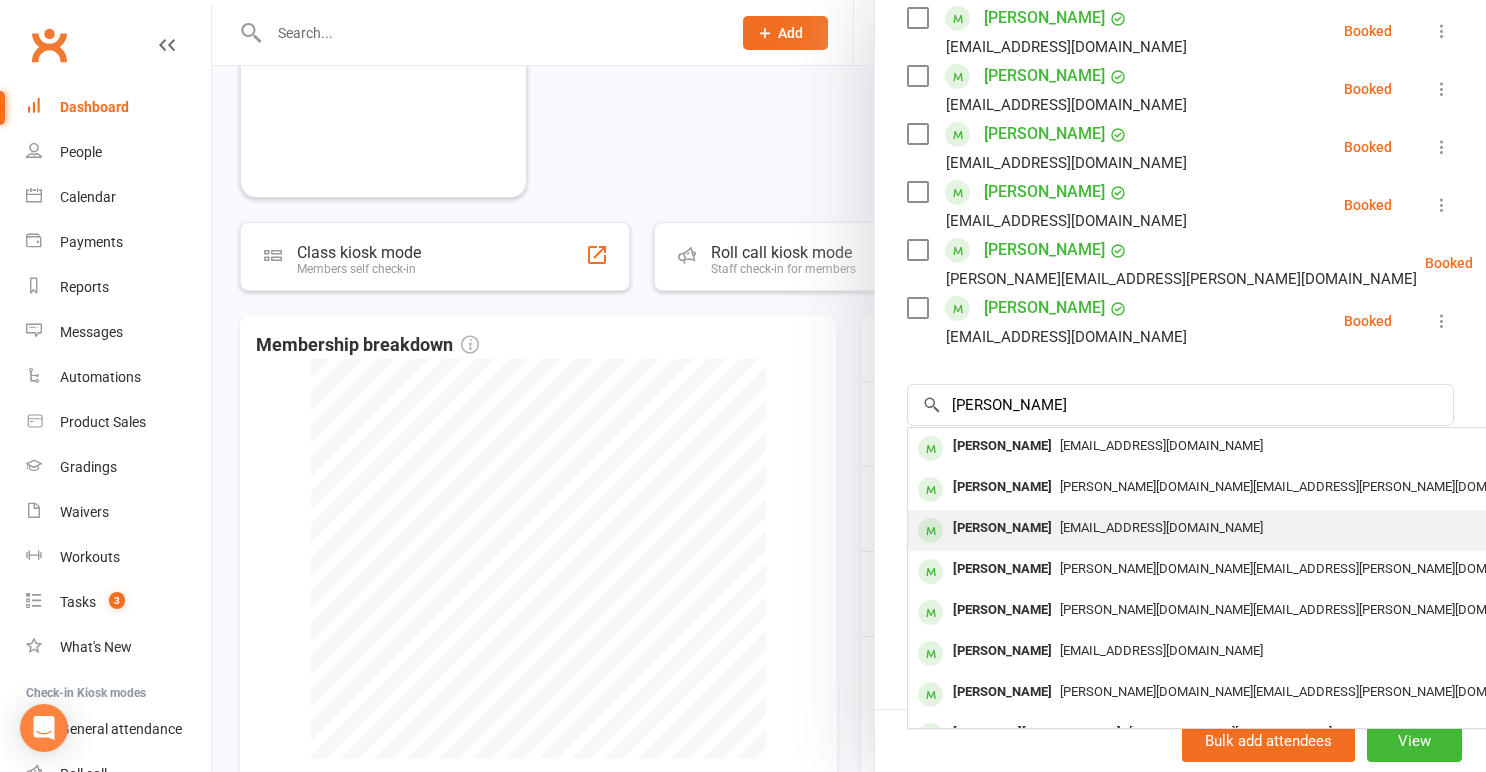 click on "g_saaib@hotmail.com" at bounding box center [1161, 527] 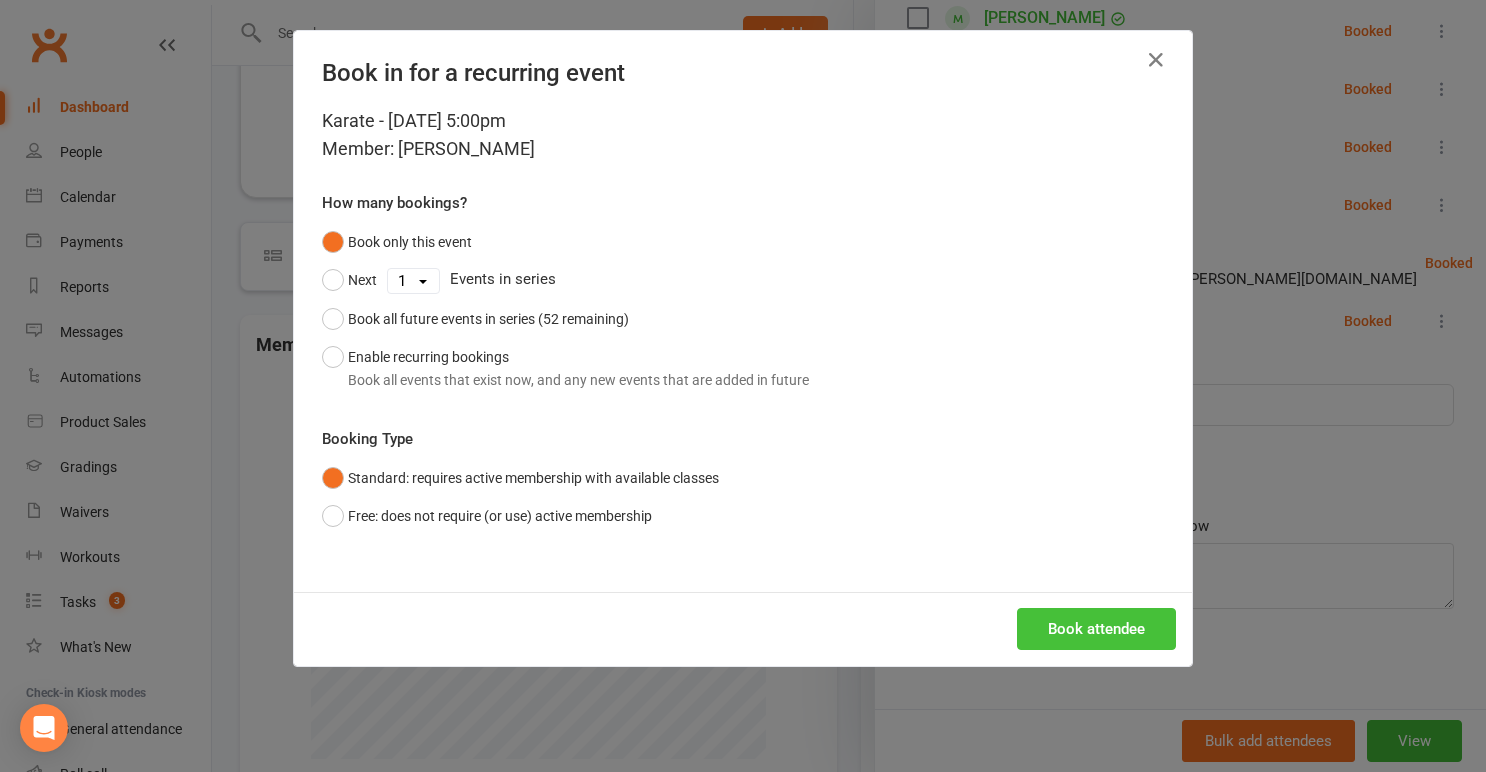 click on "Book attendee" at bounding box center (1096, 629) 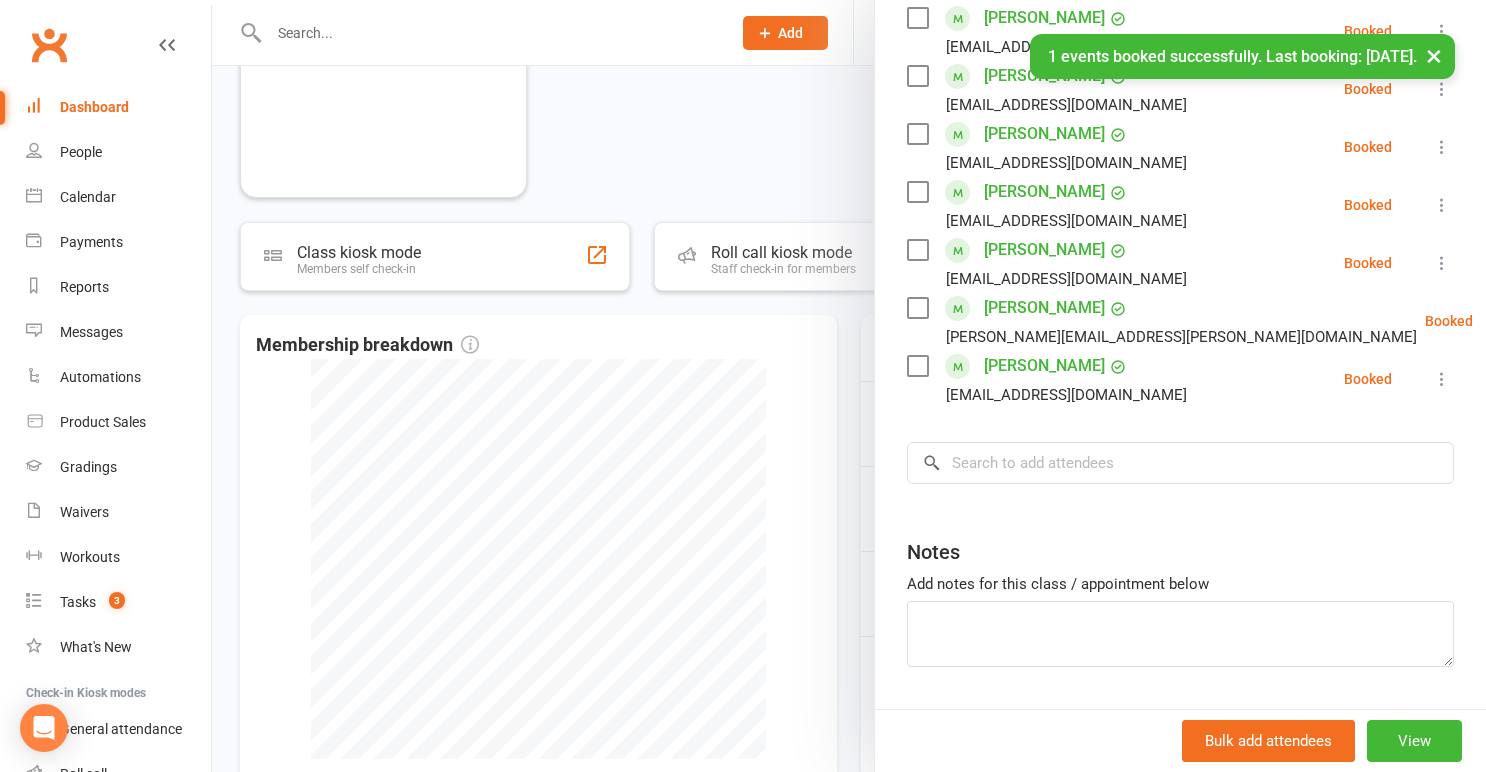 click at bounding box center [849, 386] 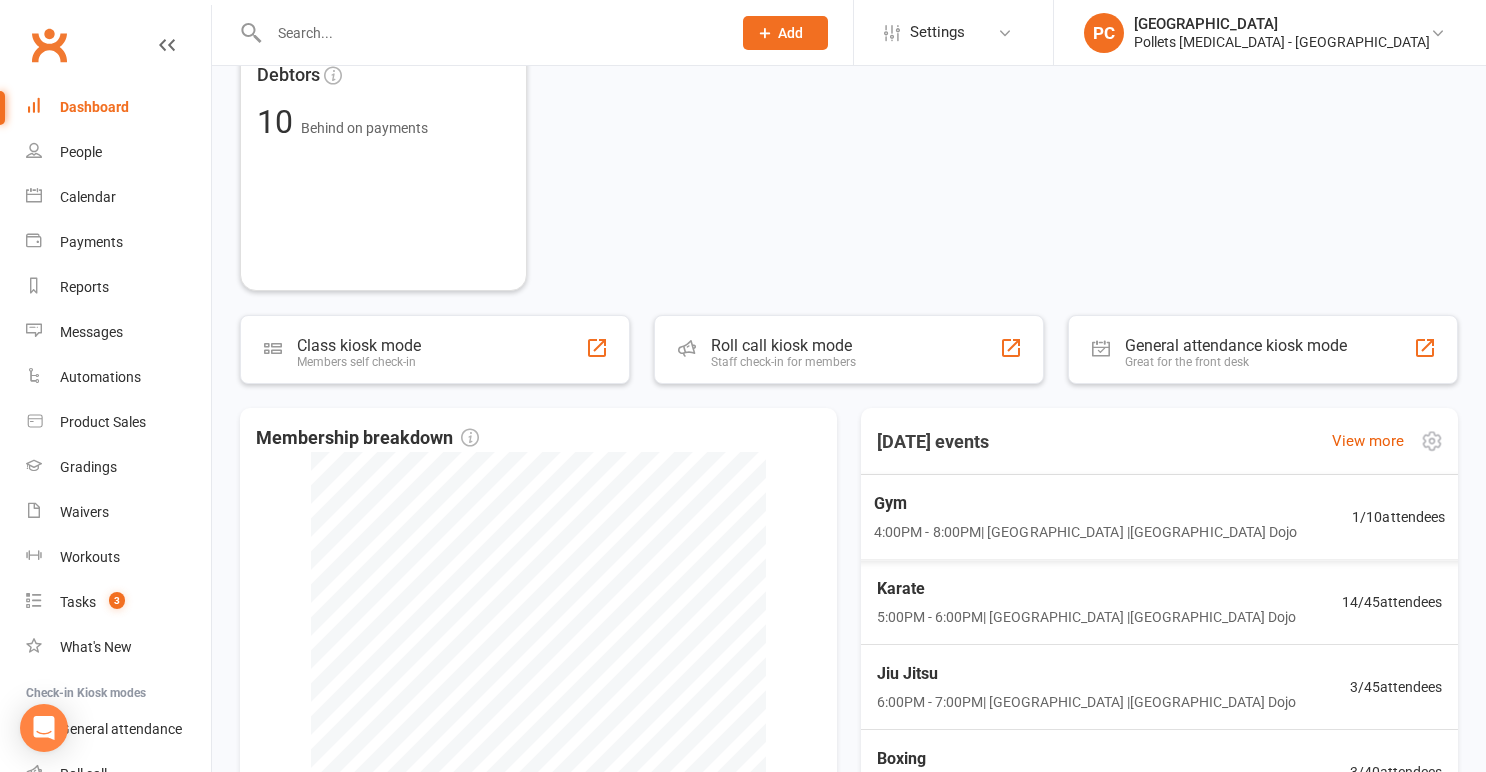 scroll, scrollTop: 773, scrollLeft: 0, axis: vertical 